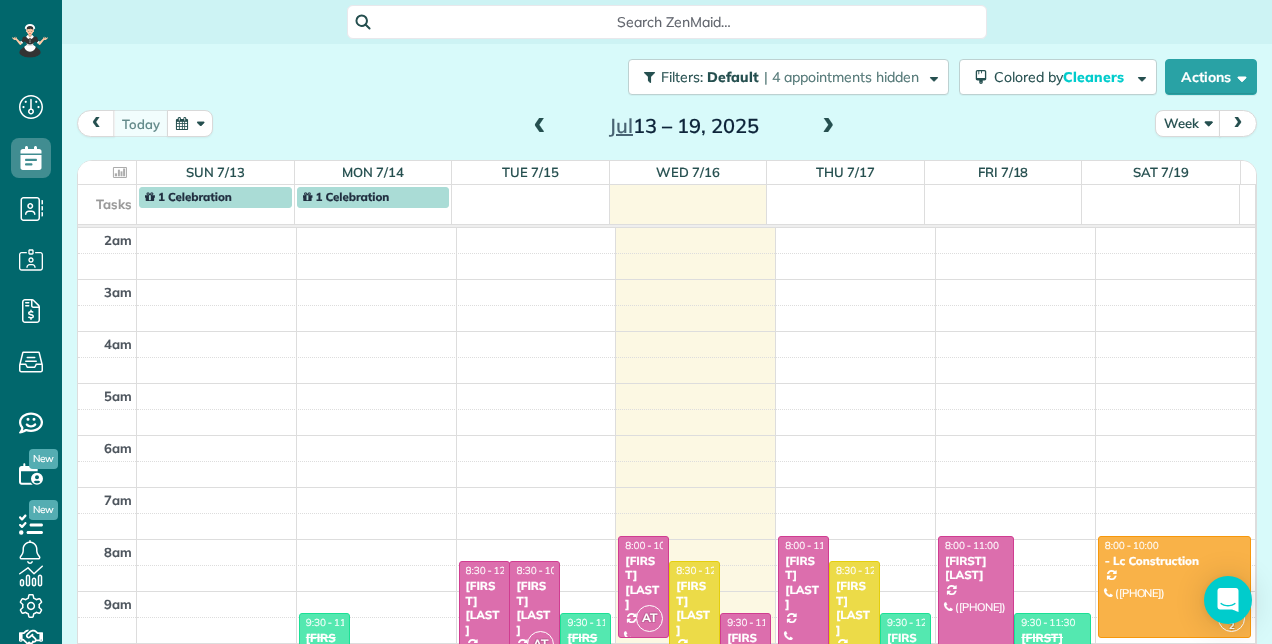 scroll, scrollTop: 0, scrollLeft: 0, axis: both 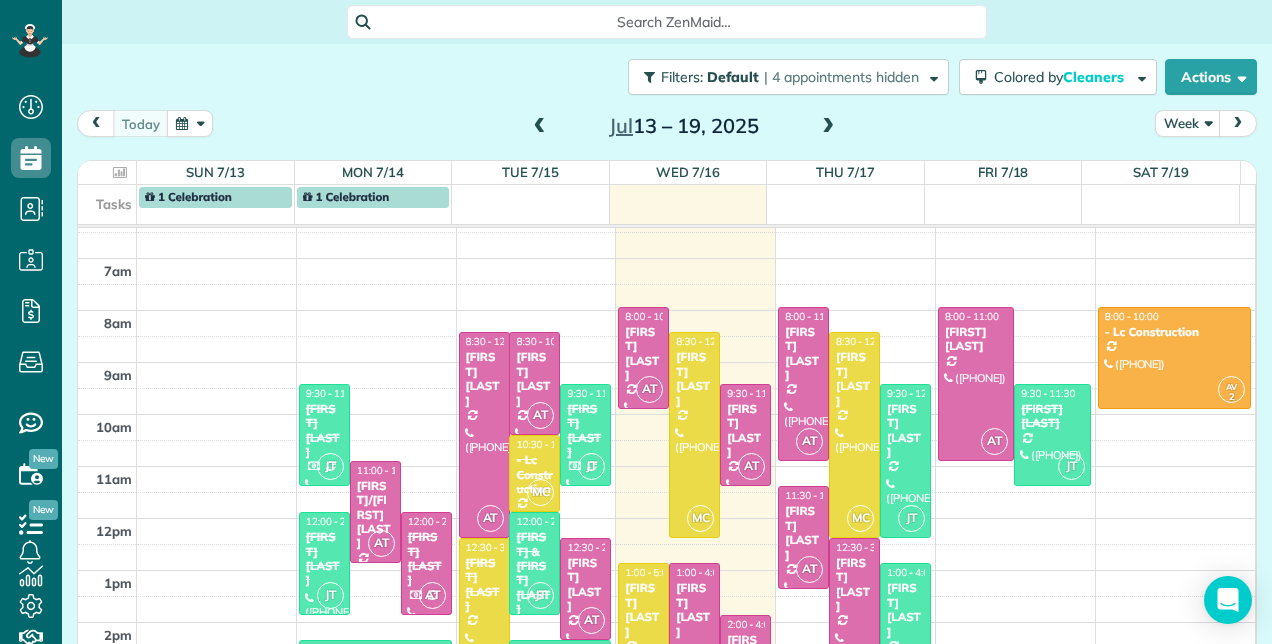 click at bounding box center [828, 127] 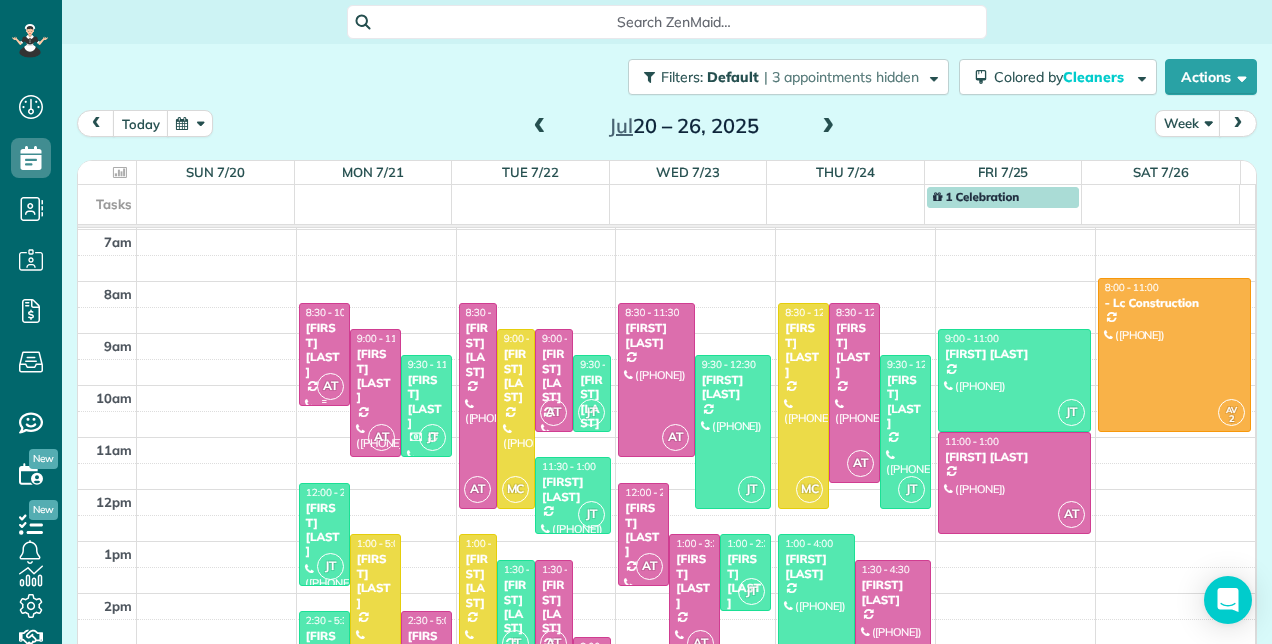 click on "Alice Silver" at bounding box center [324, 350] 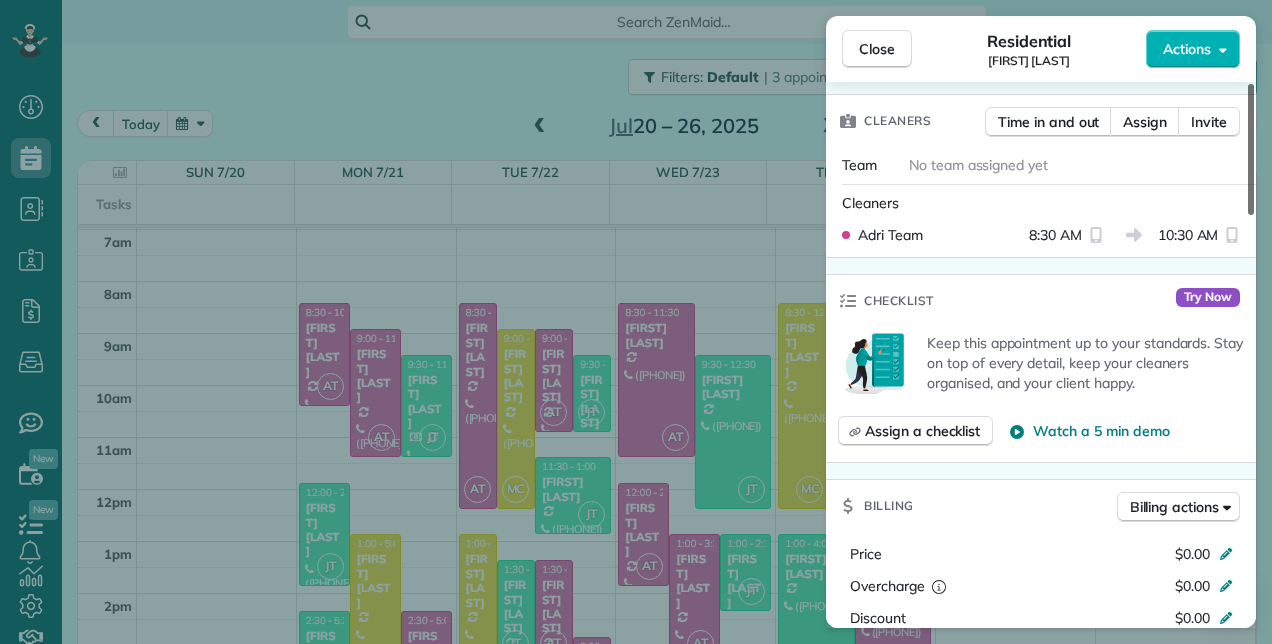 scroll, scrollTop: 0, scrollLeft: 0, axis: both 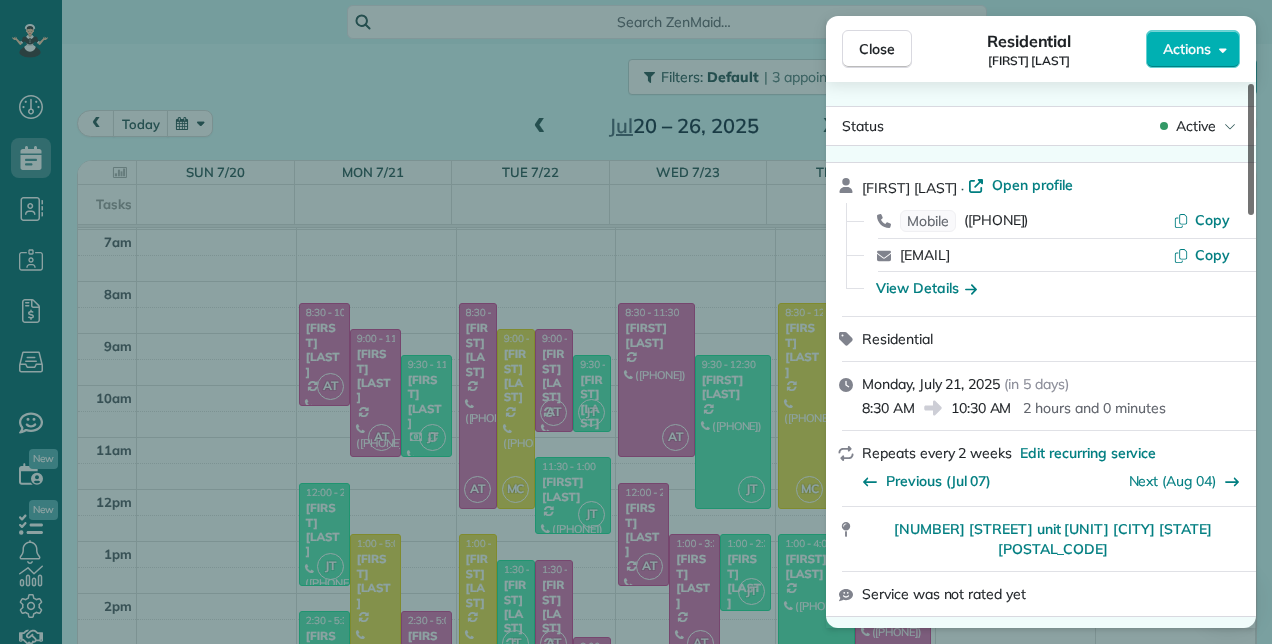 drag, startPoint x: 1252, startPoint y: 138, endPoint x: 1256, endPoint y: 84, distance: 54.147945 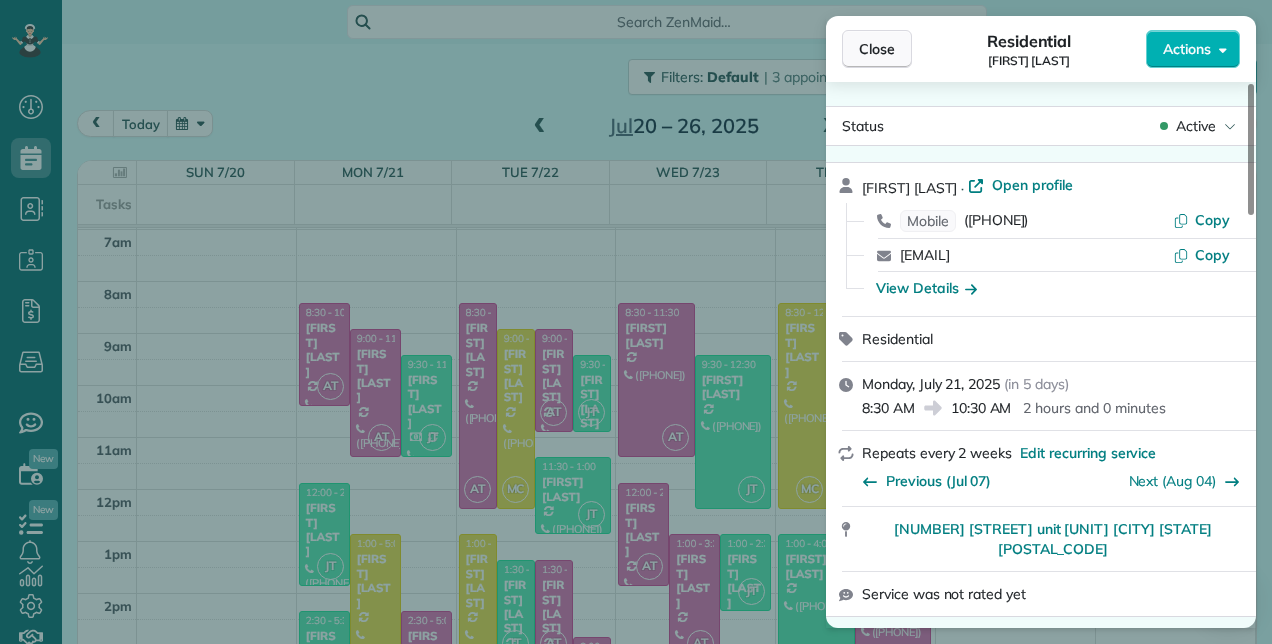 click on "Close" at bounding box center [877, 49] 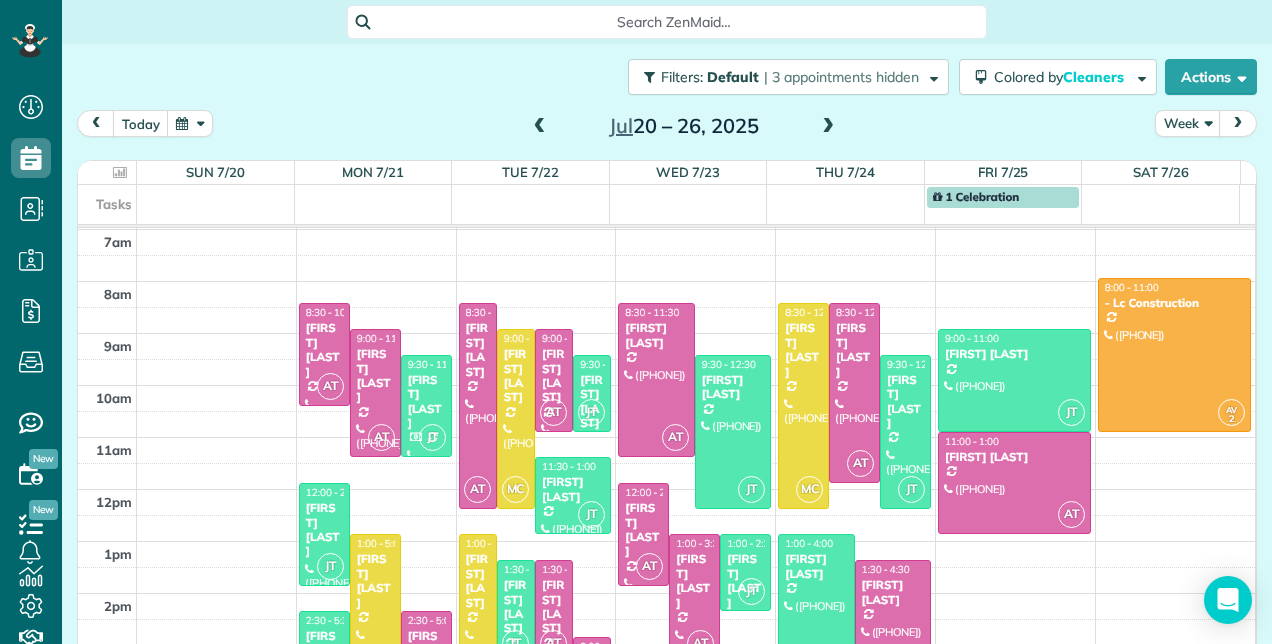 click on "Jul  20 – 26, 2025" at bounding box center (684, 126) 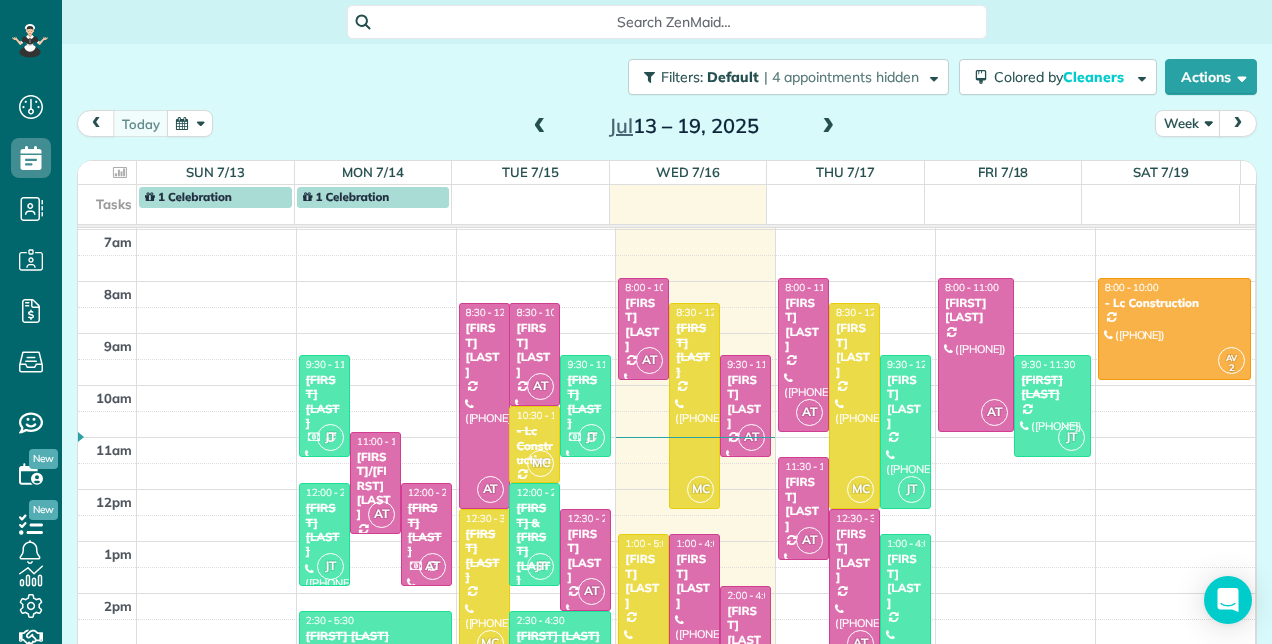 click at bounding box center (828, 127) 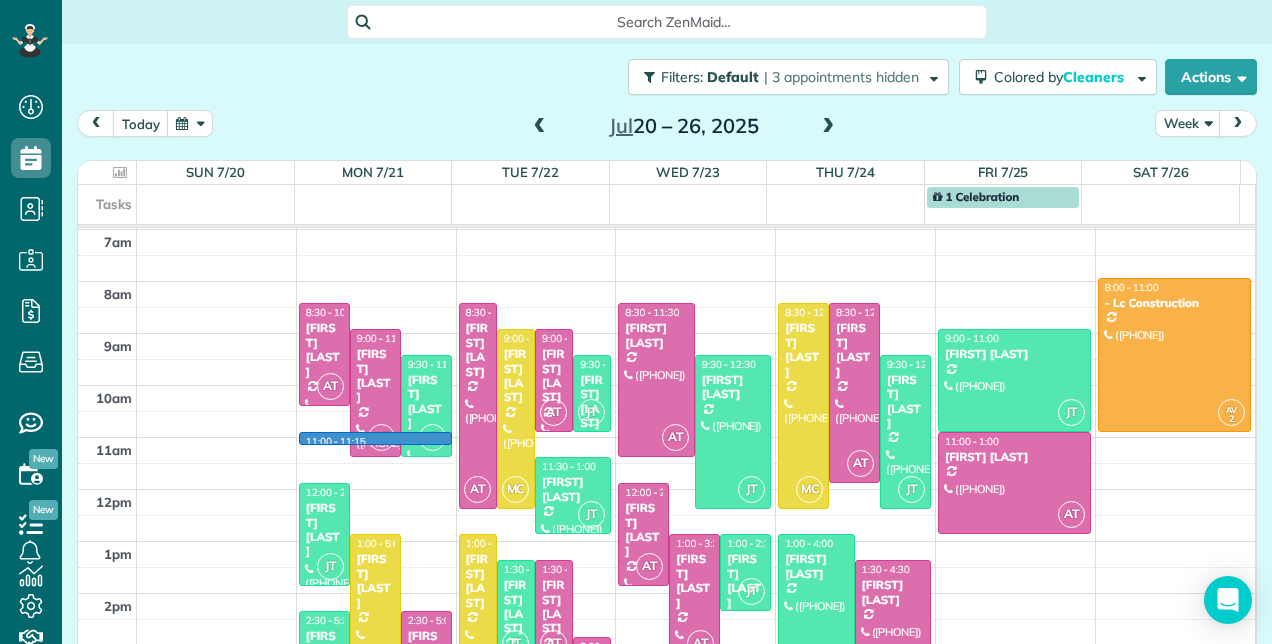 click on "2am 3am 4am 5am 6am 7am 8am 9am 10am 11am 12pm 1pm 2pm 3pm 4pm 5pm 6pm 11:00 - 11:15 AT 8:30 - 10:30 Alice Silver (786) 344-6888 365 Southeast 6th Avenue Delray Beach, FL 33483 AT 9:00 - 11:30 Barbara Simms (561) 635-8543 6913 Wilson Road West Palm Beach, FL 33413 JT 9:30 - 11:30 Linda DeSimone (561) 926-3067 12599 Kettle River Pass Boynton Beach, FL 33437 JT 12:00 - 2:00 Linda Kempes (561) 509-4472 5143 Brian Boulevard Boynton Beach, FL 33472 MC 1:00 - 5:00 Janette Matthews (561) 843-2056 130 Northeast 26th Avenue Boynton Beach, FL 33435 JT 2:30 - 5:30 Jean Forney (954) 629-3321 5598 Reynolds Road Wellington, FL 33449 AT 2:30 - 5:00 Kim DeCosta (561) 703-0529 6785 ashburn road Lak worth, Fl 33467 AT 8:30 - 12:30 AnneMarie Sincavage (561) 901-4923 832 Southwest 34th Avenue Boynton Beach, FL 33435 MC 9:00 - 12:30 Robert Arciero (631) 805-4808 6115 rossmoor lakes ct Boynton Beach, FL 33437 AT 9:00 - 11:00 Hanna Vogt (847) 977-0662 7231 Le Chalet Boulevard Boynton Beach, FL 33472 JT 9:30 - 11:00 (561) 827-0072 2" at bounding box center (666, 411) 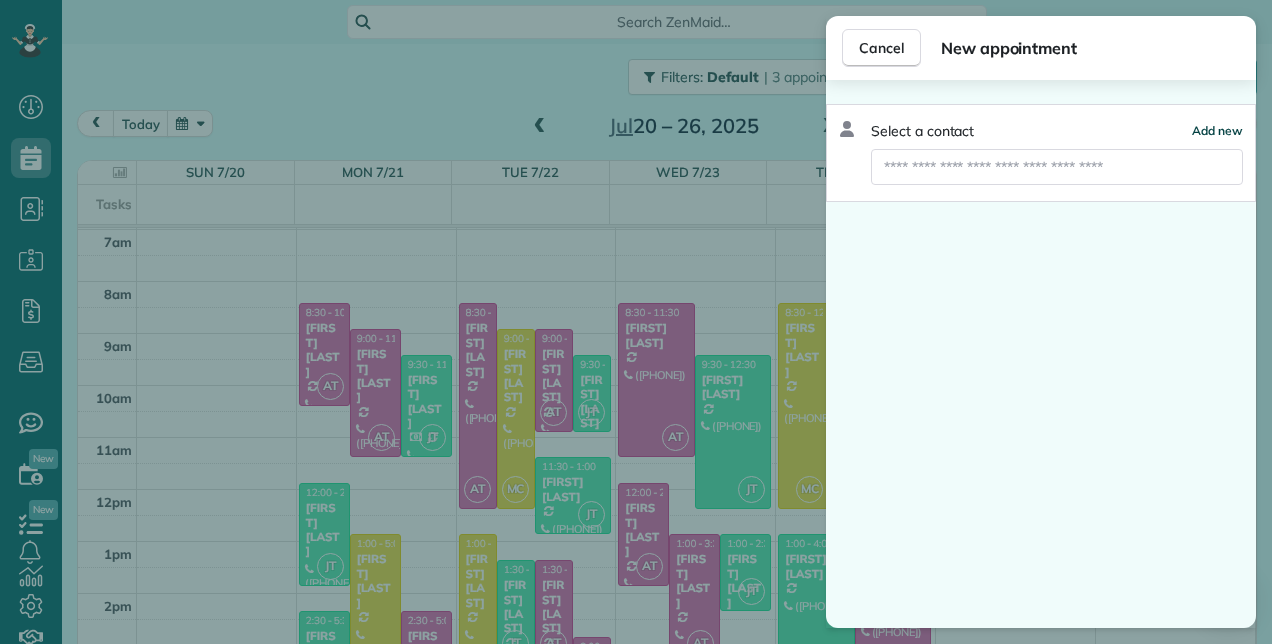 click on "Add new" at bounding box center [1217, 130] 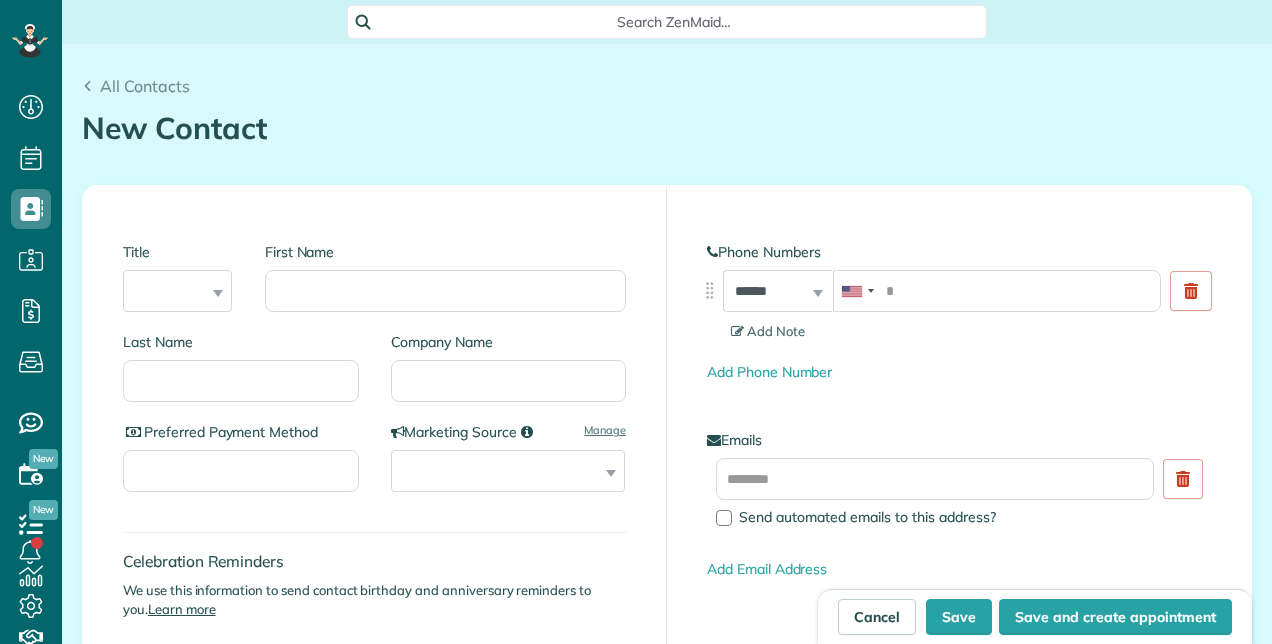 scroll, scrollTop: 0, scrollLeft: 0, axis: both 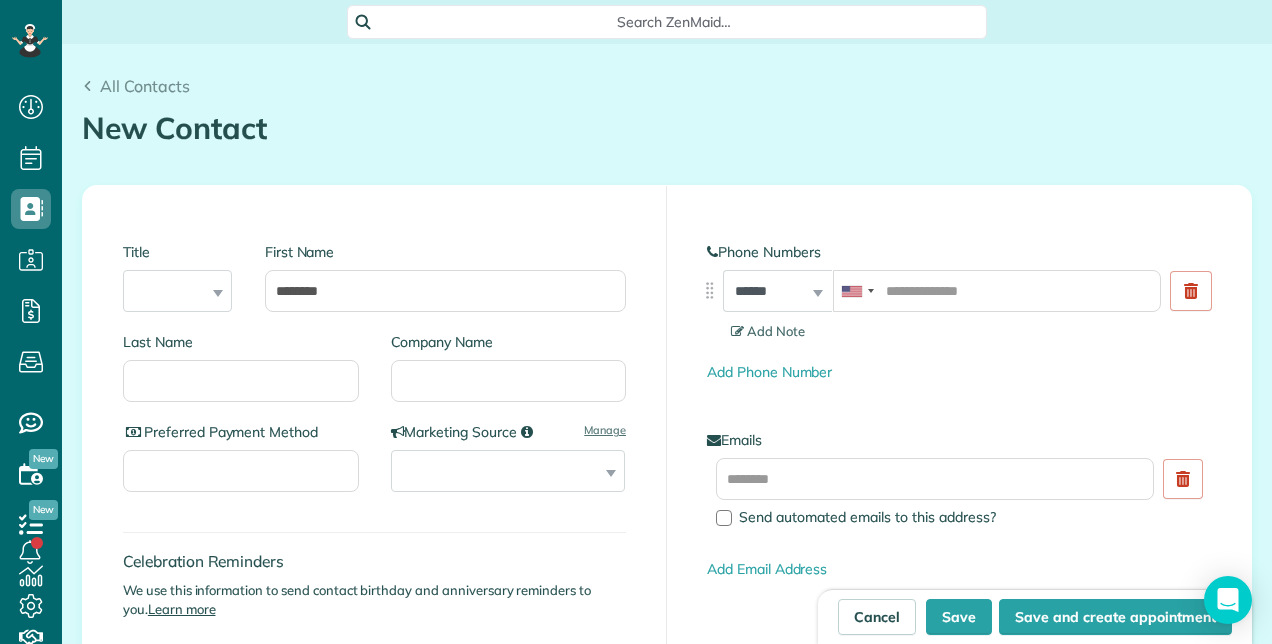 type on "*******" 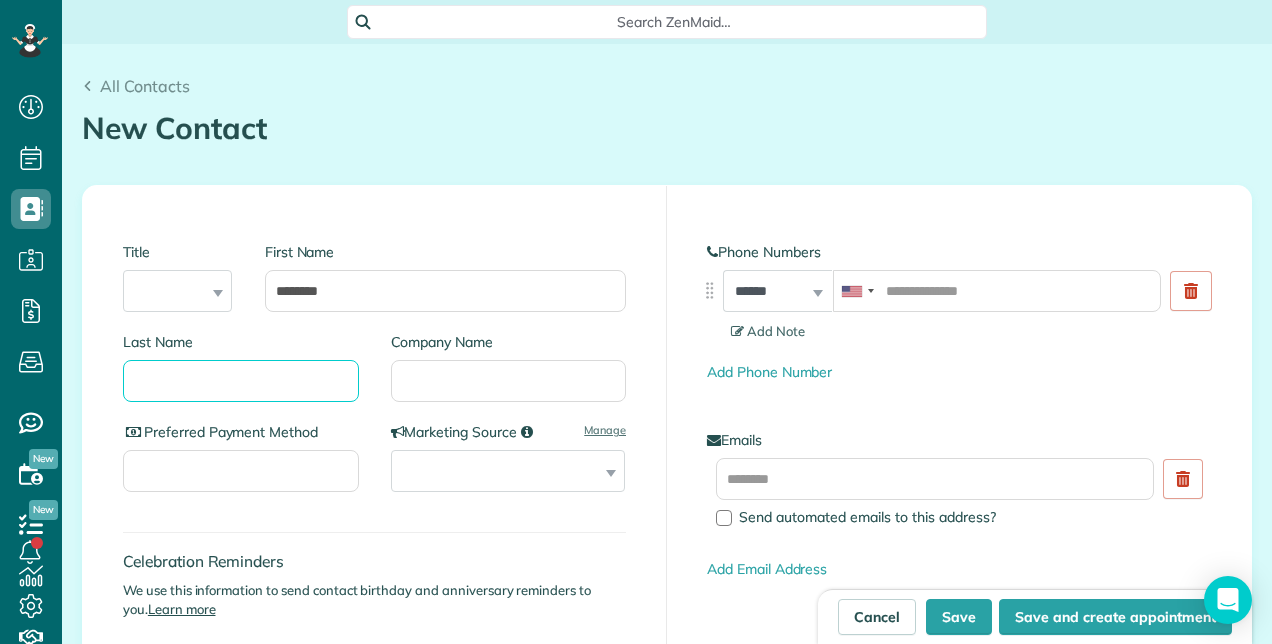 click on "Last Name" at bounding box center (241, 381) 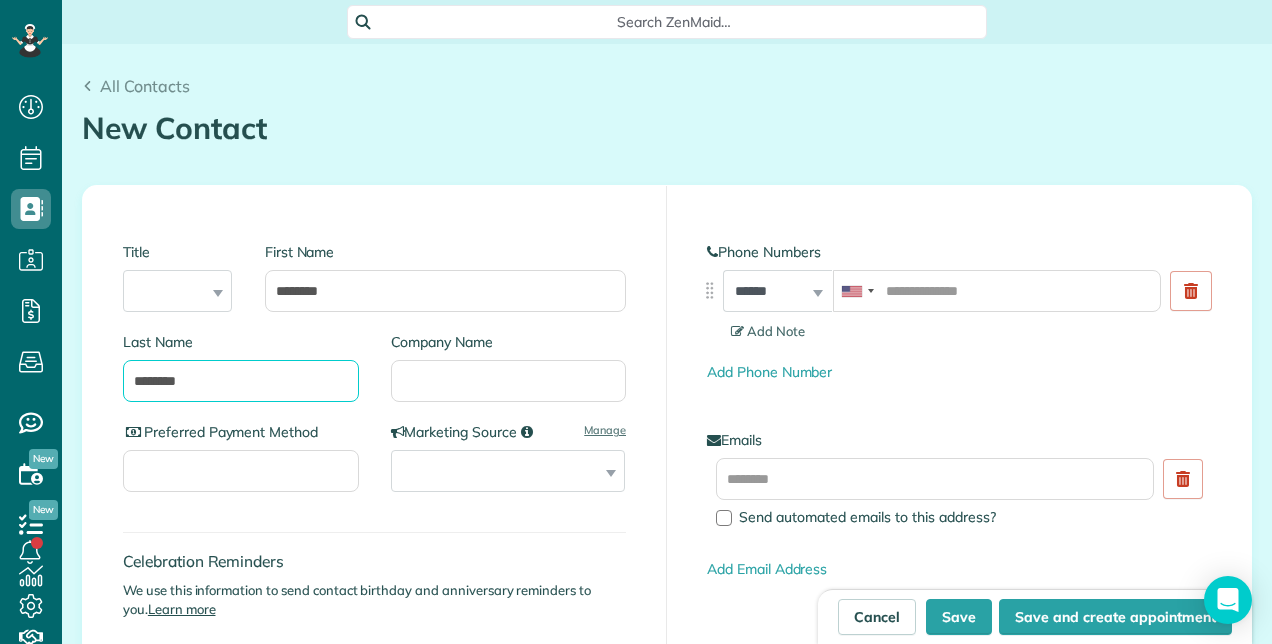 type on "********" 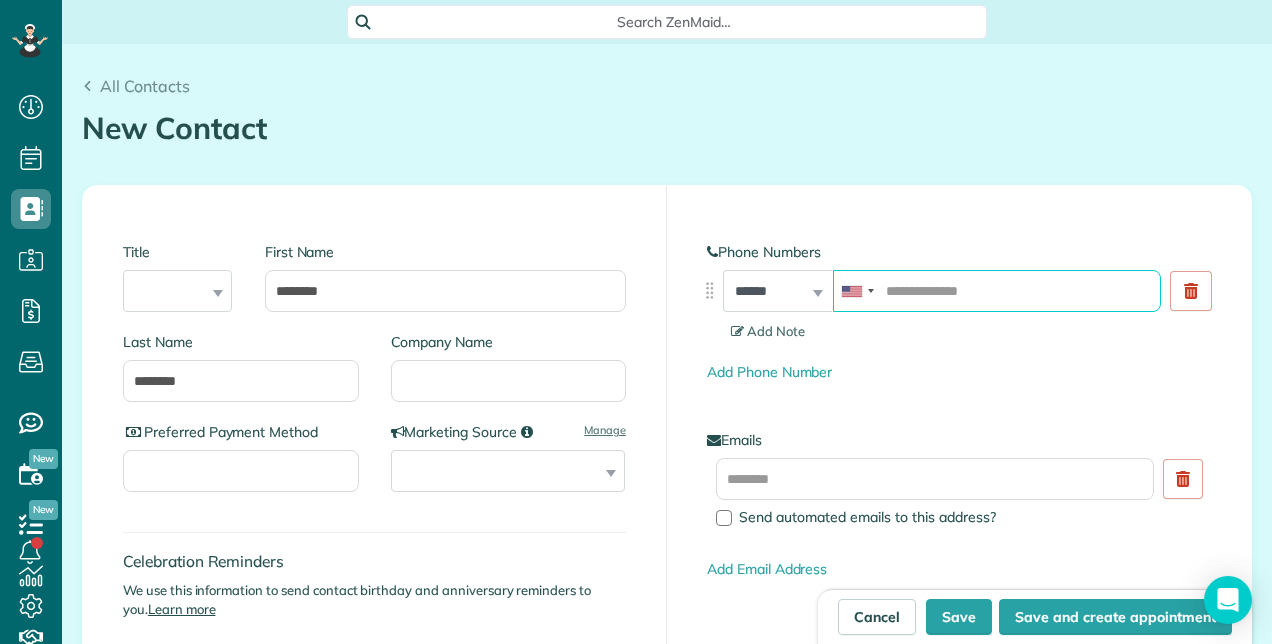 click at bounding box center [997, 291] 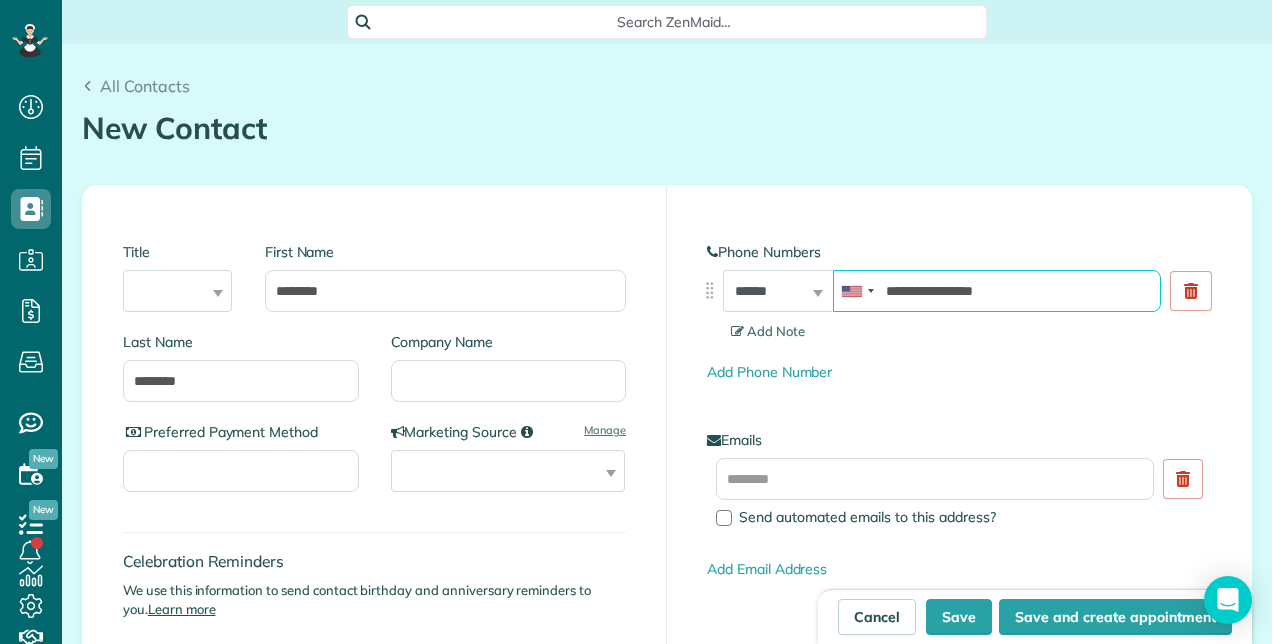 type on "**********" 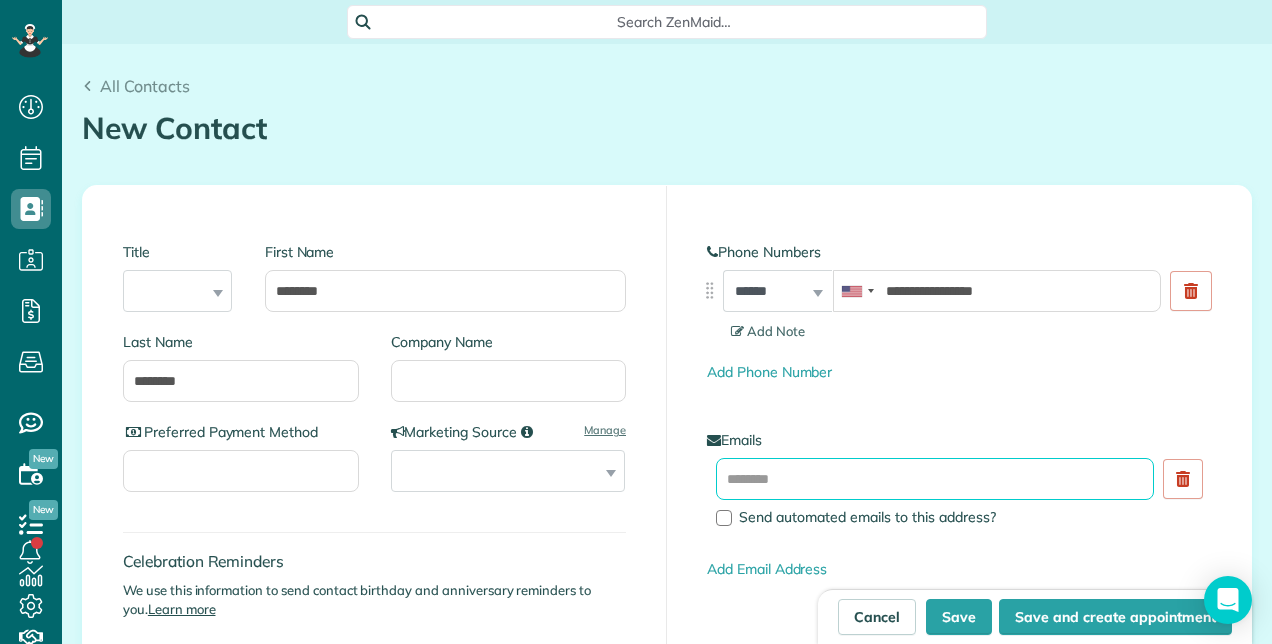 click at bounding box center [935, 479] 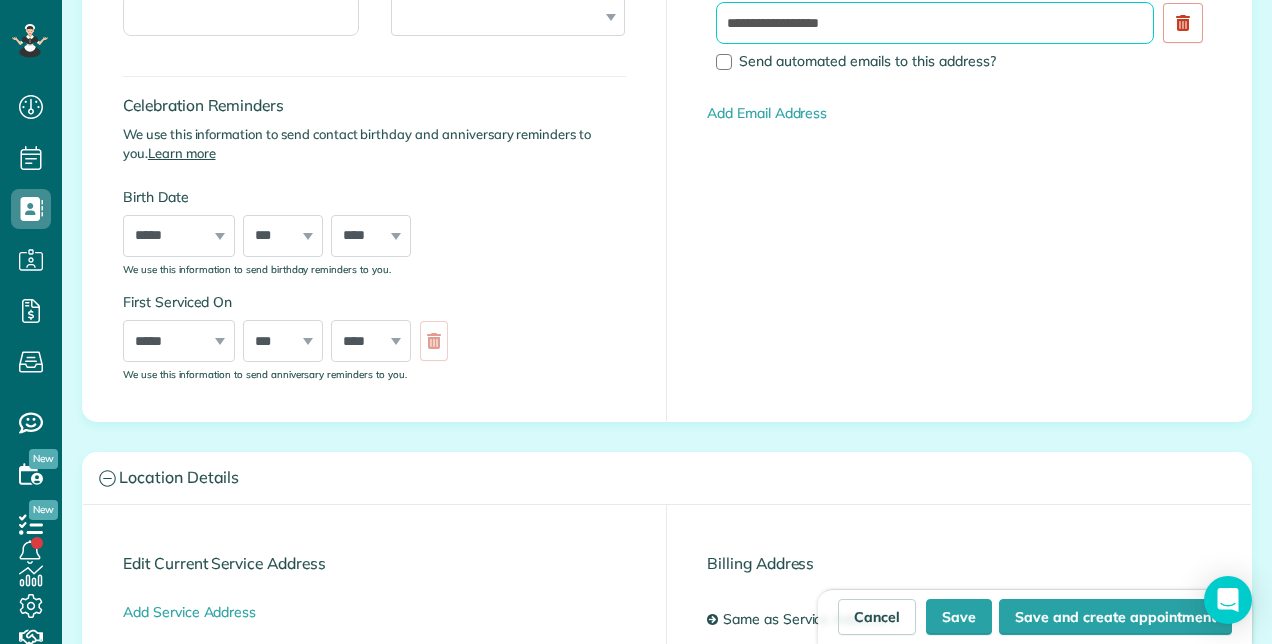 scroll, scrollTop: 504, scrollLeft: 0, axis: vertical 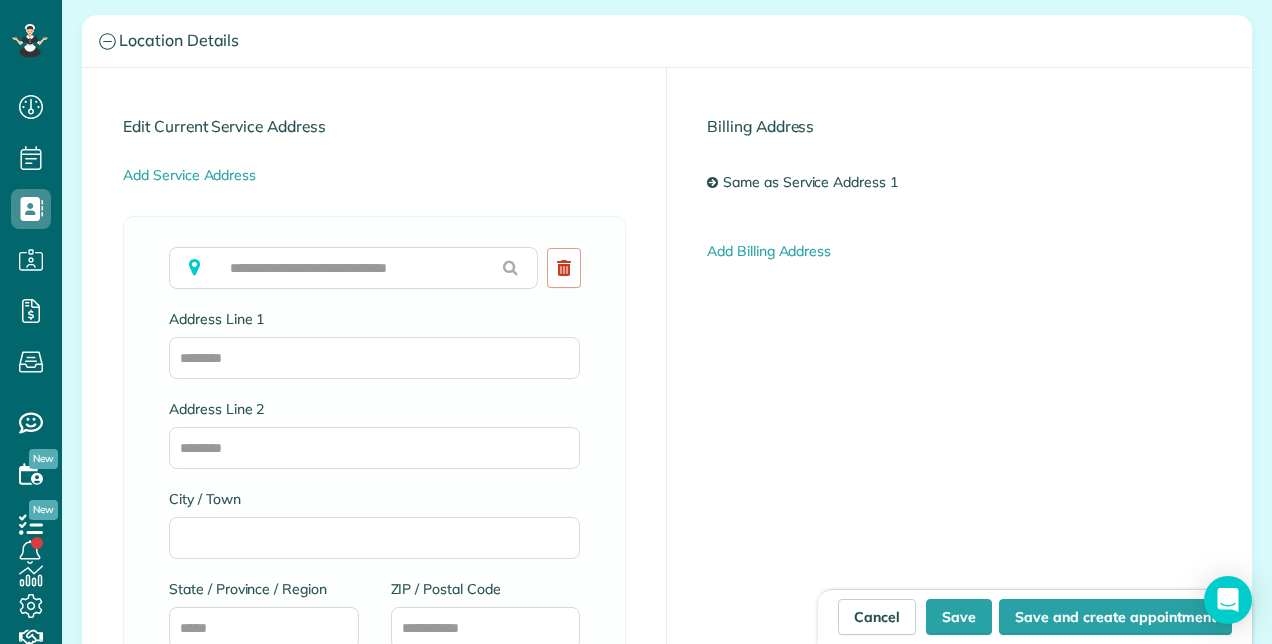 type on "**********" 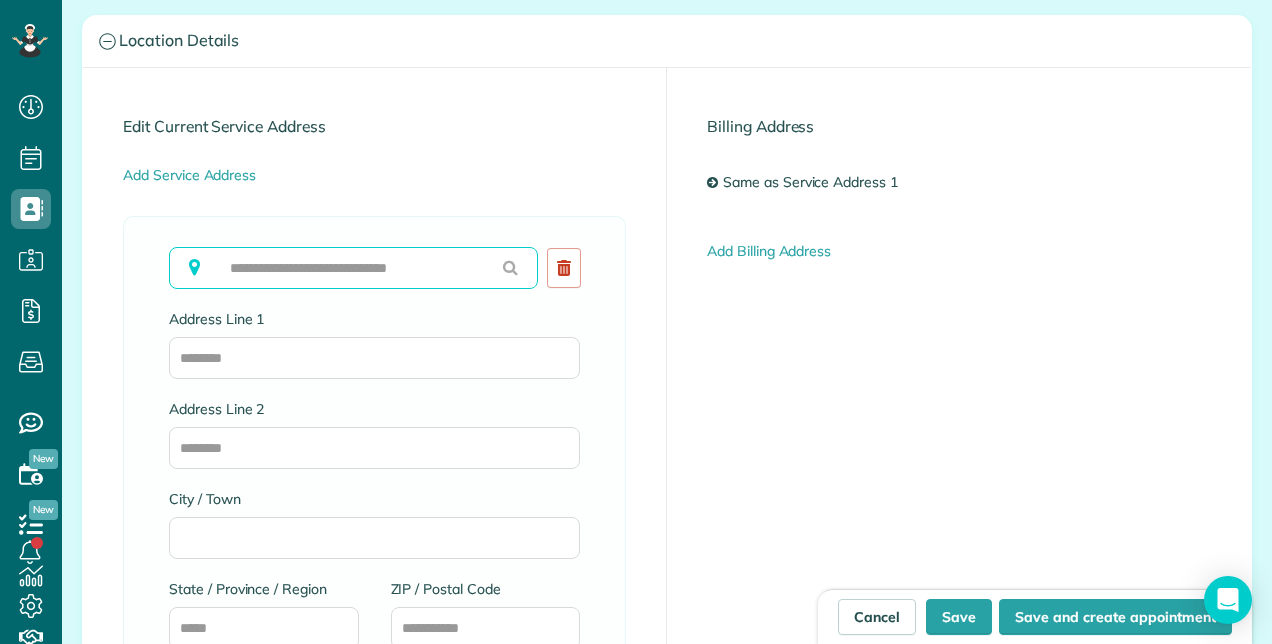 click at bounding box center [353, 268] 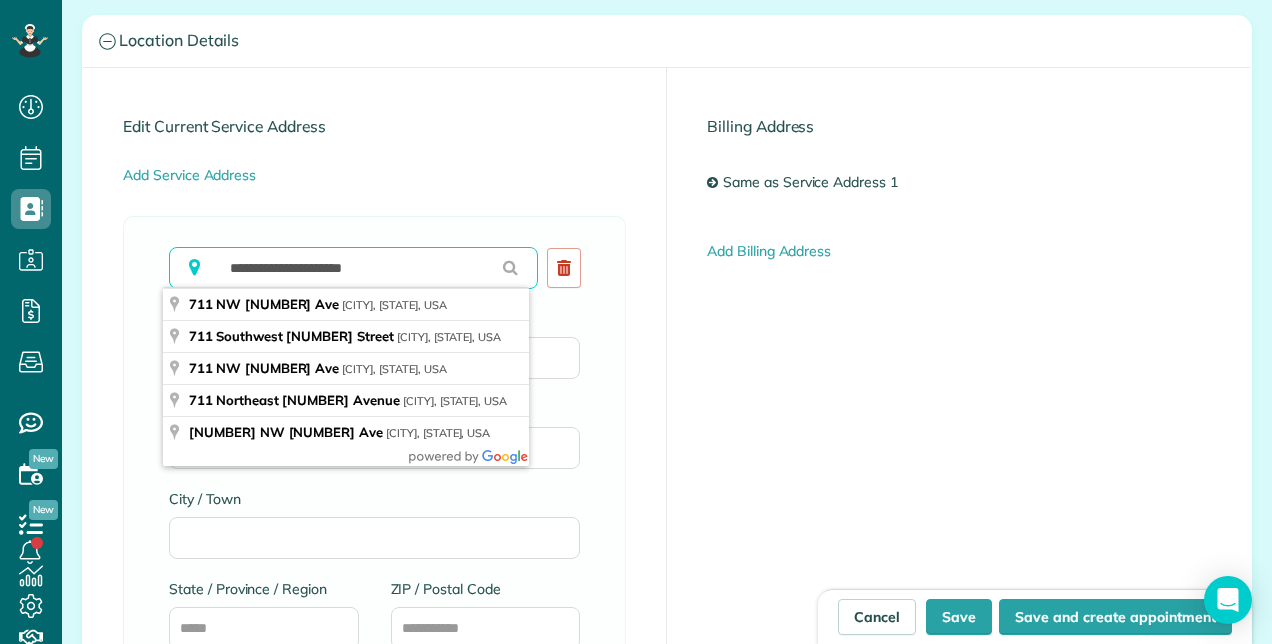type on "**********" 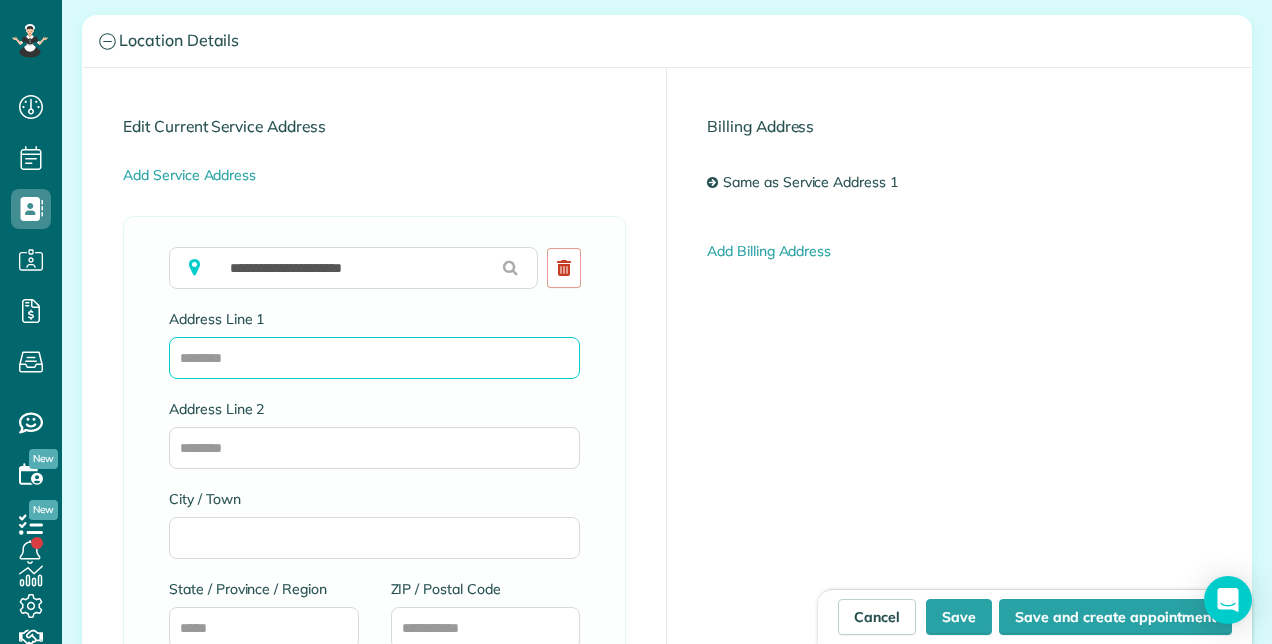 click on "Address Line 1" at bounding box center (374, 358) 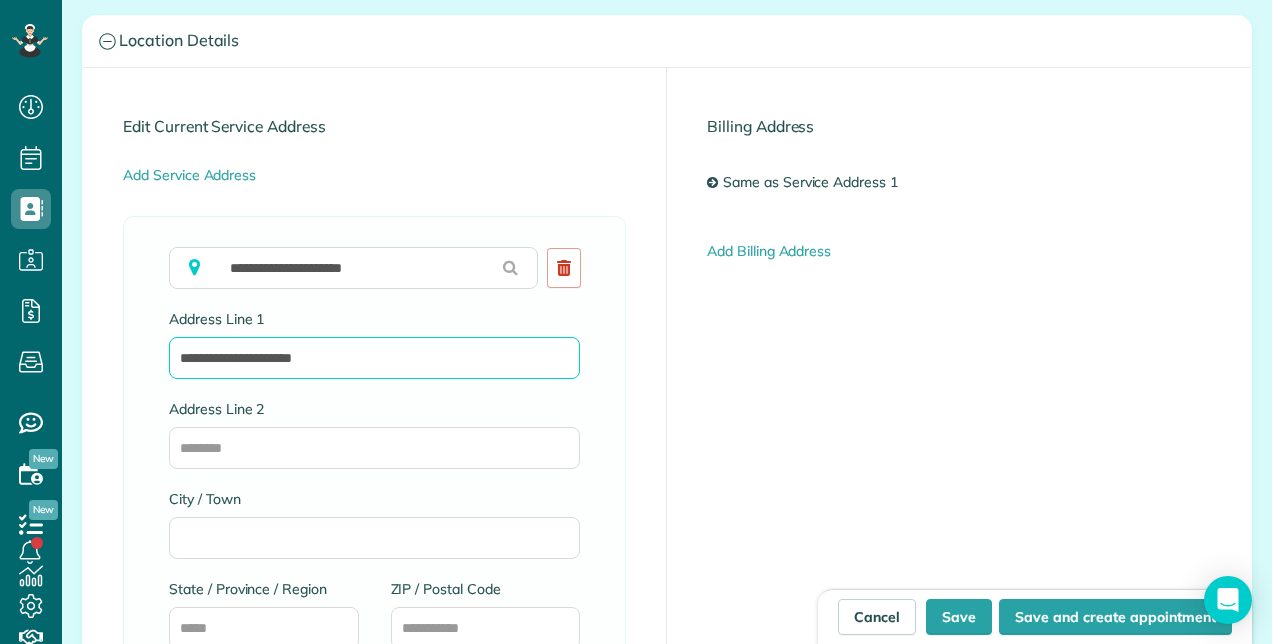 type on "**********" 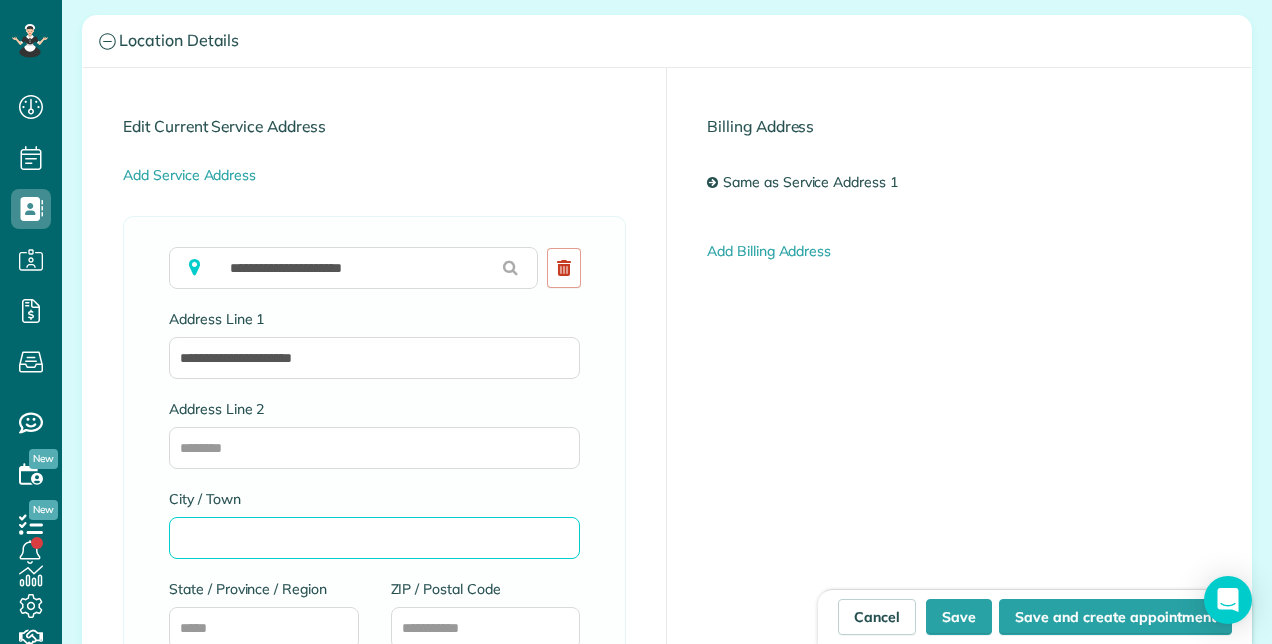click on "City / Town" at bounding box center [374, 538] 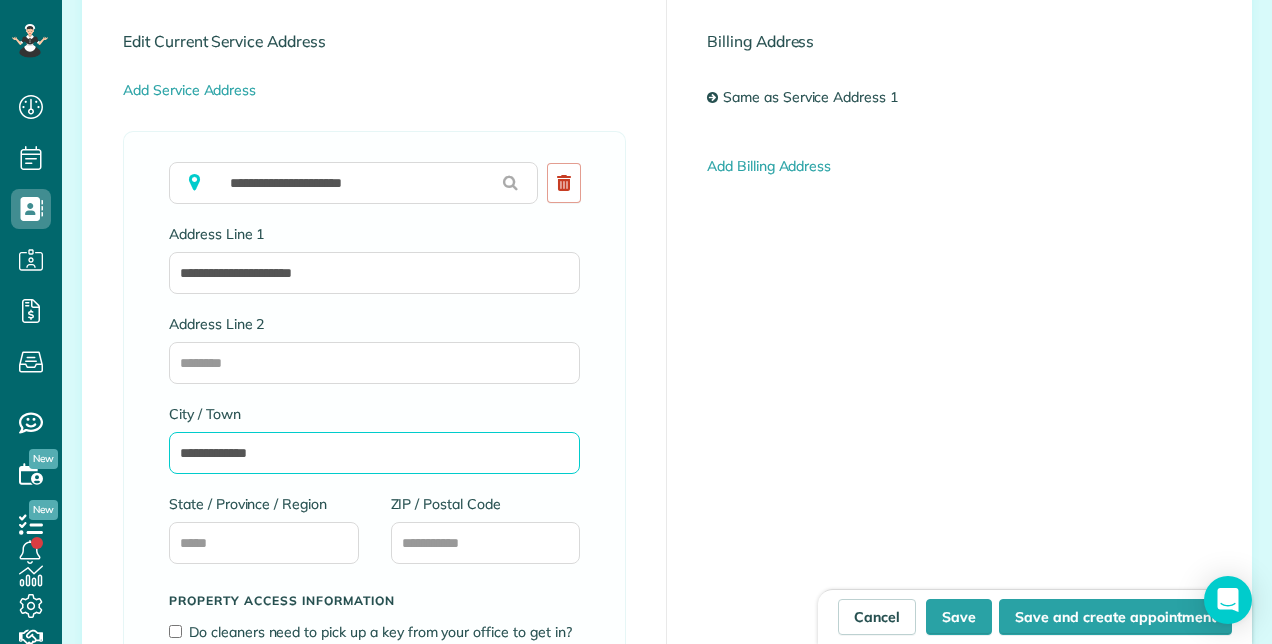 scroll, scrollTop: 1093, scrollLeft: 0, axis: vertical 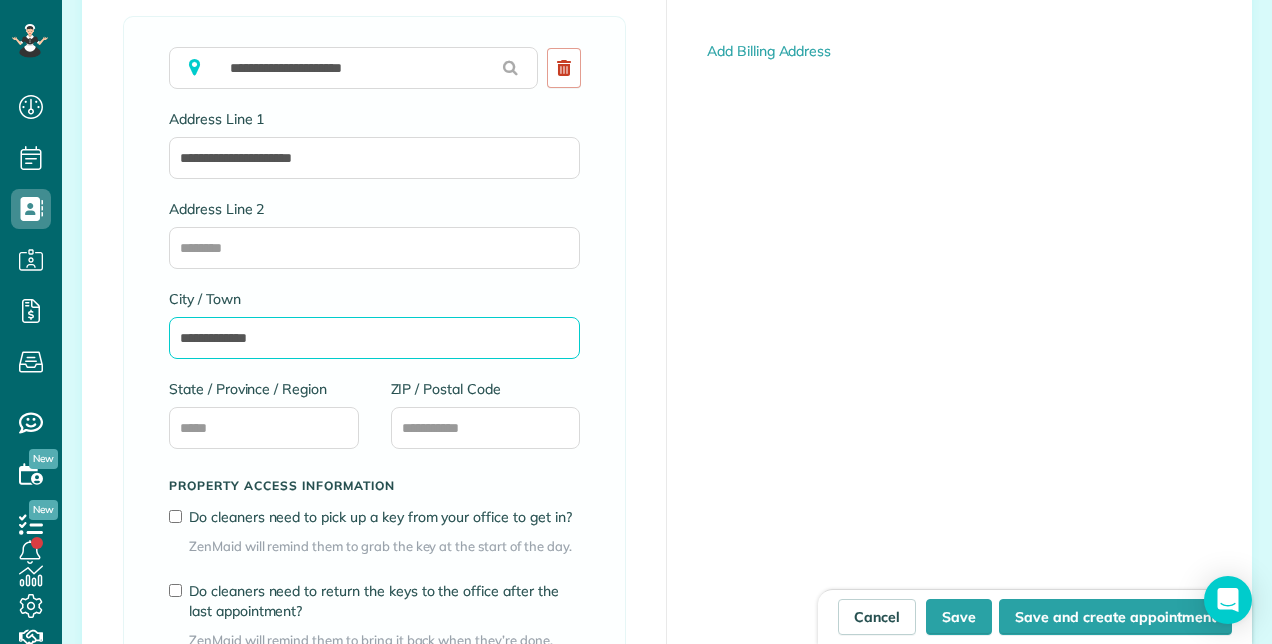 type on "**********" 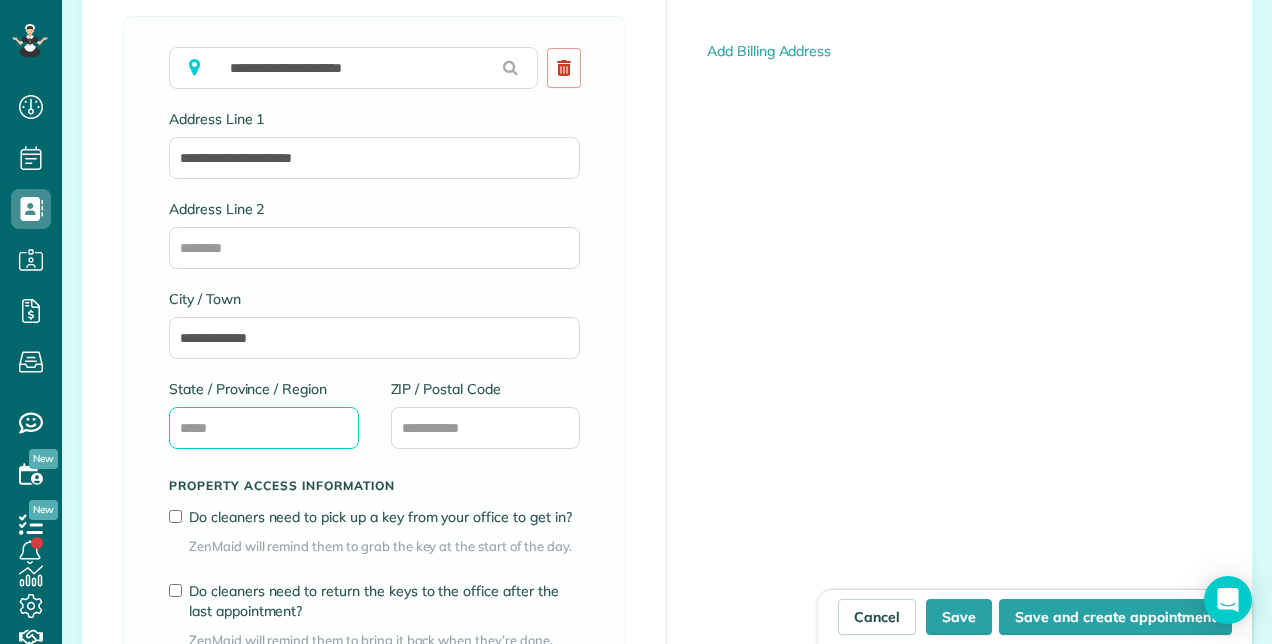 click on "State / Province / Region" at bounding box center (264, 428) 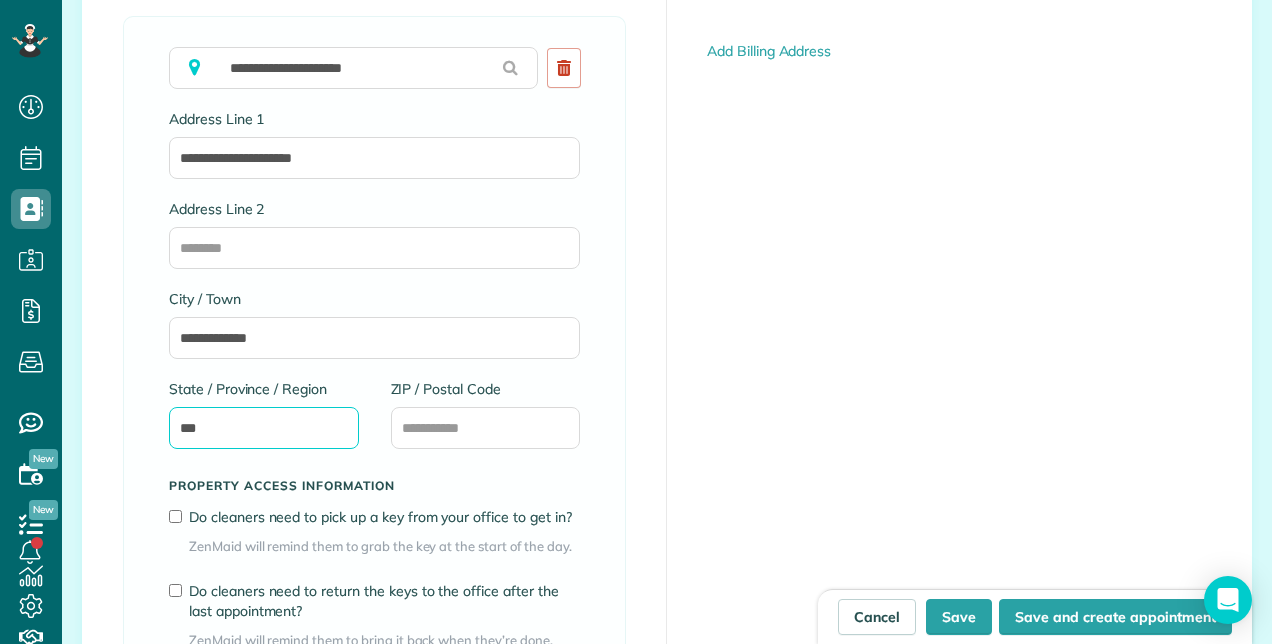 type on "**" 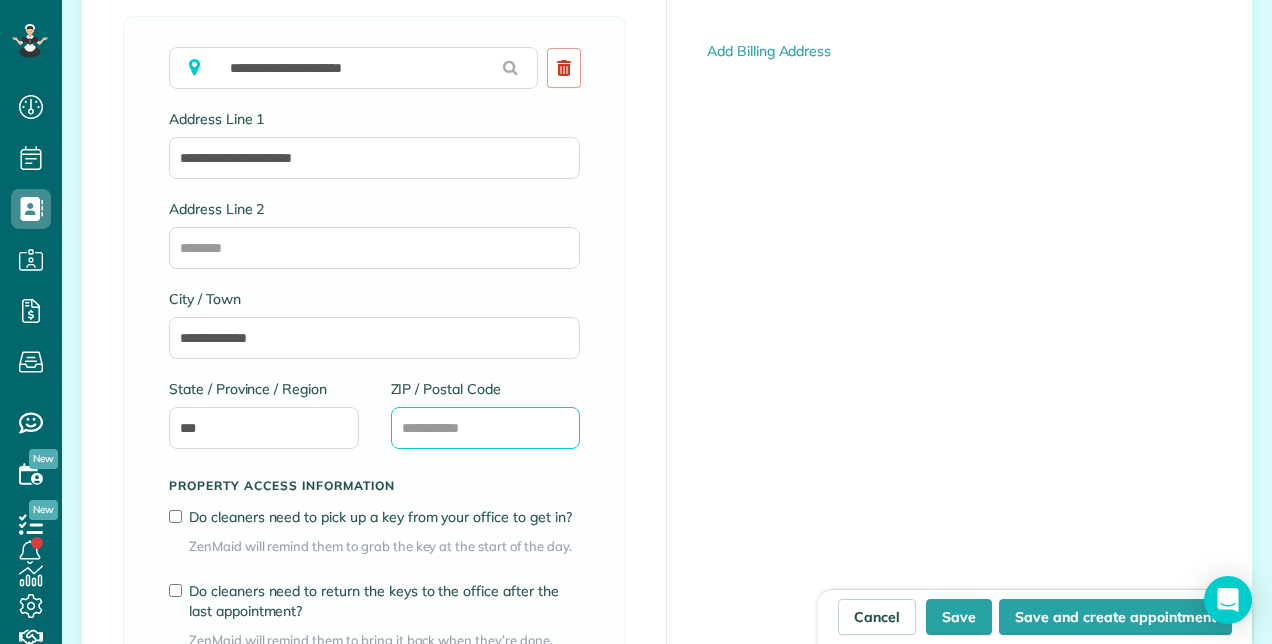 click on "ZIP / Postal Code" at bounding box center [486, 428] 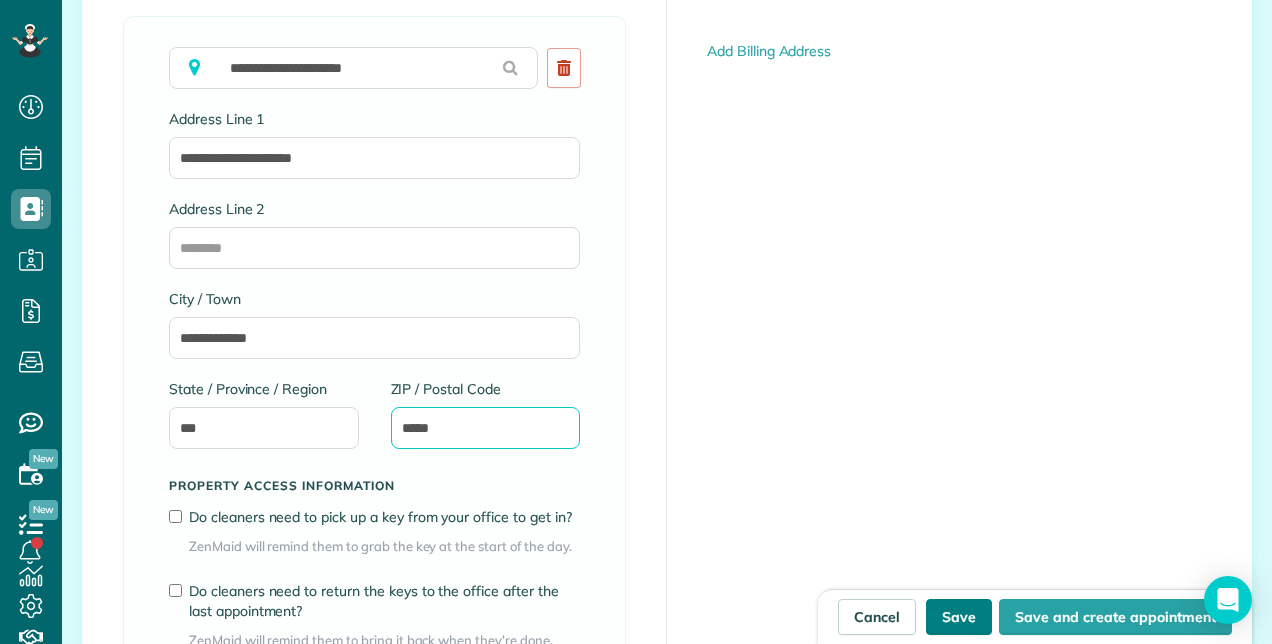 type on "*****" 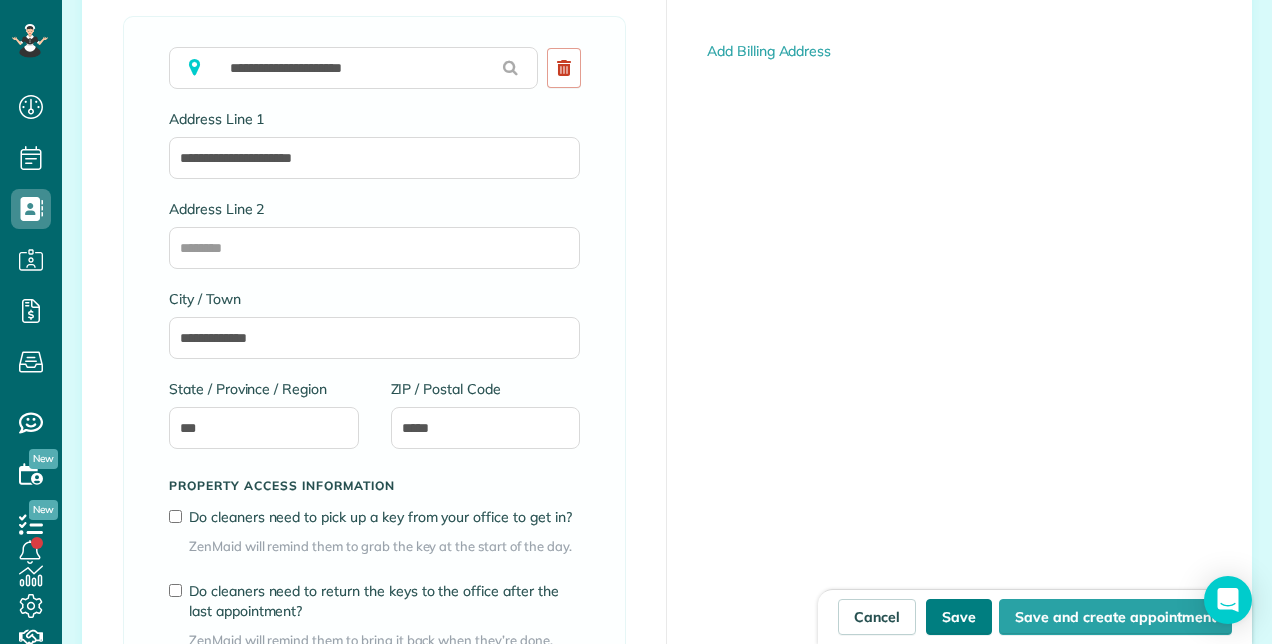 click on "Save" at bounding box center (959, 617) 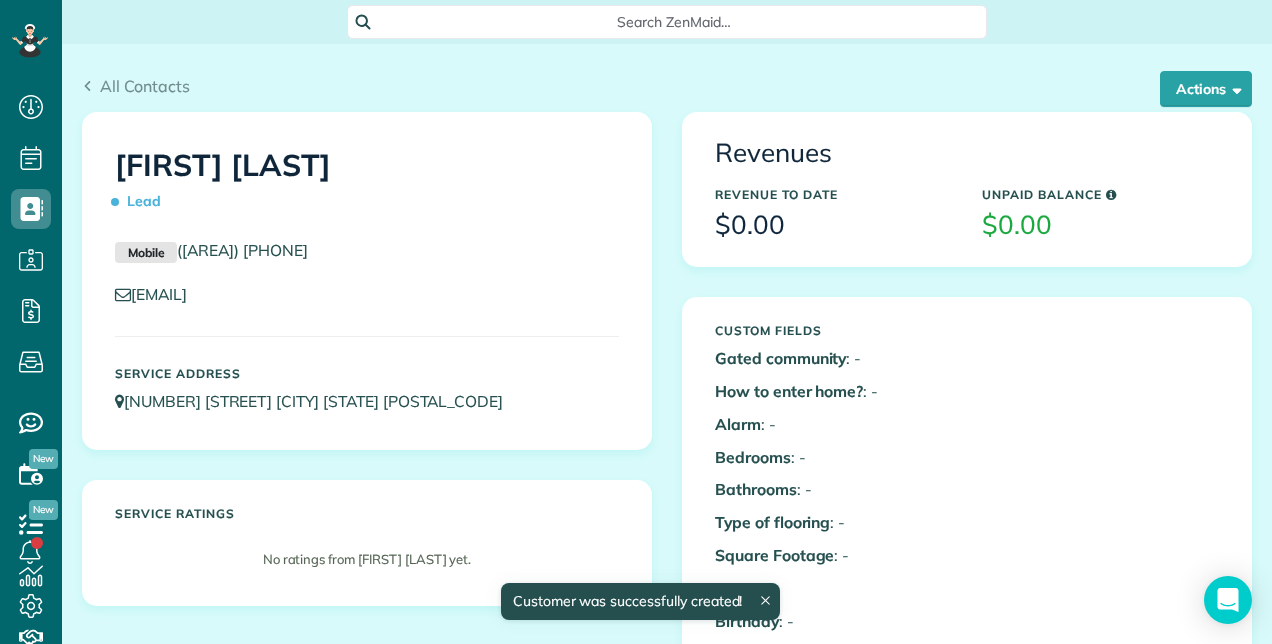 scroll, scrollTop: 0, scrollLeft: 0, axis: both 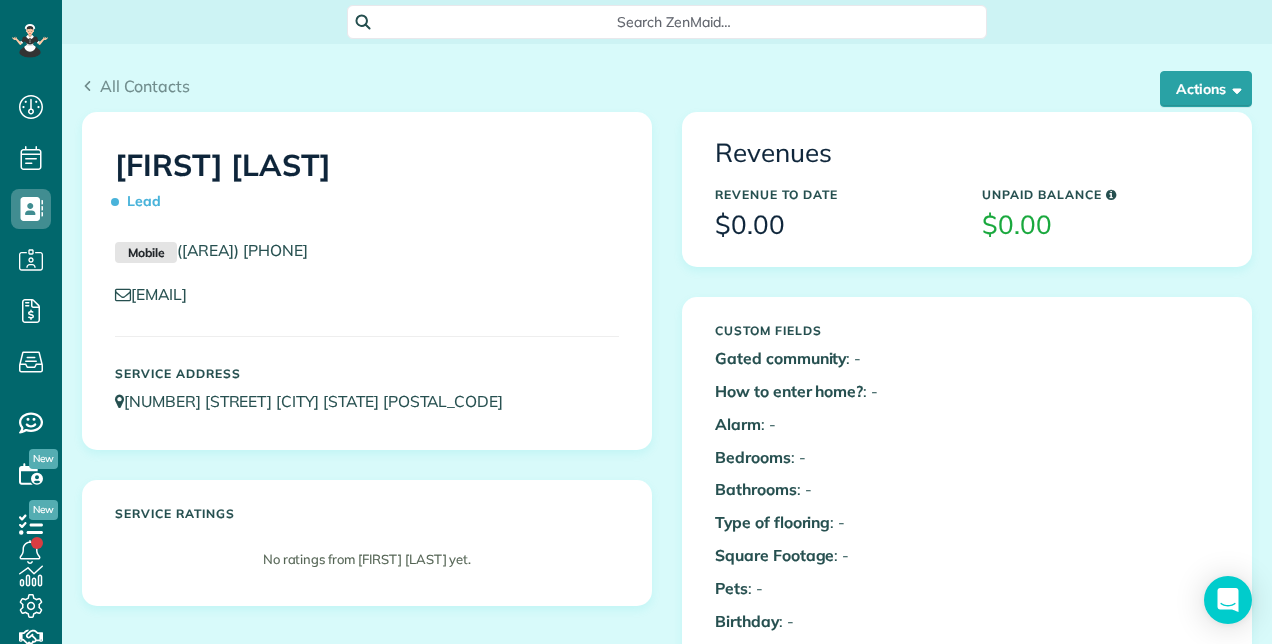 click on "All Contacts
Actions
Edit
Add Appointment
Recent Activity
Send Email
Show Past appointments
Show Future appointments
Manage Credit Cards
Delete" at bounding box center [667, 78] 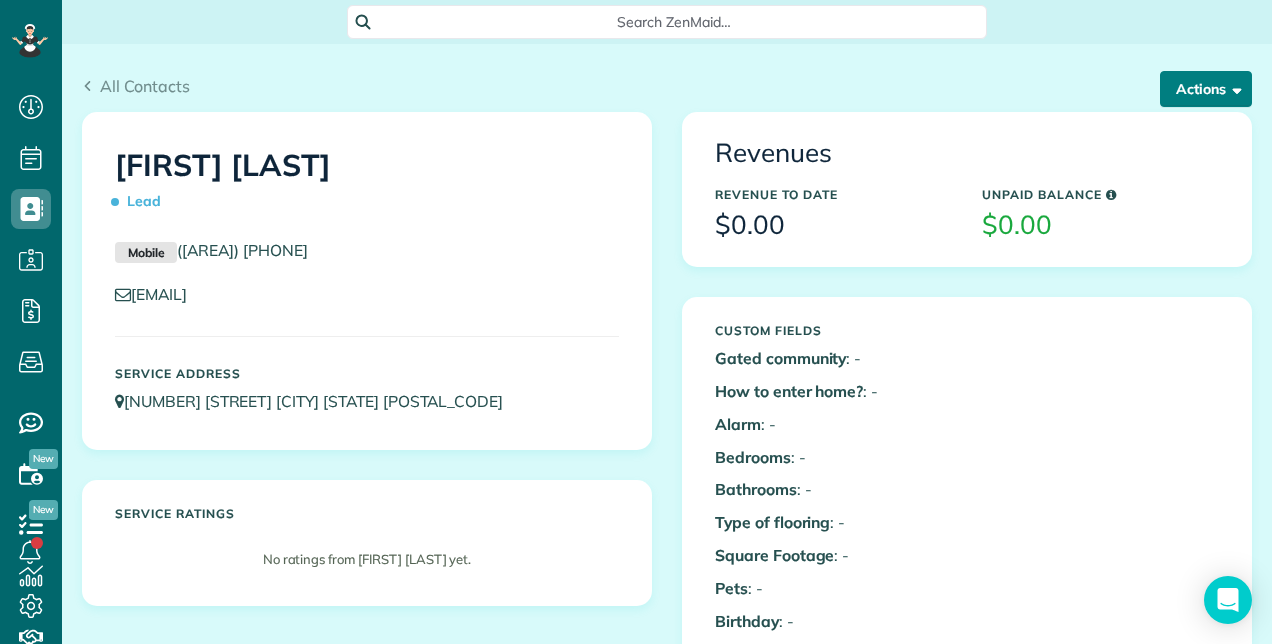 click on "Actions" at bounding box center [1206, 89] 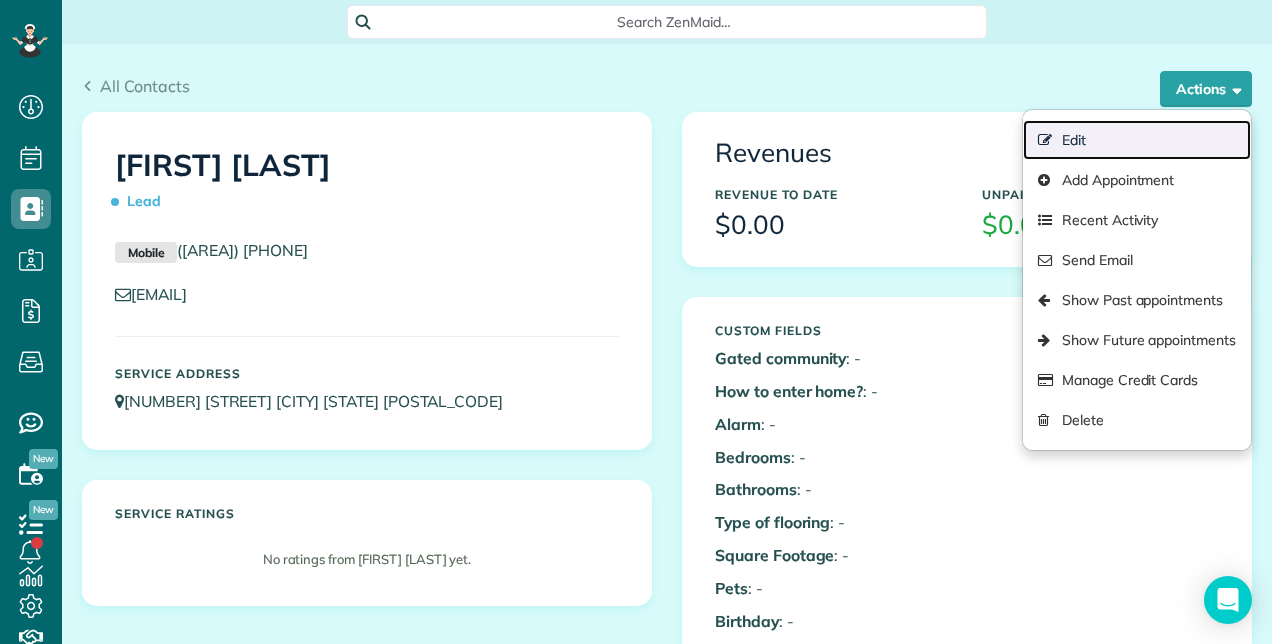 click on "Edit" at bounding box center [1137, 140] 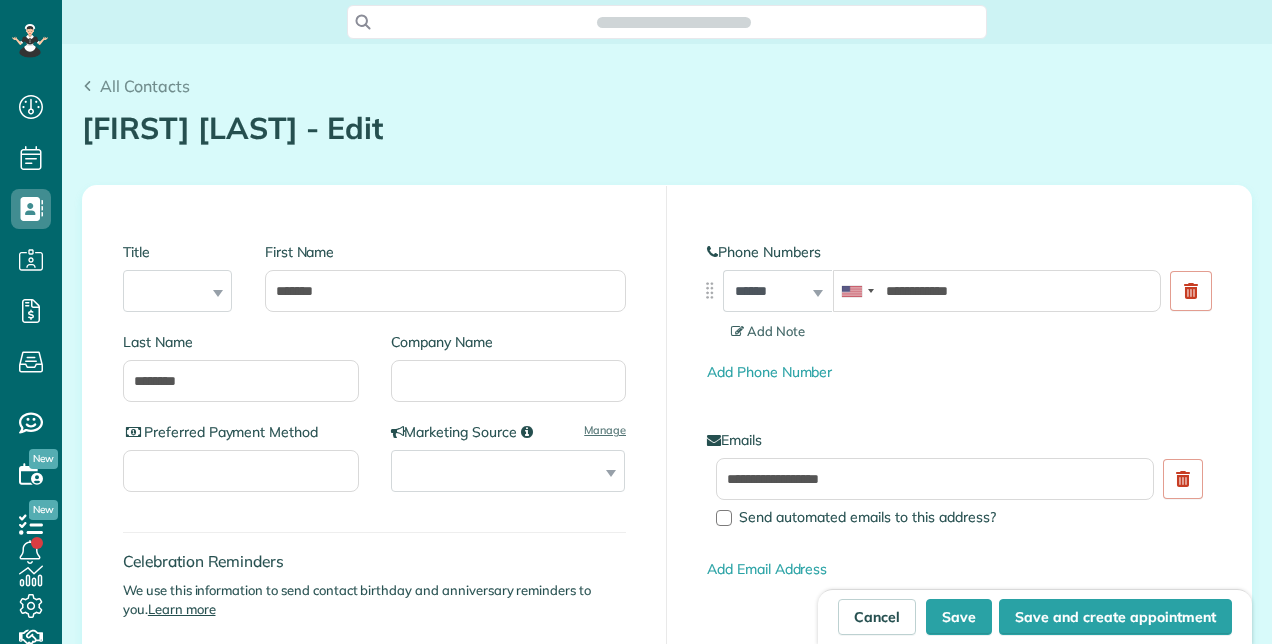 type on "**********" 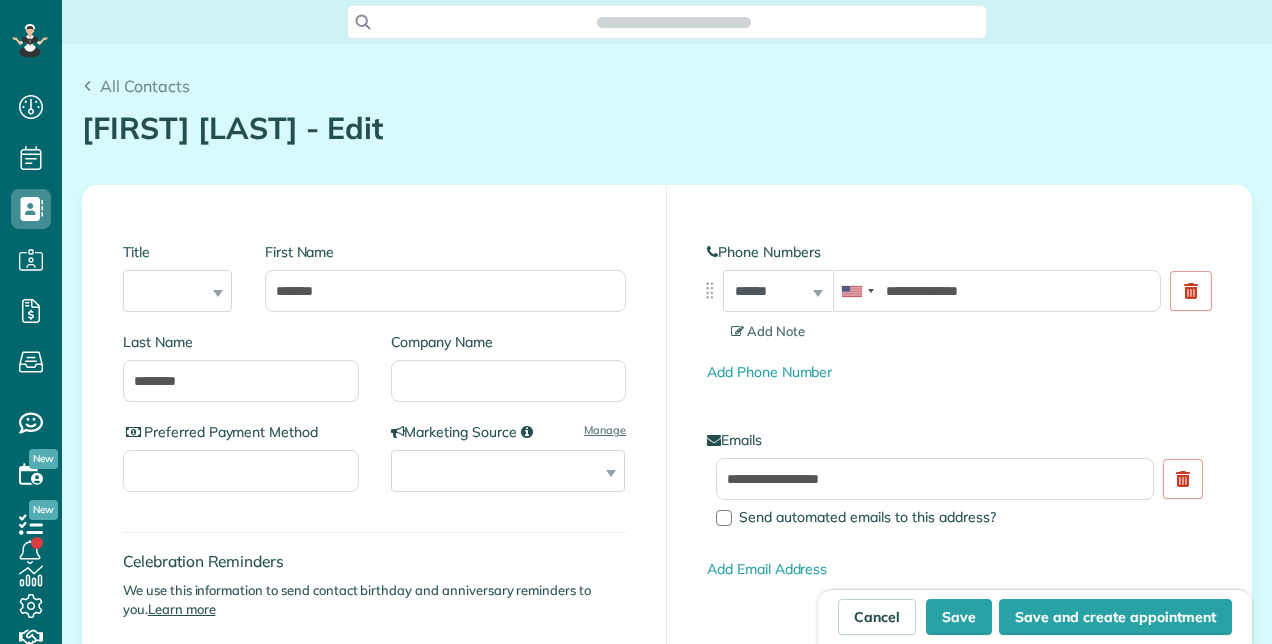 scroll, scrollTop: 0, scrollLeft: 0, axis: both 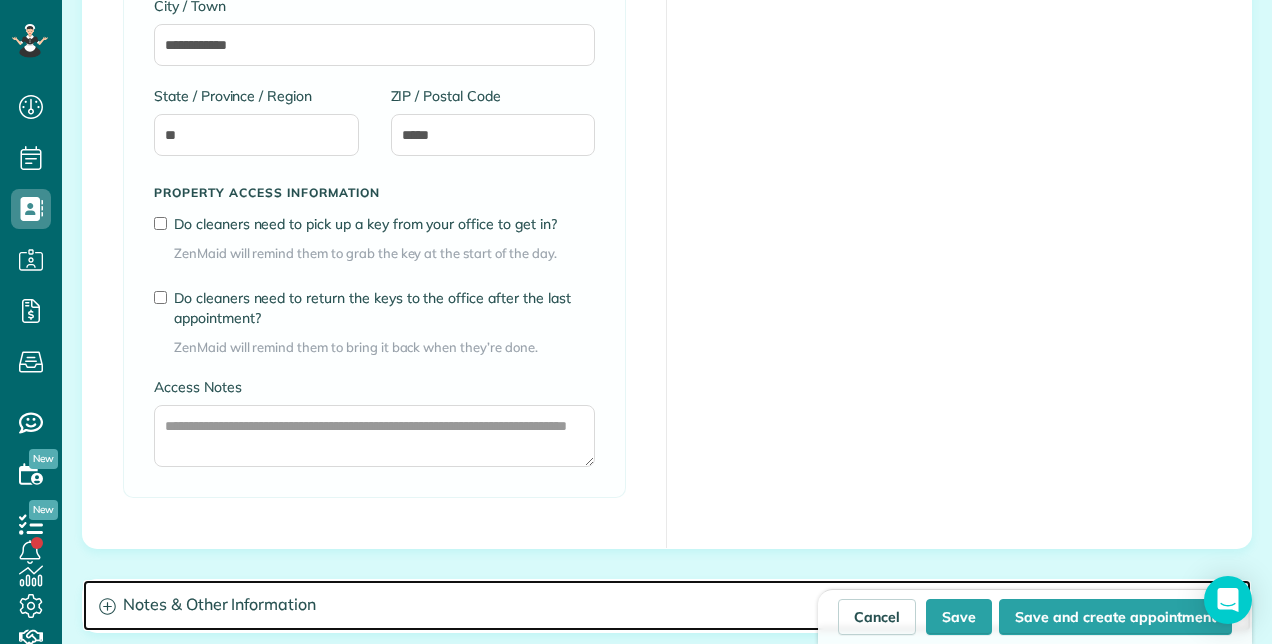 click on "Notes & Other Information" at bounding box center [667, 605] 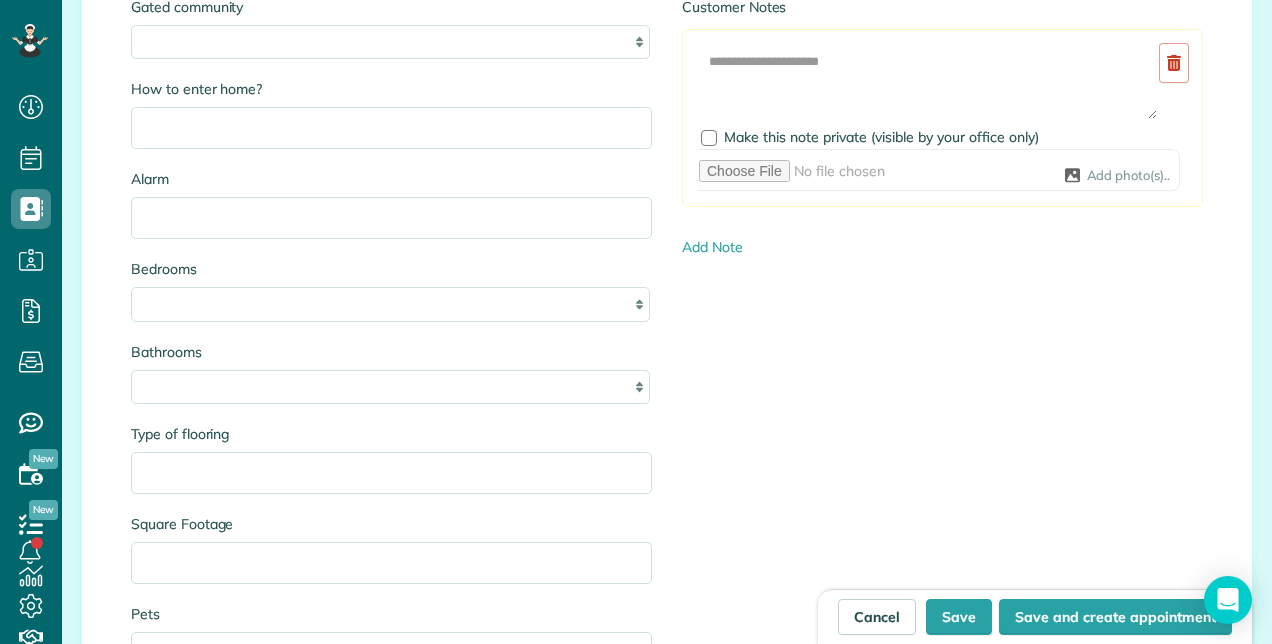 scroll, scrollTop: 2099, scrollLeft: 0, axis: vertical 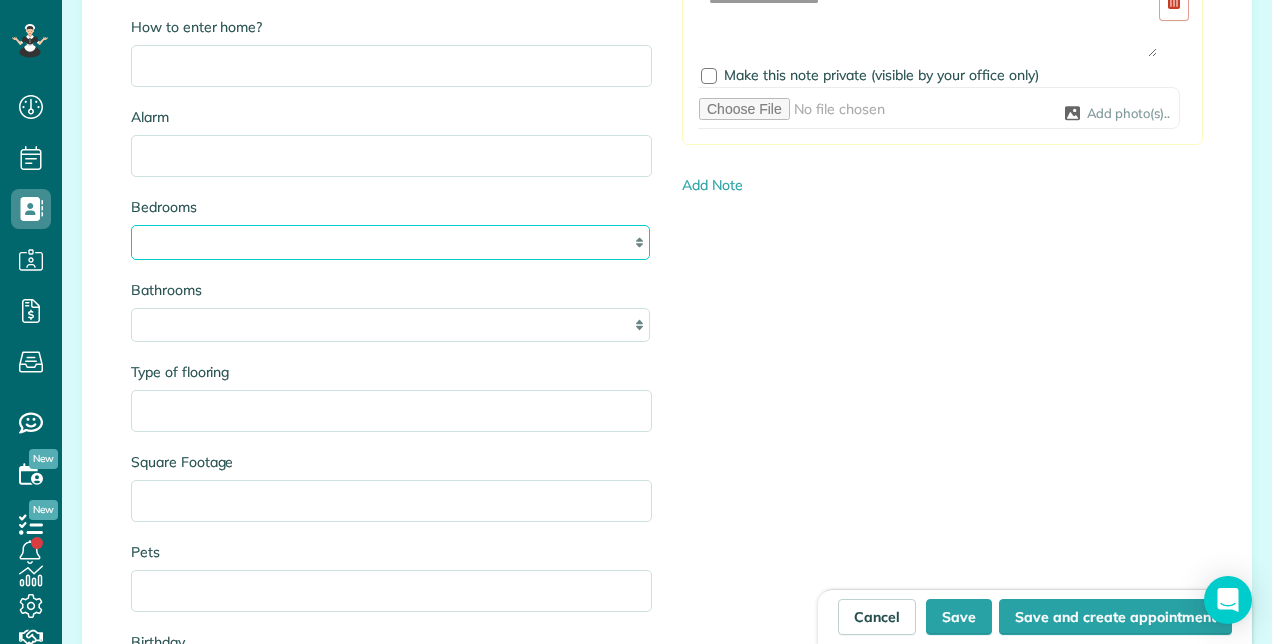 click on "*
*
*
*
**" at bounding box center (390, 242) 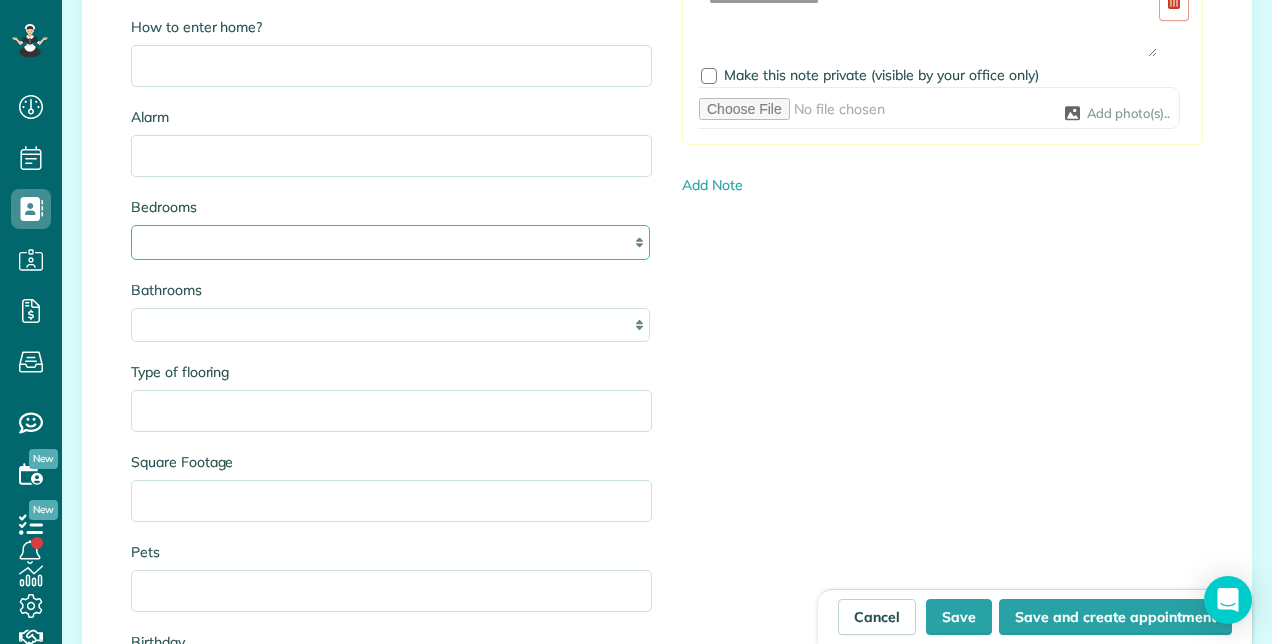 select on "*" 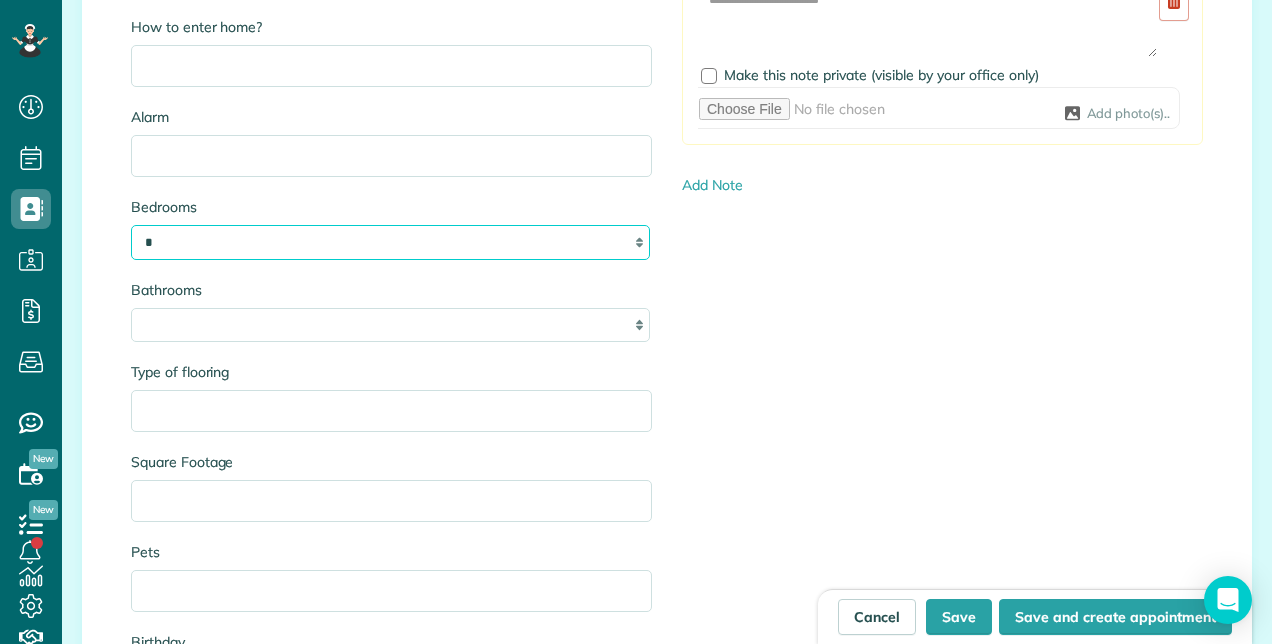 click on "*
*
*
*
**" at bounding box center (390, 242) 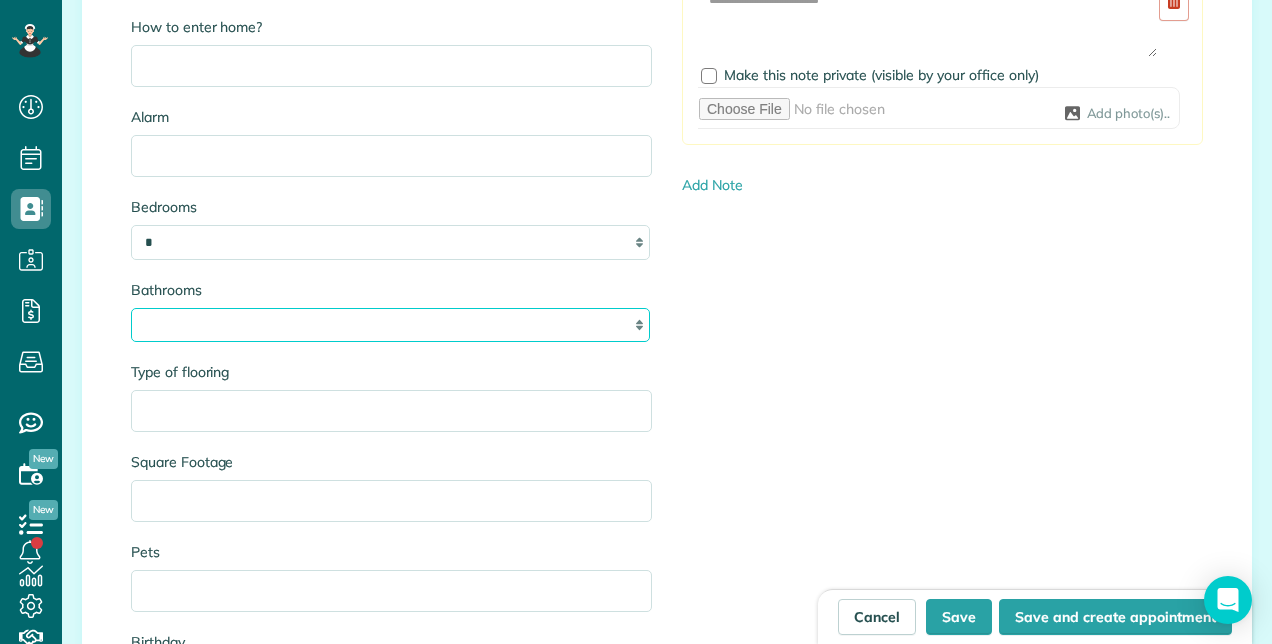 click on "*
***
*
***
*
***
*
***
**" at bounding box center (390, 325) 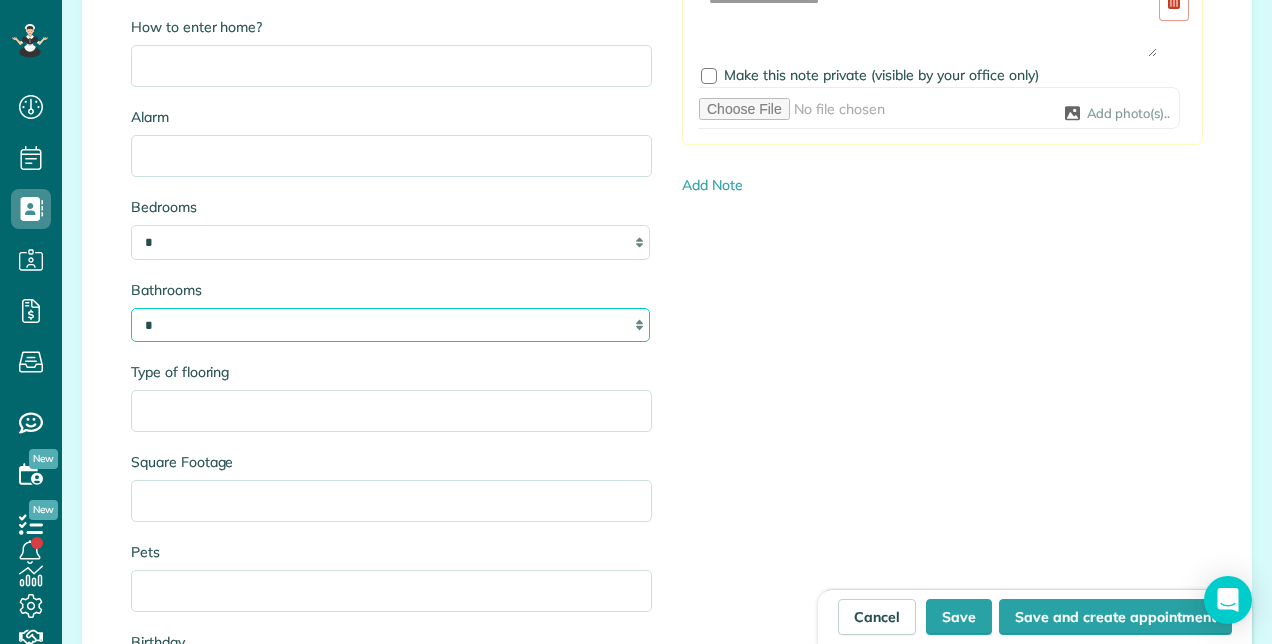 click on "*
***
*
***
*
***
*
***
**" at bounding box center (390, 325) 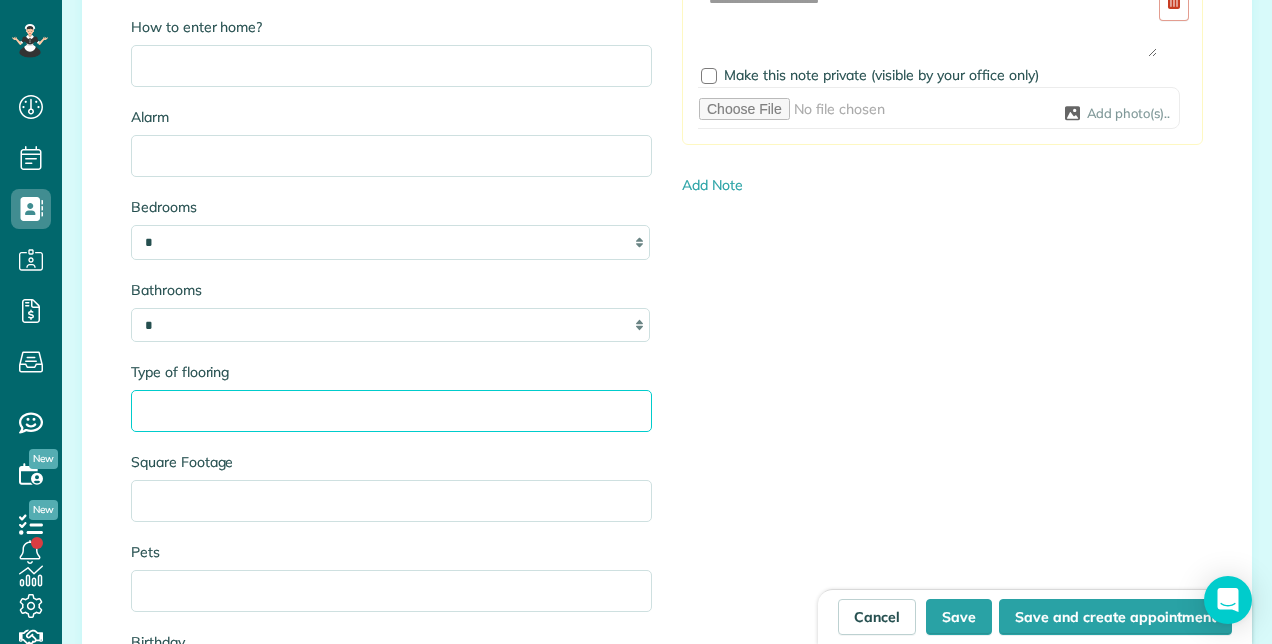 click on "Type of flooring" at bounding box center (391, 411) 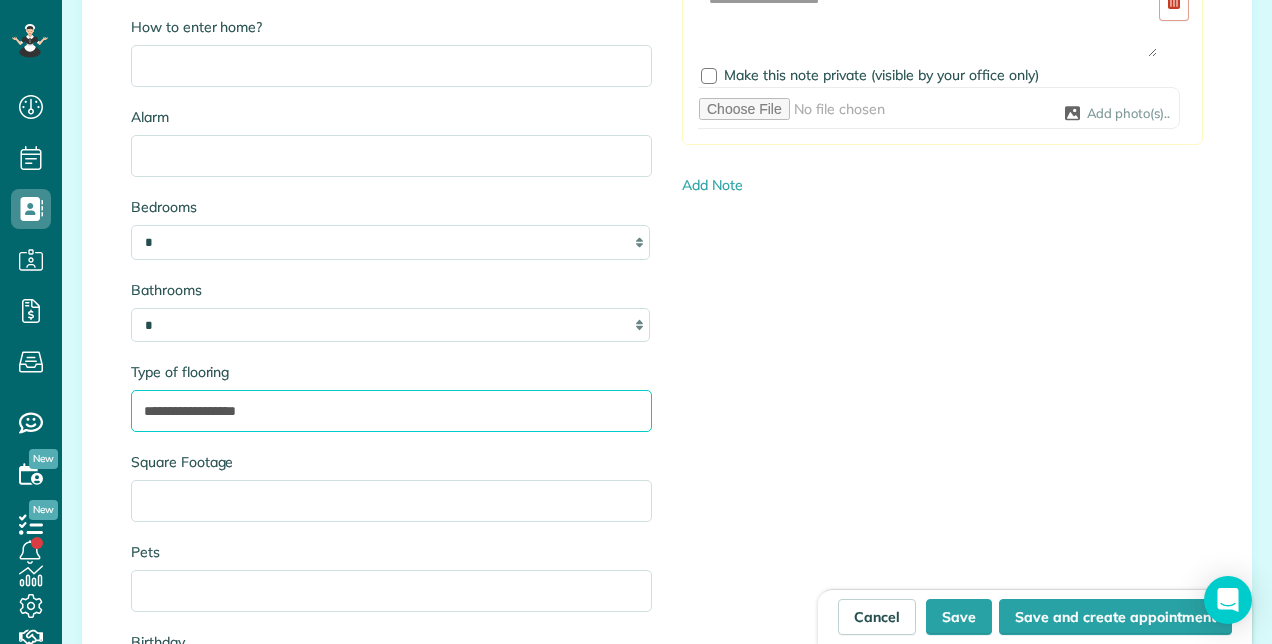 type on "**********" 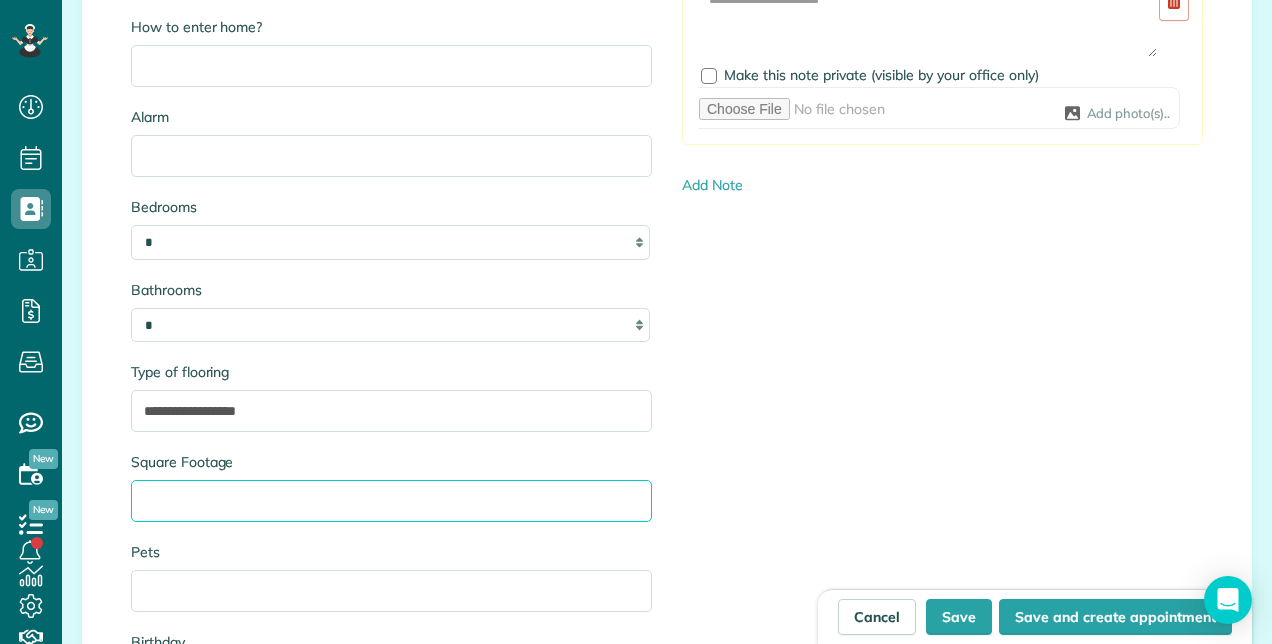 click on "Square Footage" at bounding box center (391, 501) 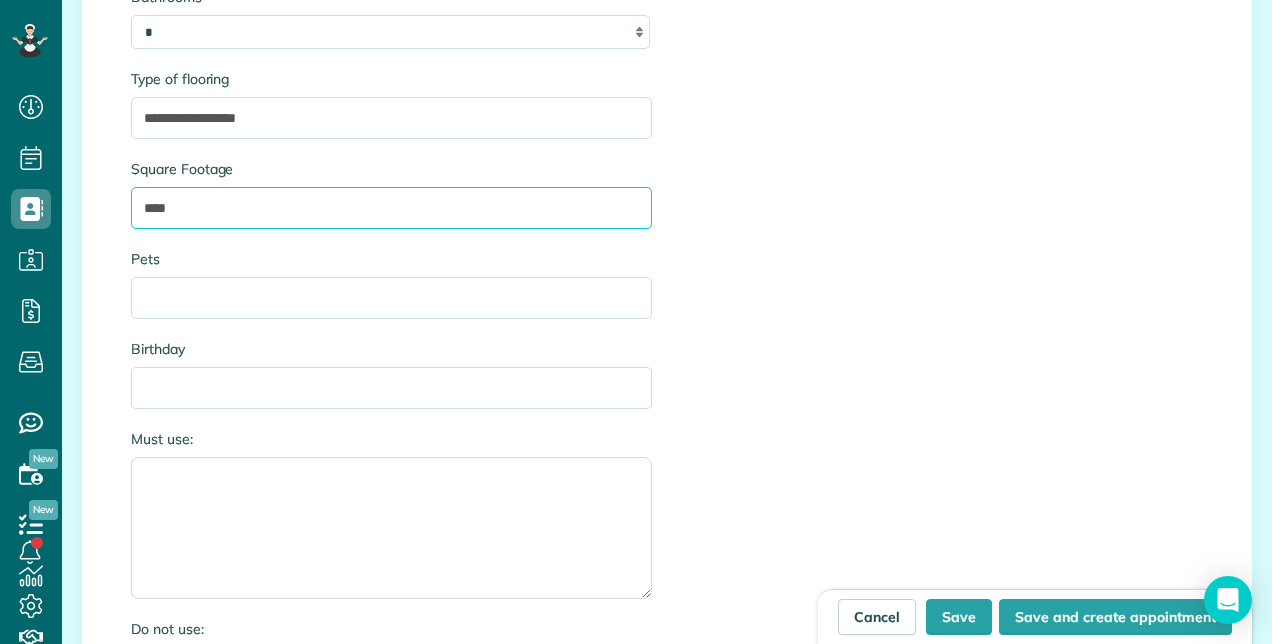 scroll, scrollTop: 2536, scrollLeft: 0, axis: vertical 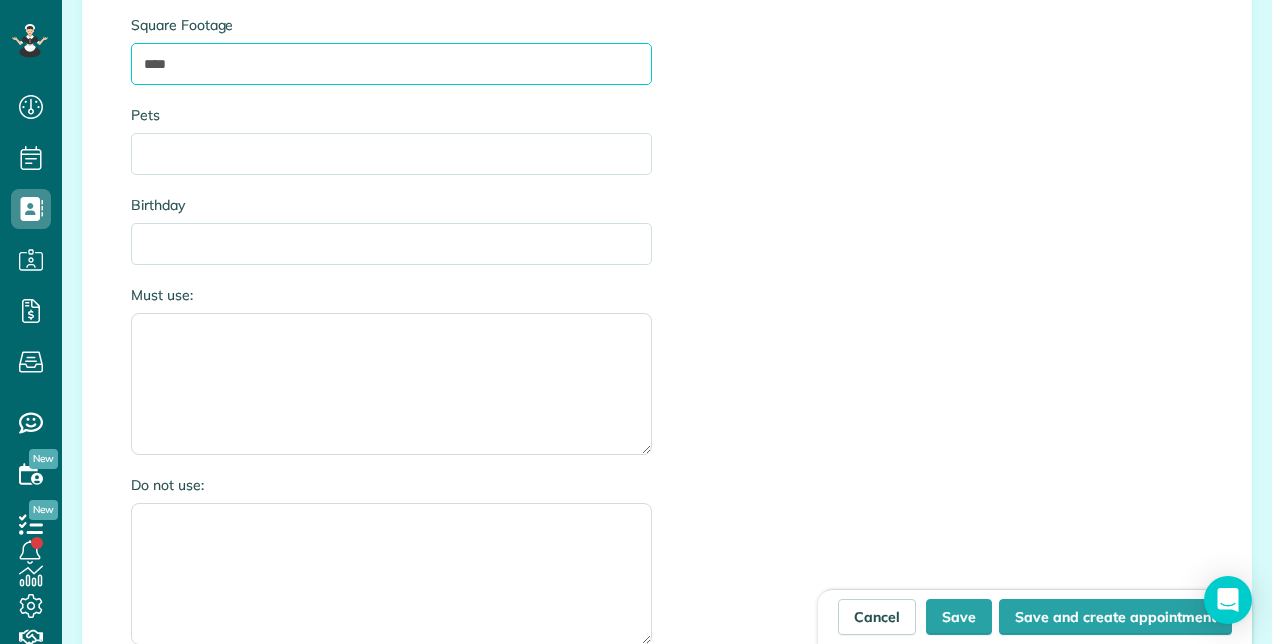 type on "****" 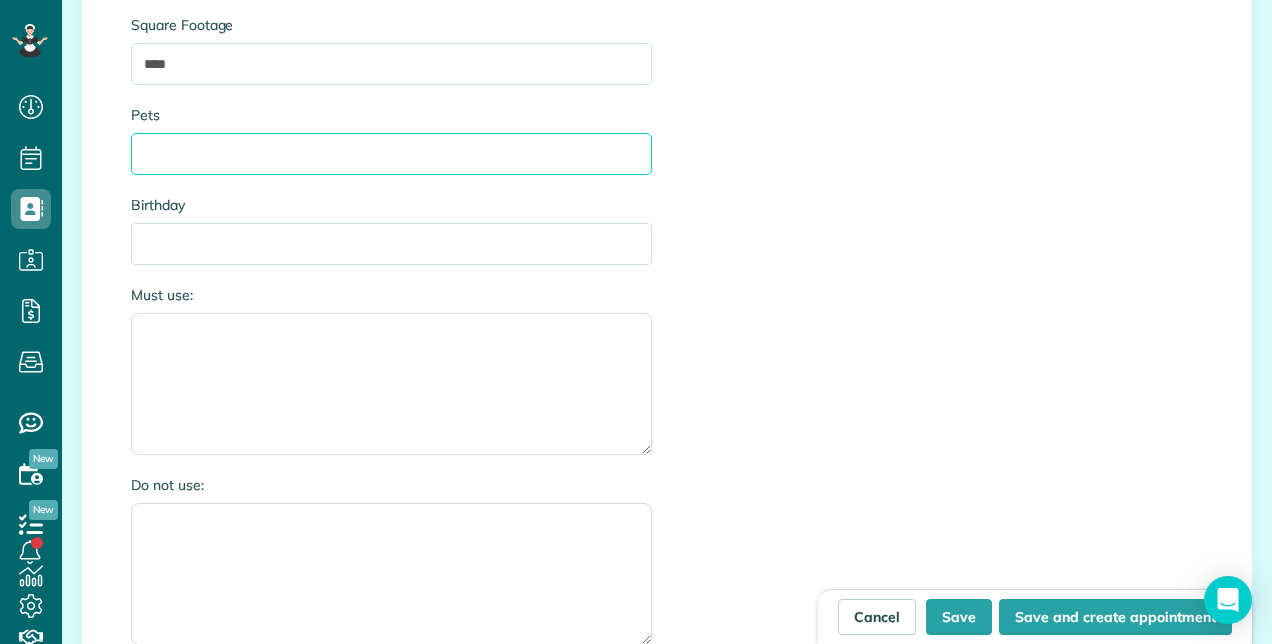 click on "Pets" at bounding box center (391, 154) 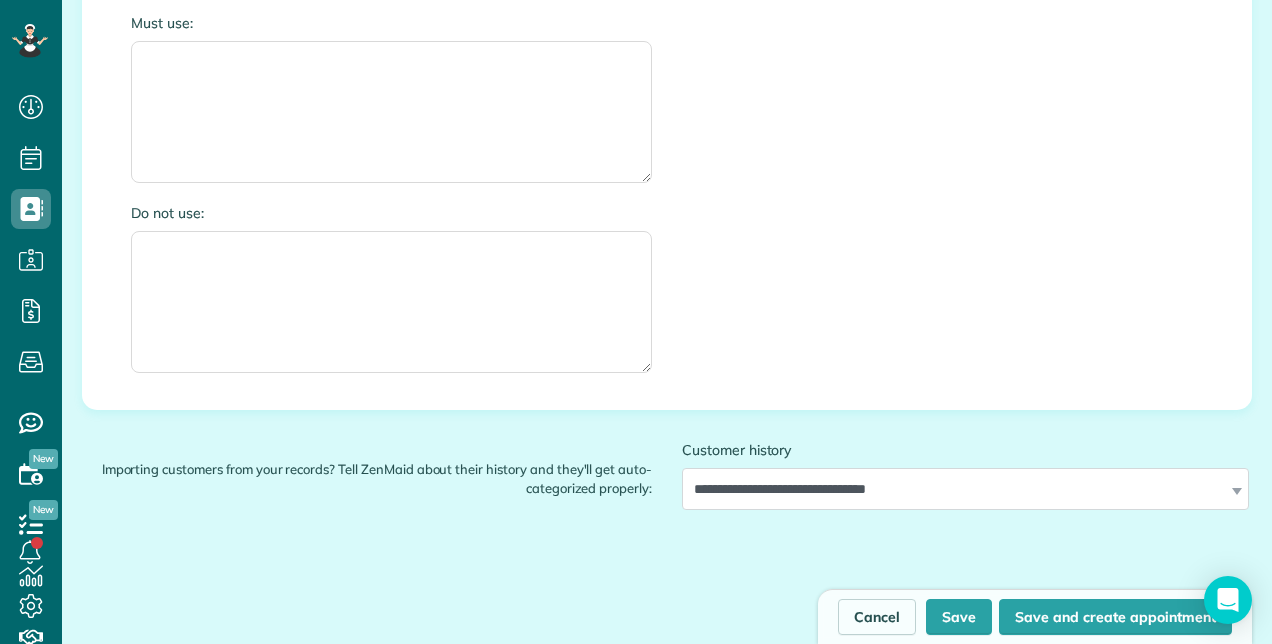 scroll, scrollTop: 2692, scrollLeft: 0, axis: vertical 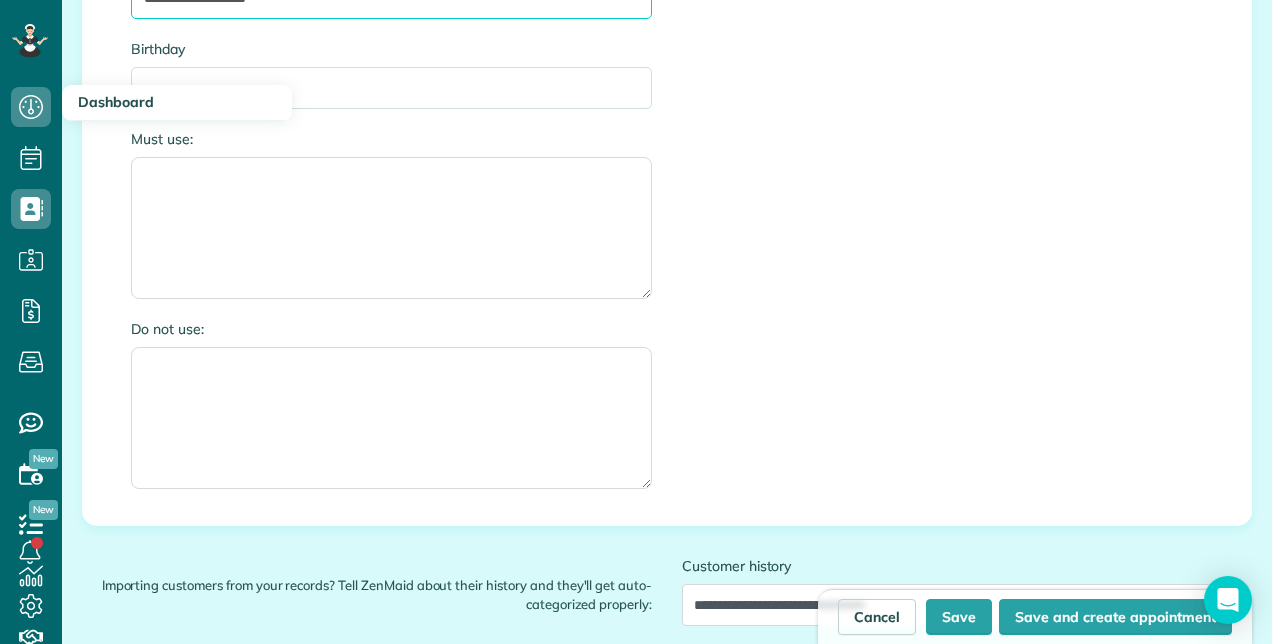 type on "**********" 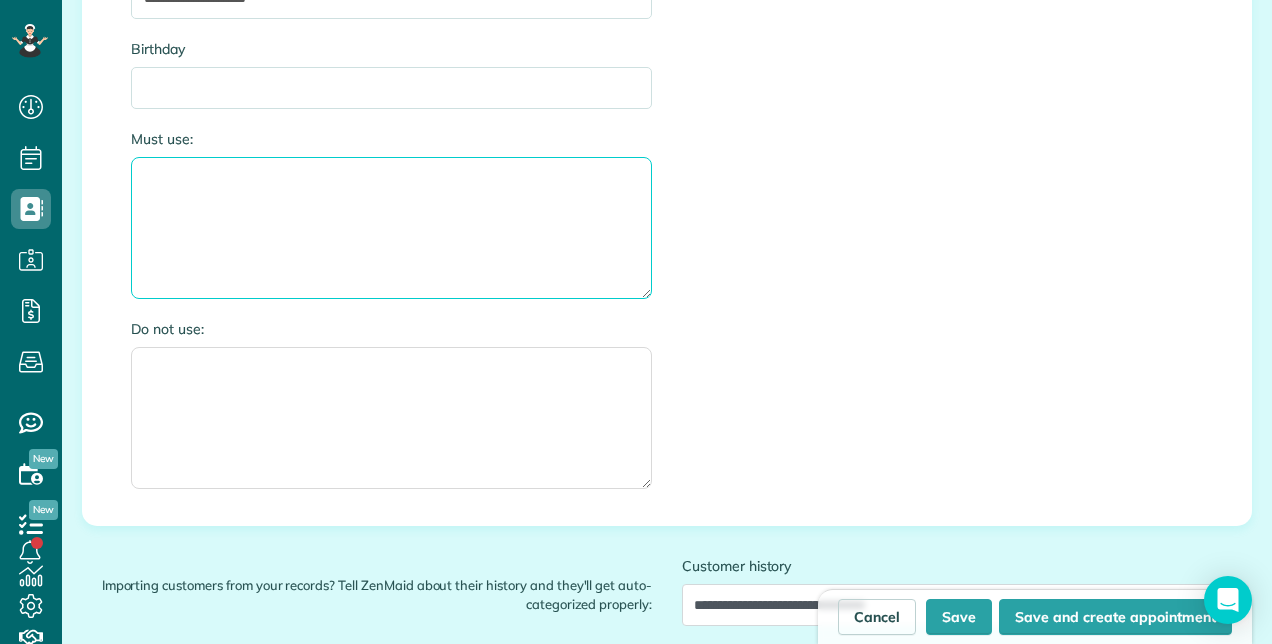 click on "Must use:" at bounding box center [391, 228] 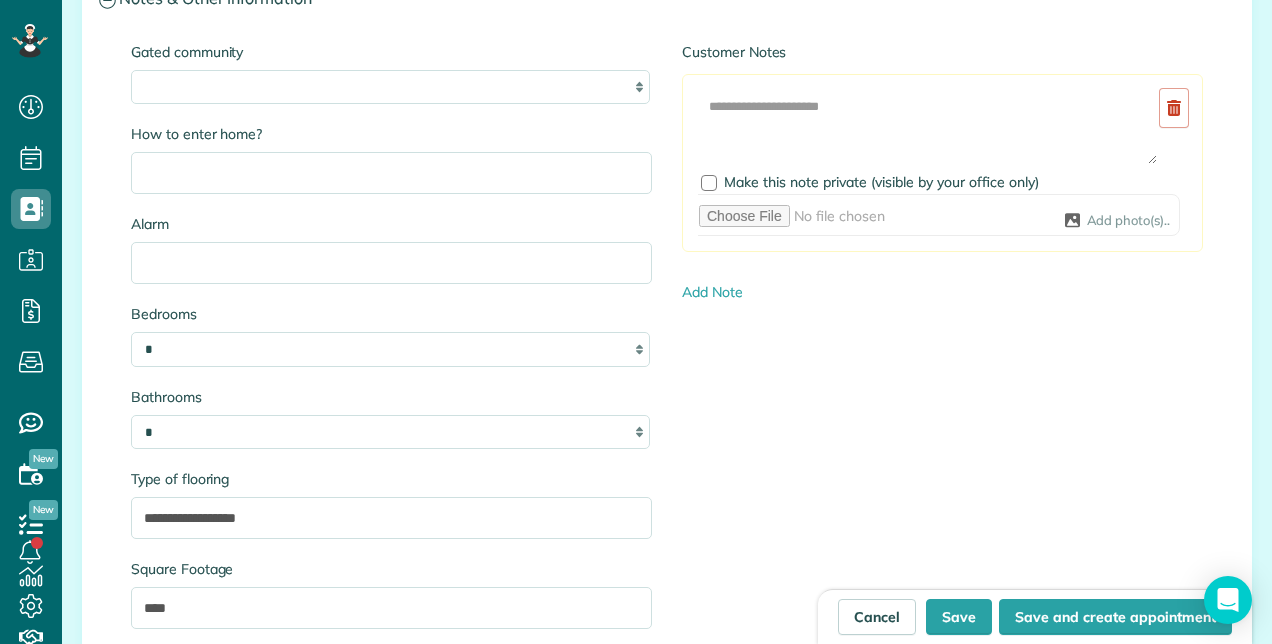 scroll, scrollTop: 1897, scrollLeft: 0, axis: vertical 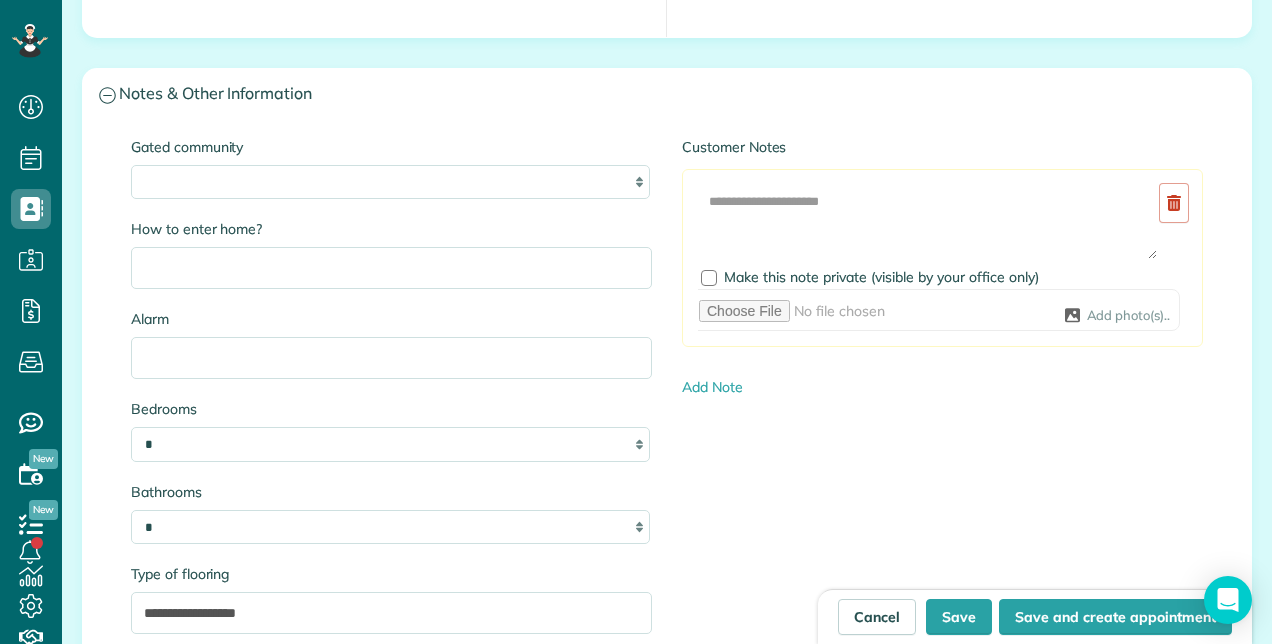 type on "**********" 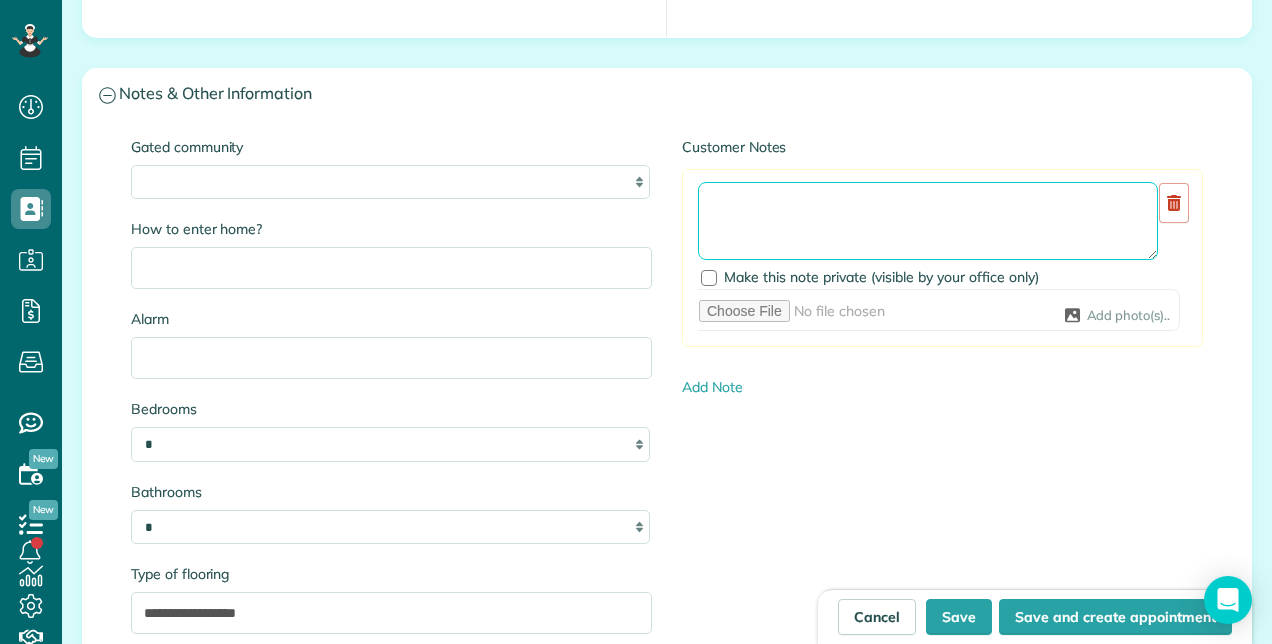 click at bounding box center (928, 221) 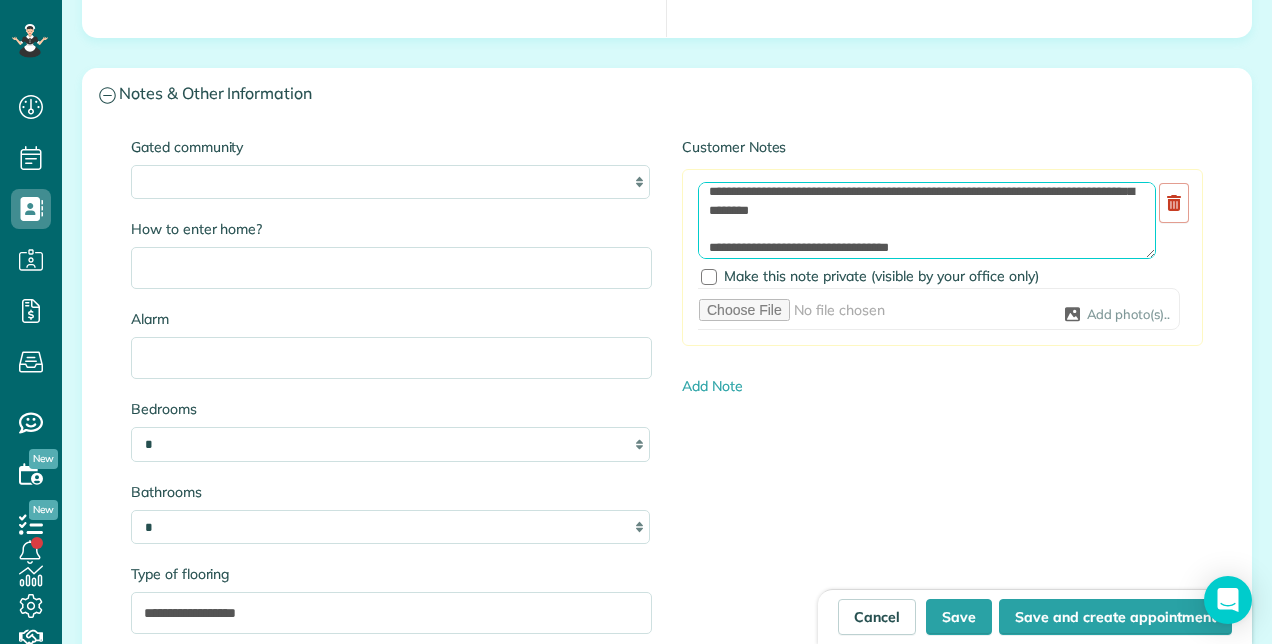 scroll, scrollTop: 10, scrollLeft: 0, axis: vertical 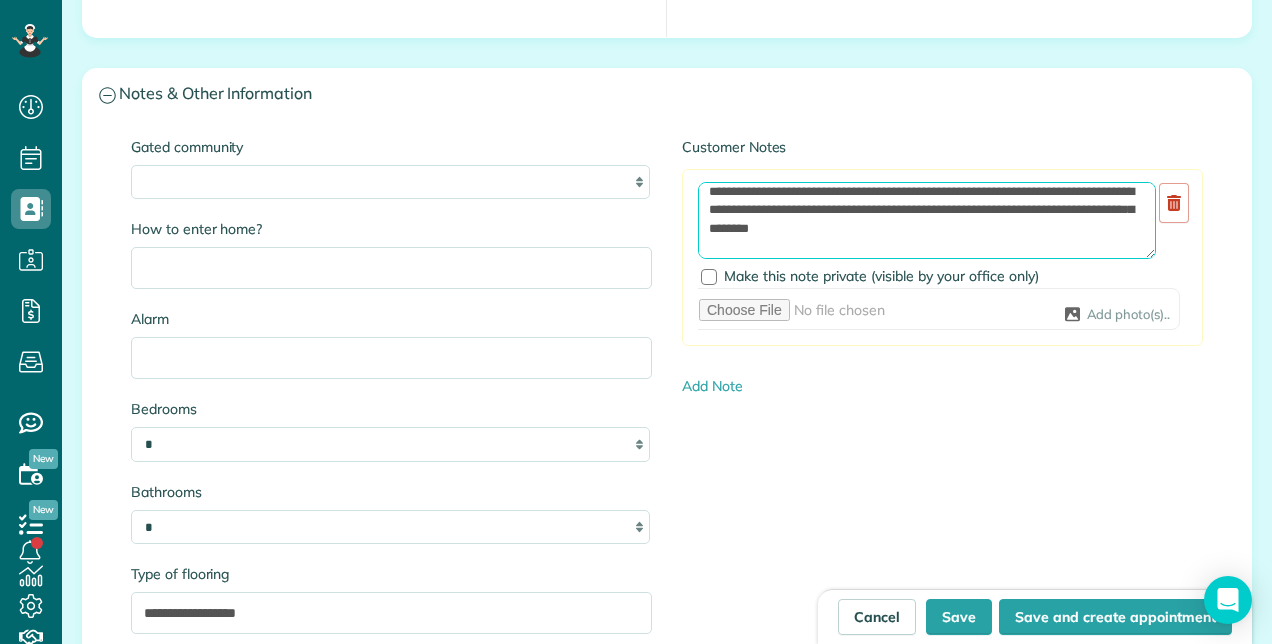 type on "**********" 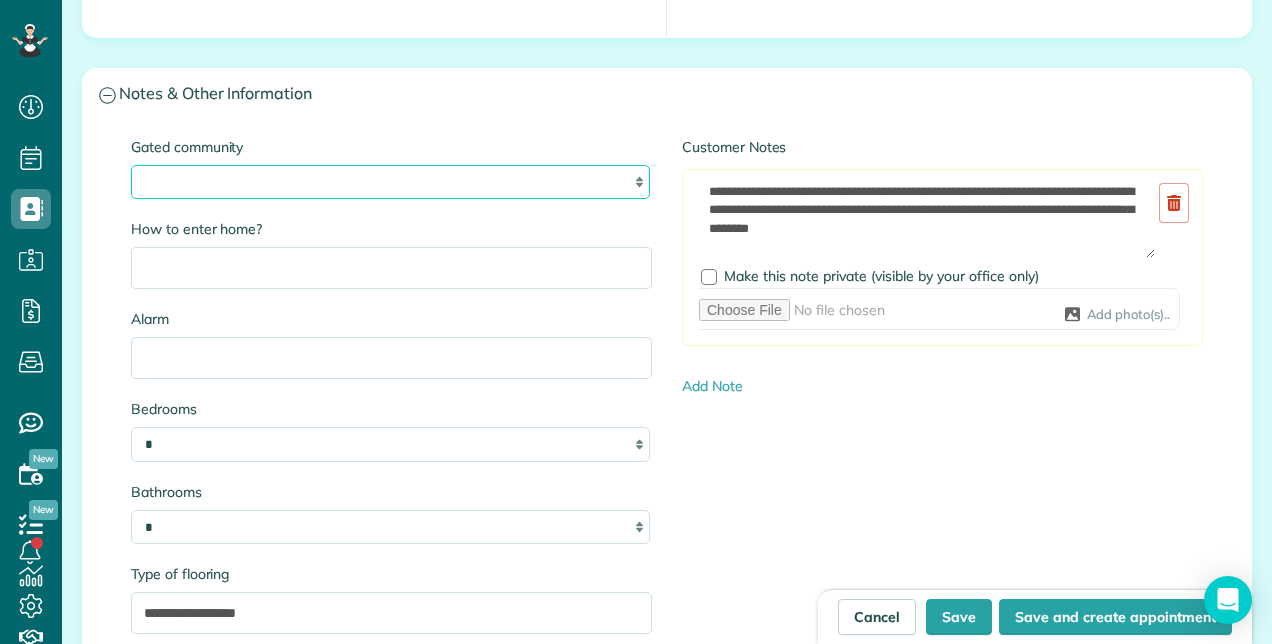 drag, startPoint x: 529, startPoint y: 178, endPoint x: 518, endPoint y: 184, distance: 12.529964 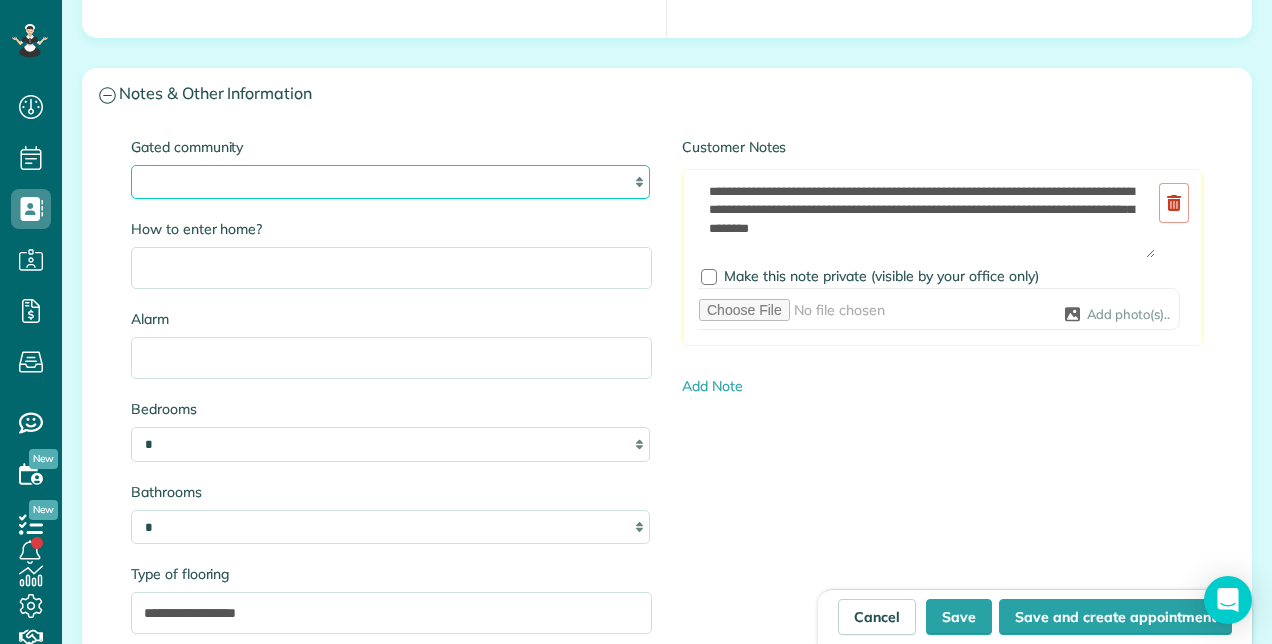 click on "***
**" at bounding box center [390, 182] 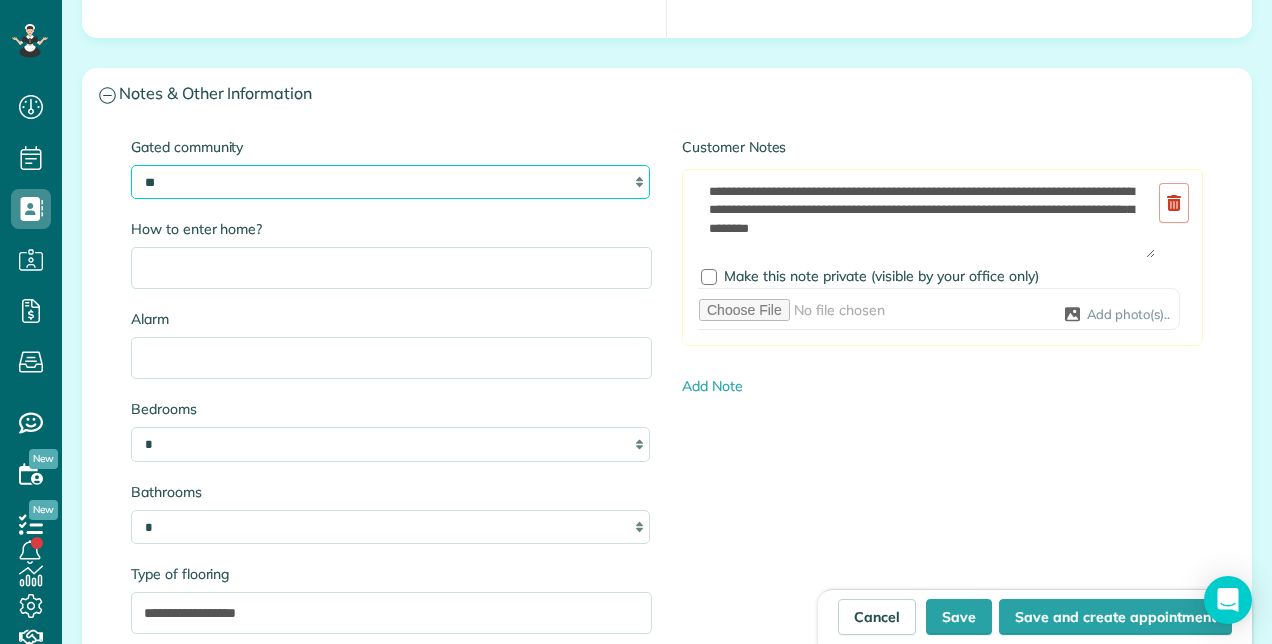 click on "***
**" at bounding box center (390, 182) 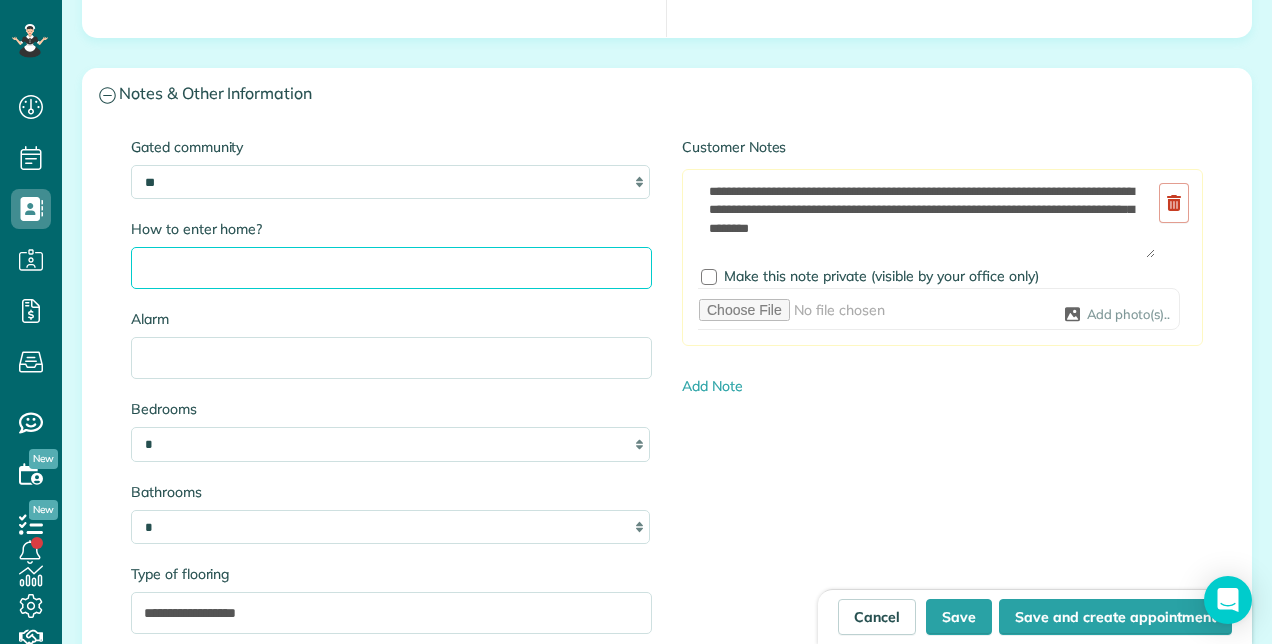 click on "How to enter home?" at bounding box center (391, 268) 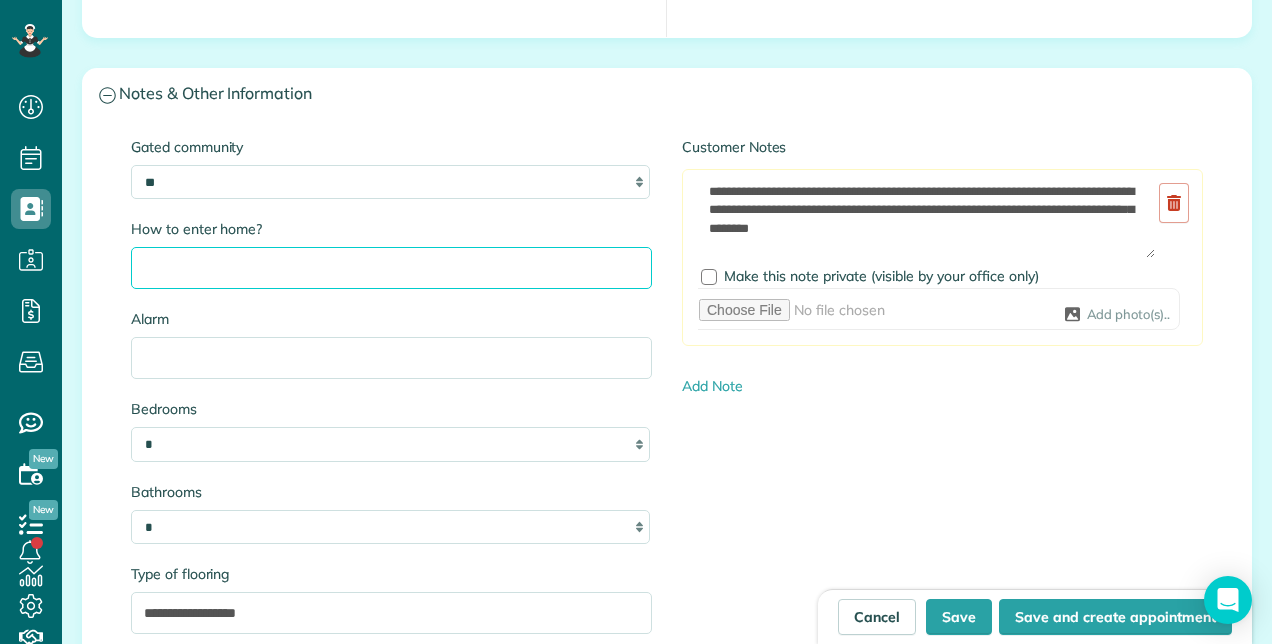 click on "How to enter home?" at bounding box center (391, 268) 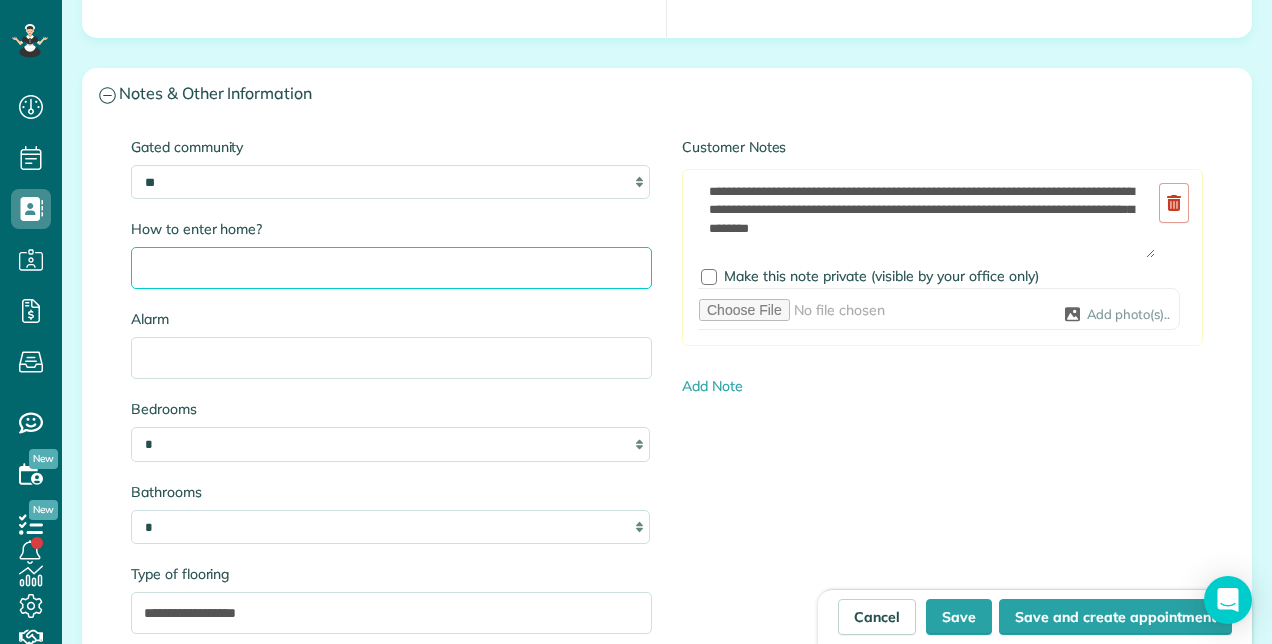 click on "How to enter home?" at bounding box center (391, 268) 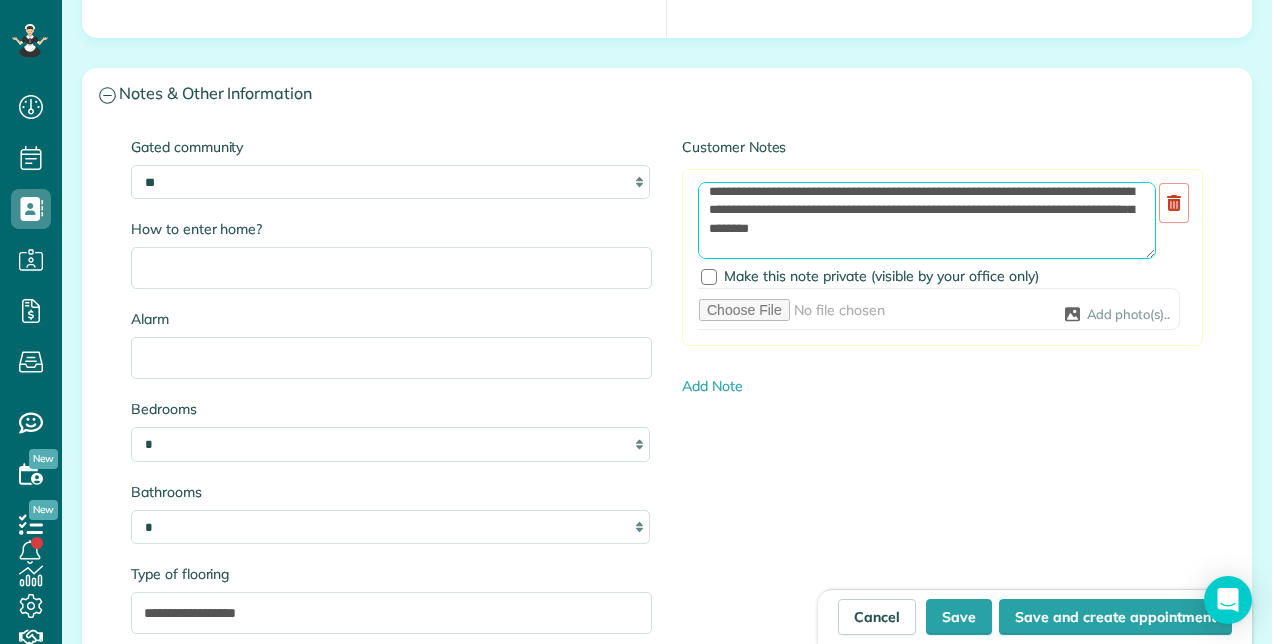 click on "**********" at bounding box center [927, 220] 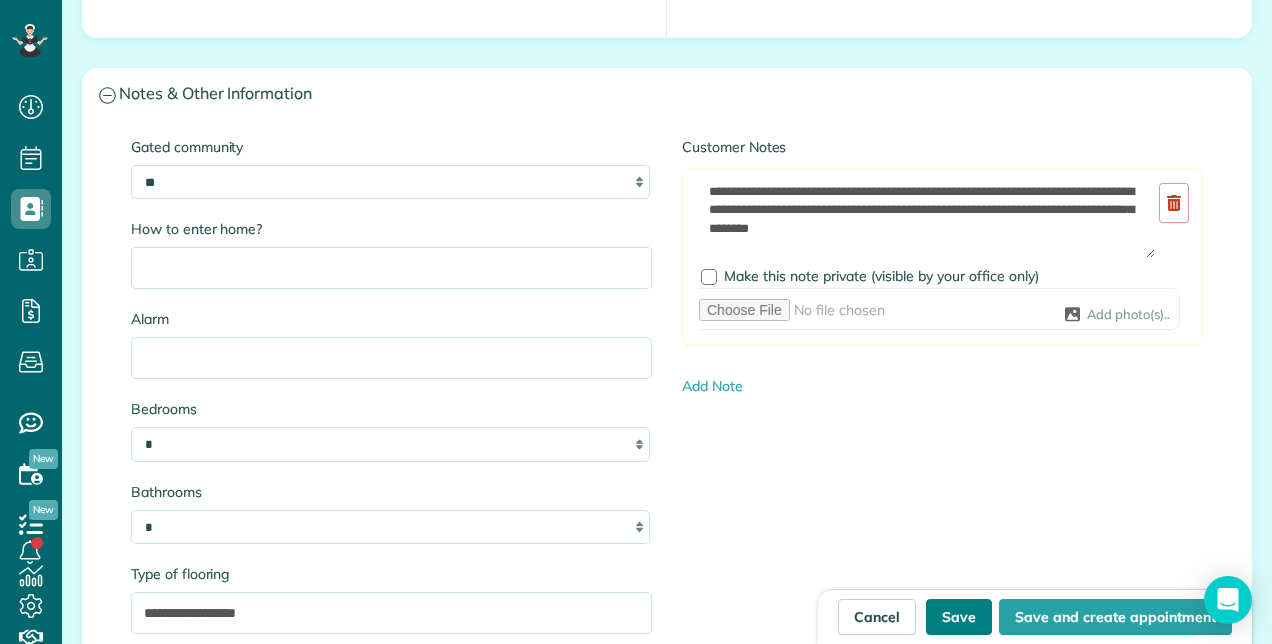 click on "Save" at bounding box center (959, 617) 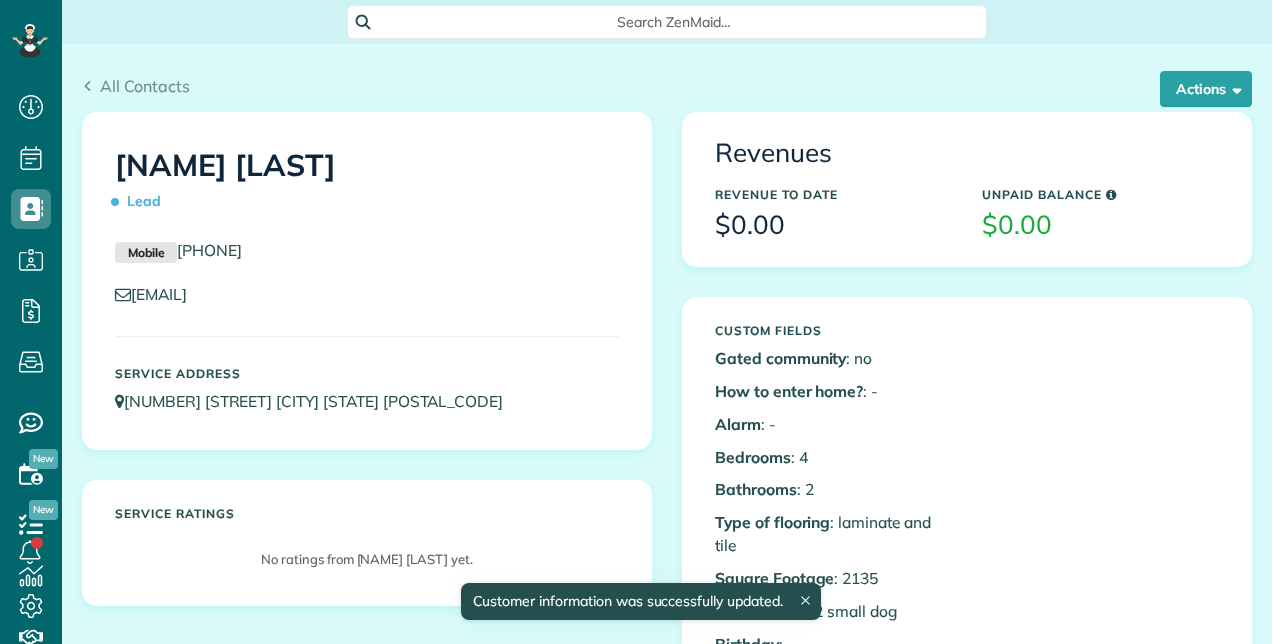 scroll, scrollTop: 0, scrollLeft: 0, axis: both 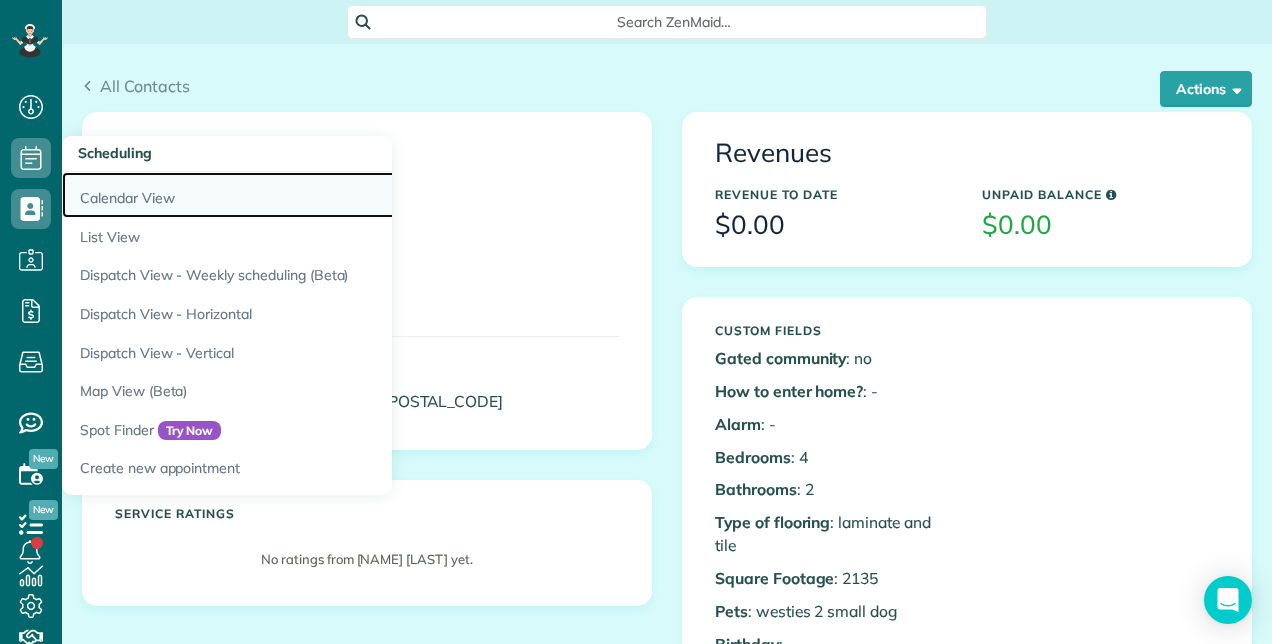 click on "Calendar View" at bounding box center (312, 195) 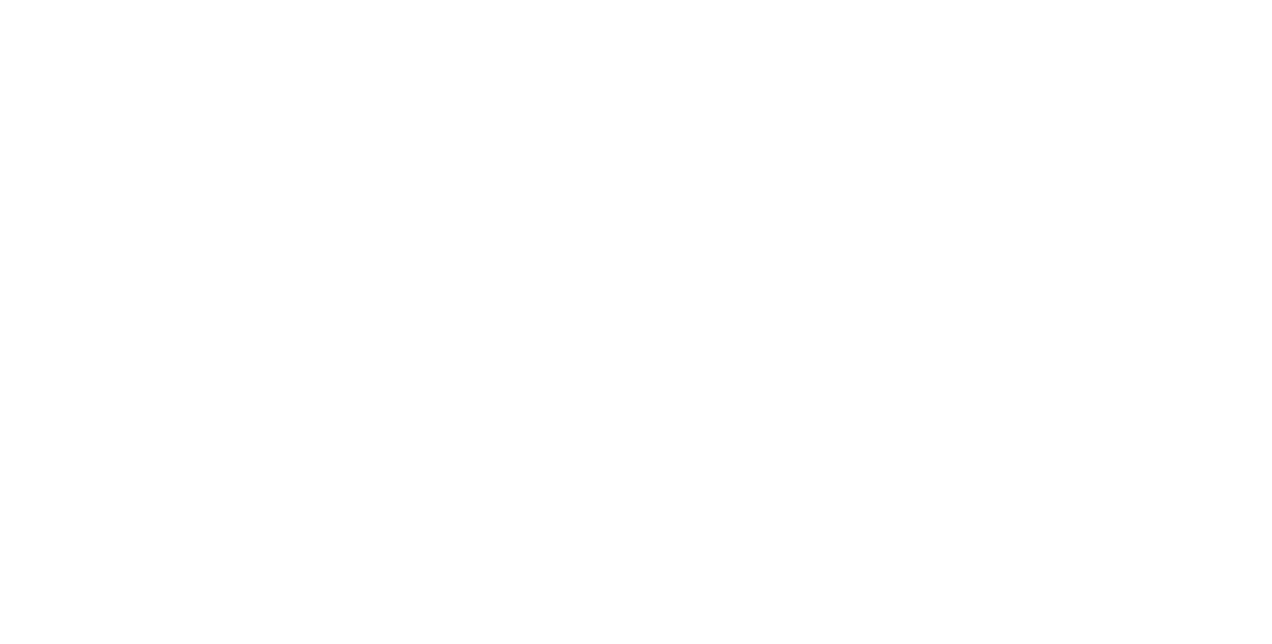scroll, scrollTop: 0, scrollLeft: 0, axis: both 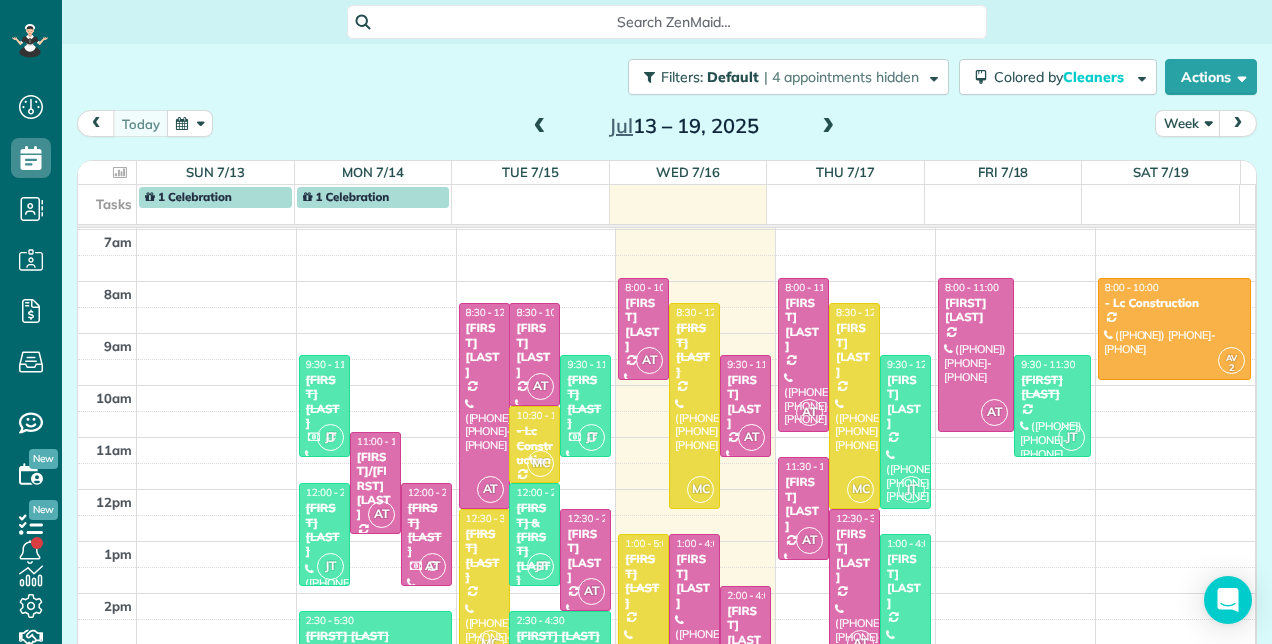 click at bounding box center [828, 127] 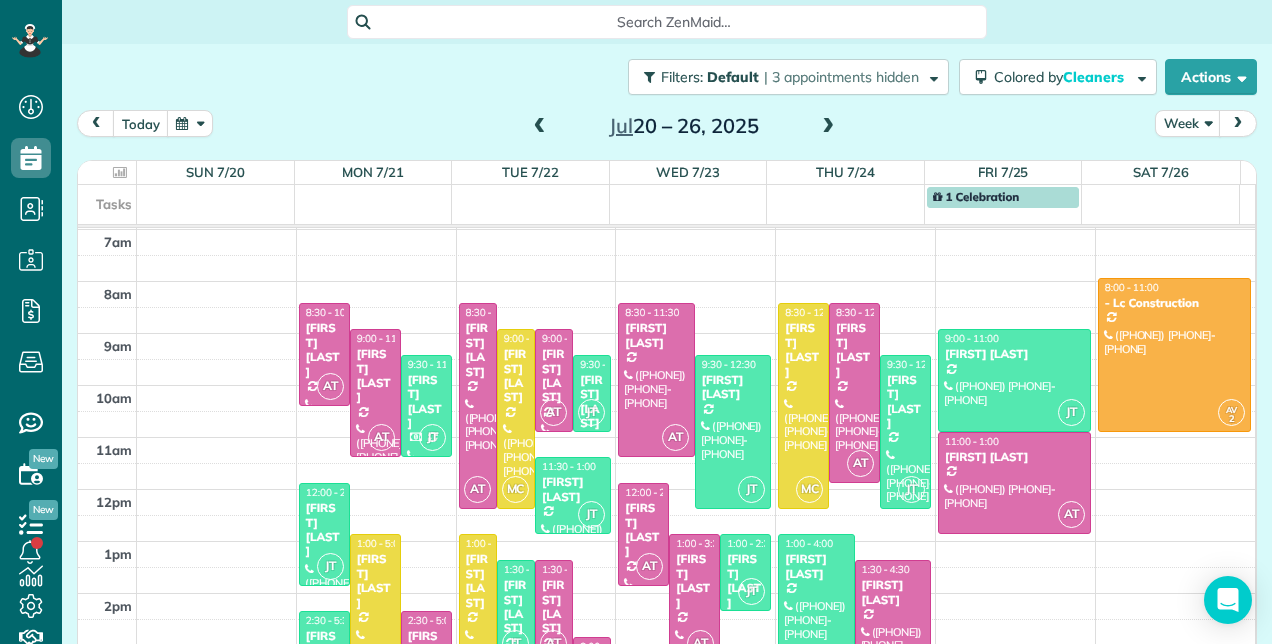 click on "2am 3am 4am 5am 6am 7am 8am 9am 10am 11am 12pm 1pm 2pm 3pm 4pm 5pm 6pm AT 8:30 - 10:30 Alice Silver (786) 344-6888 365 Southeast 6th Avenue Delray Beach, FL 33483 AT 9:00 - 11:30 Barbara Simms (561) 635-8543 6913 Wilson Road West Palm Beach, FL 33413 JT 9:30 - 11:30 Linda DeSimone (561) 926-3067 12599 Kettle River Pass Boynton Beach, FL 33437 JT 12:00 - 2:00 Linda Kempes (561) 509-4472 5143 Brian Boulevard Boynton Beach, FL 33472 MC 1:00 - 5:00 Janette Matthews (561) 843-2056 130 Northeast 26th Avenue Boynton Beach, FL 33435 JT 2:30 - 5:30 Jean Forney (954) 629-3321 5598 Reynolds Road Wellington, FL 33449 AT 2:30 - 5:00 Kim DeCosta (561) 703-0529 6785 ashburn road Lak worth, Fl 33467 AT 8:30 - 12:30 AnneMarie Sincavage (561) 901-4923 832 Southwest 34th Avenue Boynton Beach, FL 33435 MC 9:00 - 12:30 Robert Arciero (631) 805-4808 6115 rossmoor lakes ct Boynton Beach, FL 33437 AT 9:00 - 11:00 Hanna Vogt (847) 977-0662 7231 Le Chalet Boulevard Boynton Beach, FL 33472 JT 9:30 - 11:00 Christine Richardson JT MC JT" at bounding box center (666, 411) 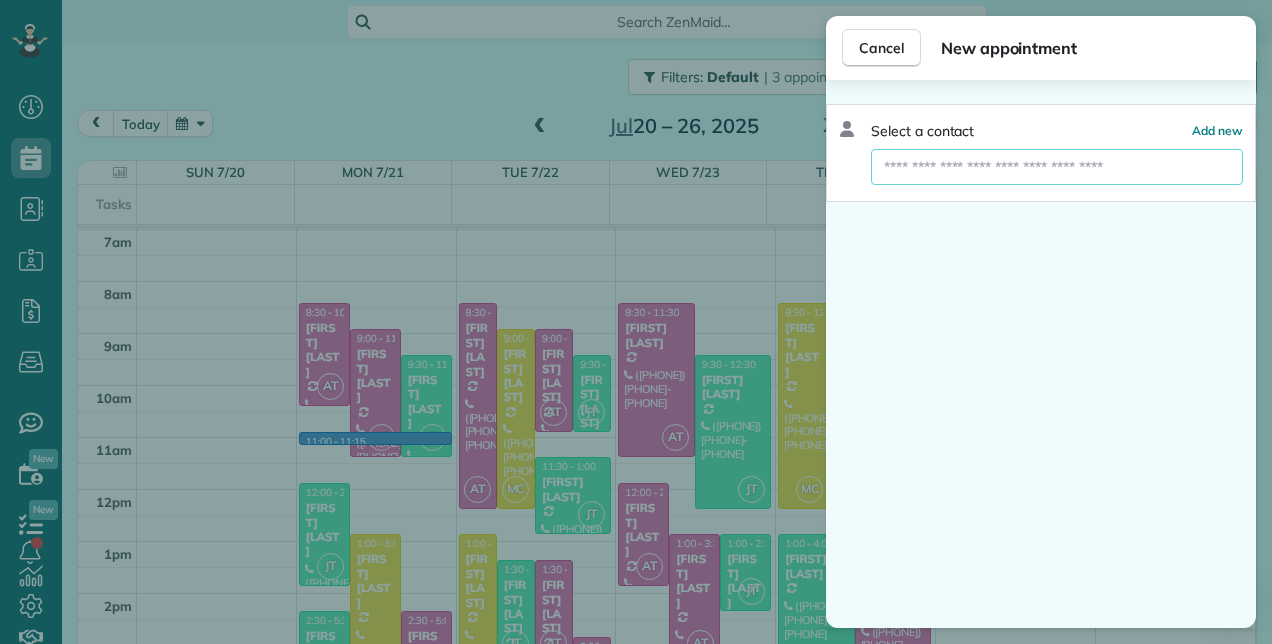 click at bounding box center [1057, 167] 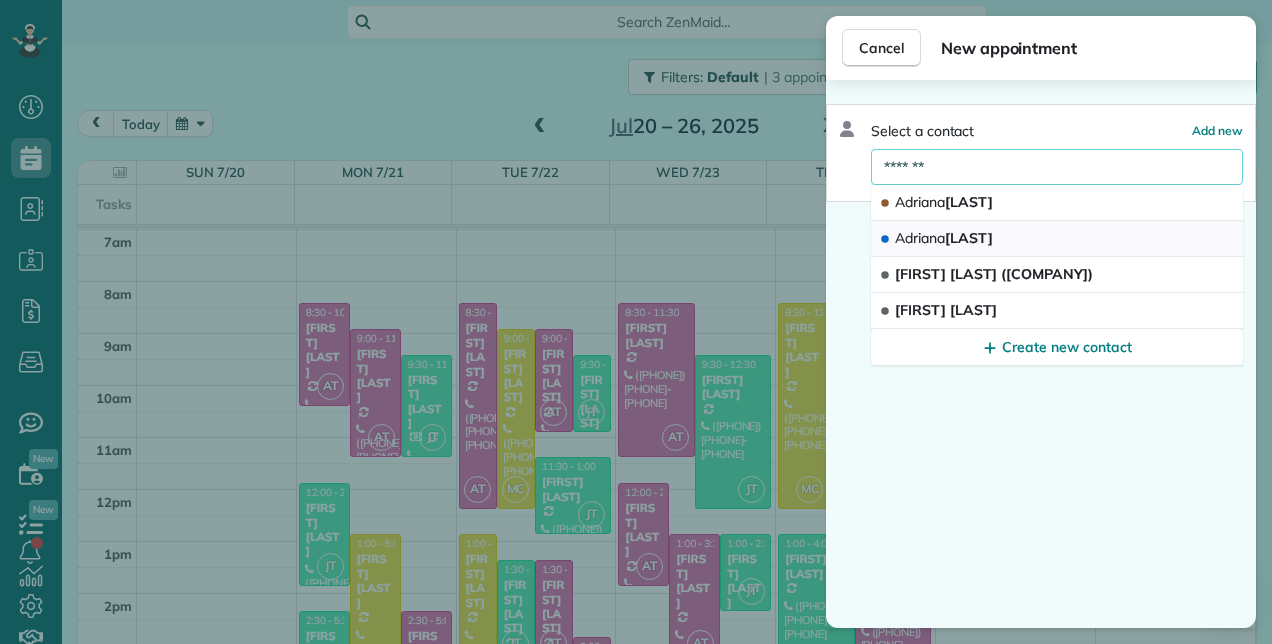 type on "*******" 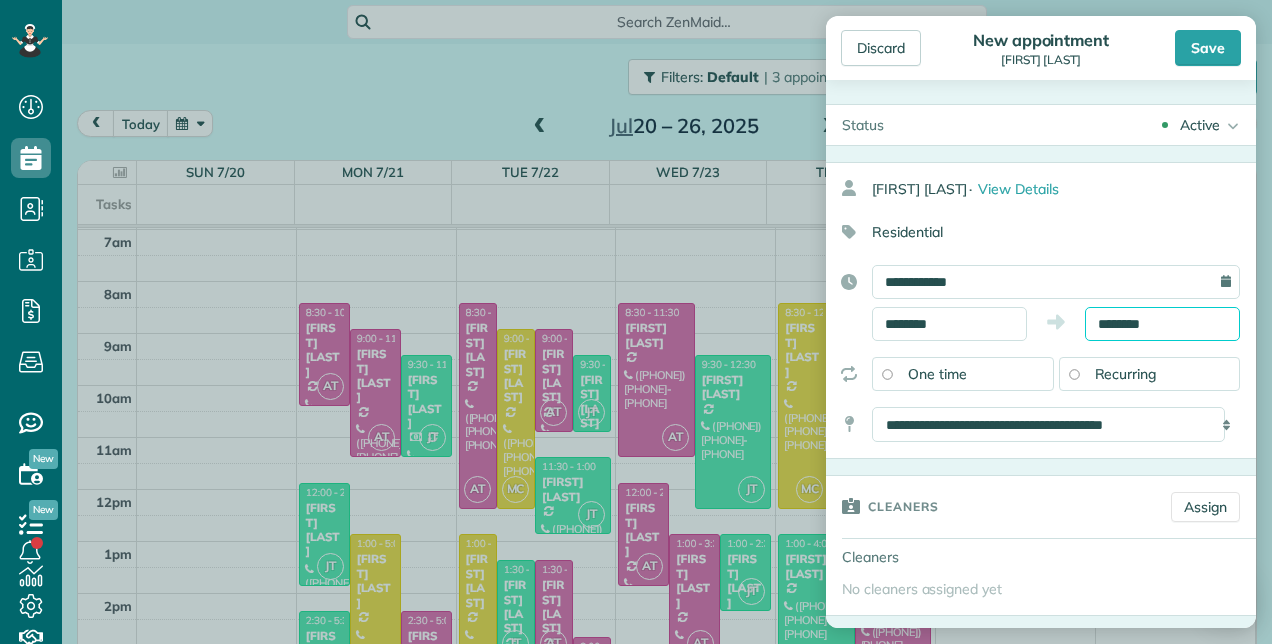 click on "********" at bounding box center (1162, 324) 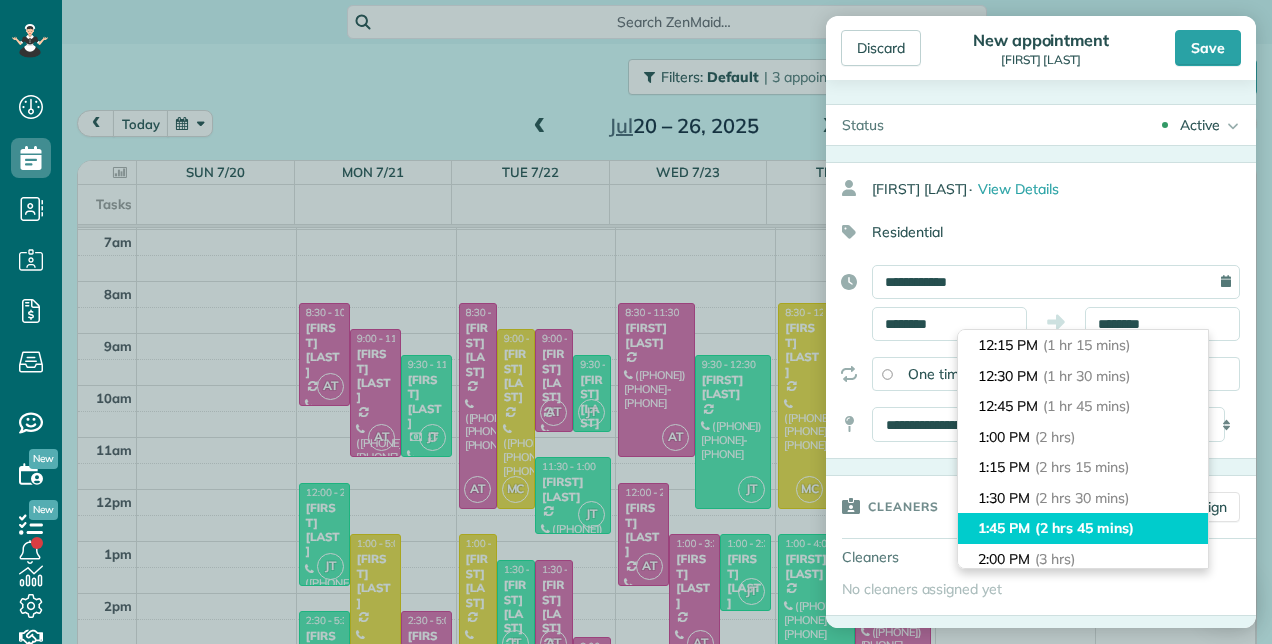 scroll, scrollTop: 160, scrollLeft: 0, axis: vertical 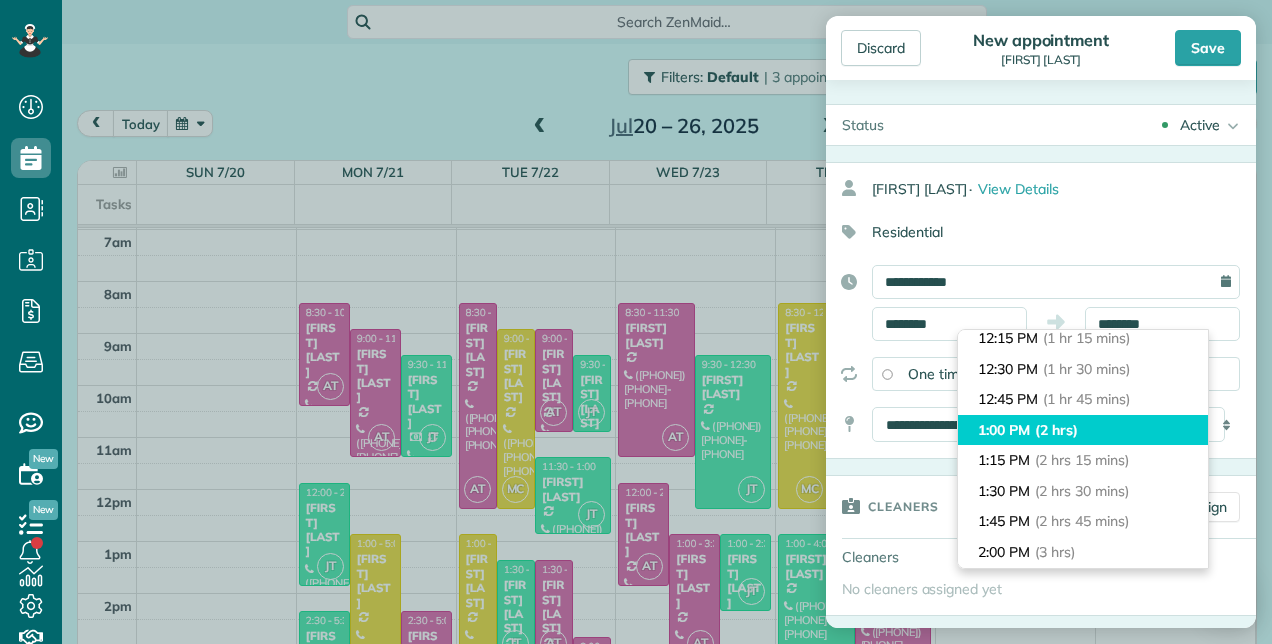 type on "*******" 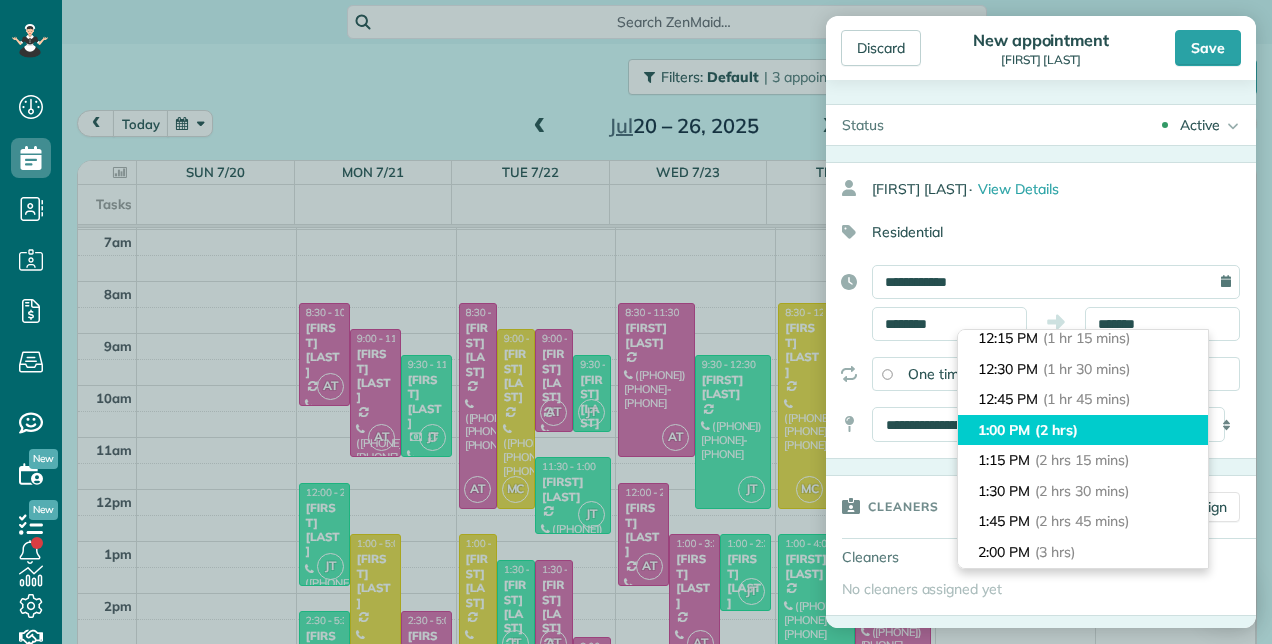 click on "(2 hrs)" at bounding box center [1056, 430] 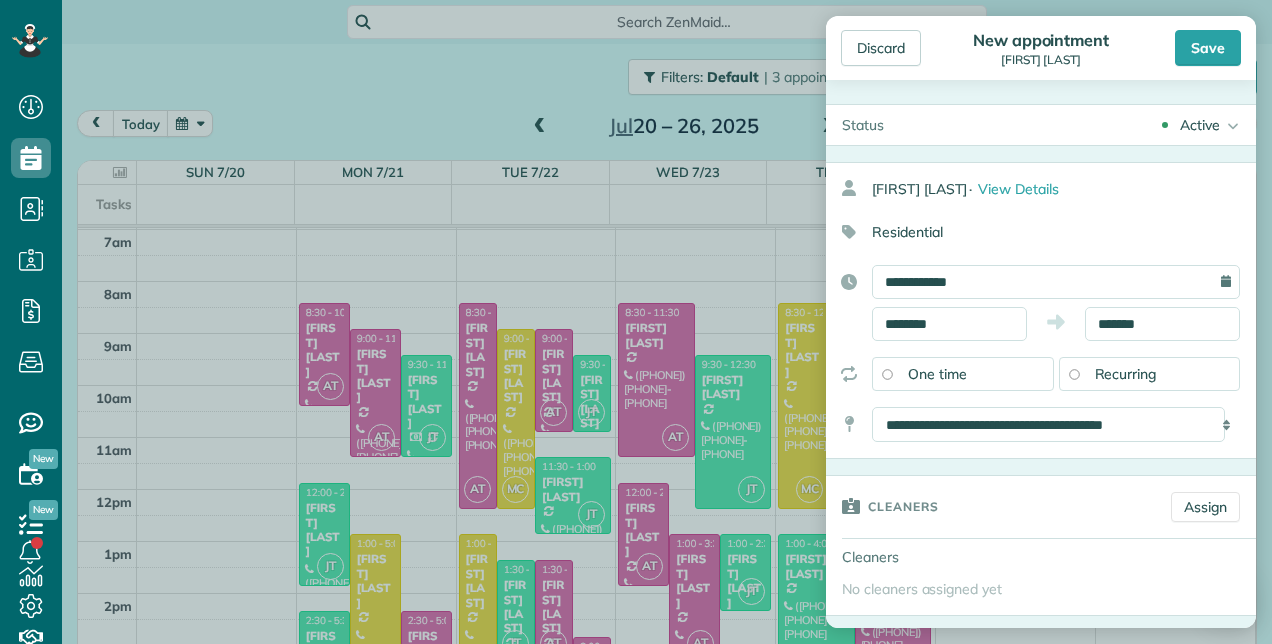 click on "Recurring" at bounding box center (1150, 374) 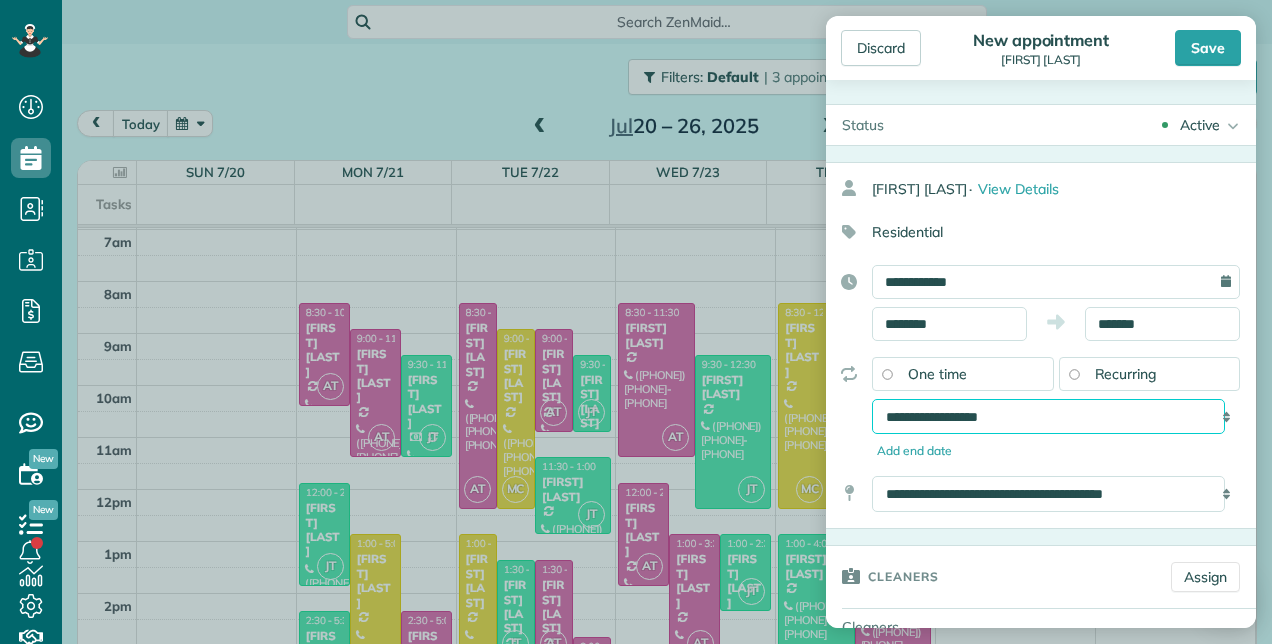 click on "**********" at bounding box center [1048, 416] 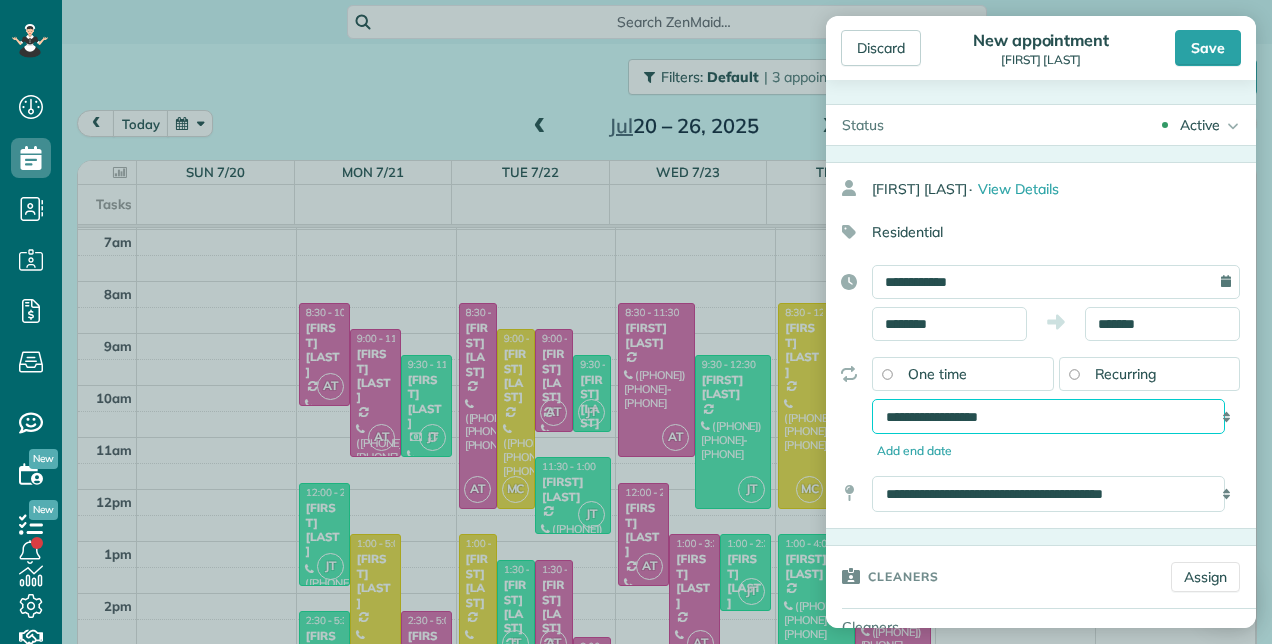 select on "**********" 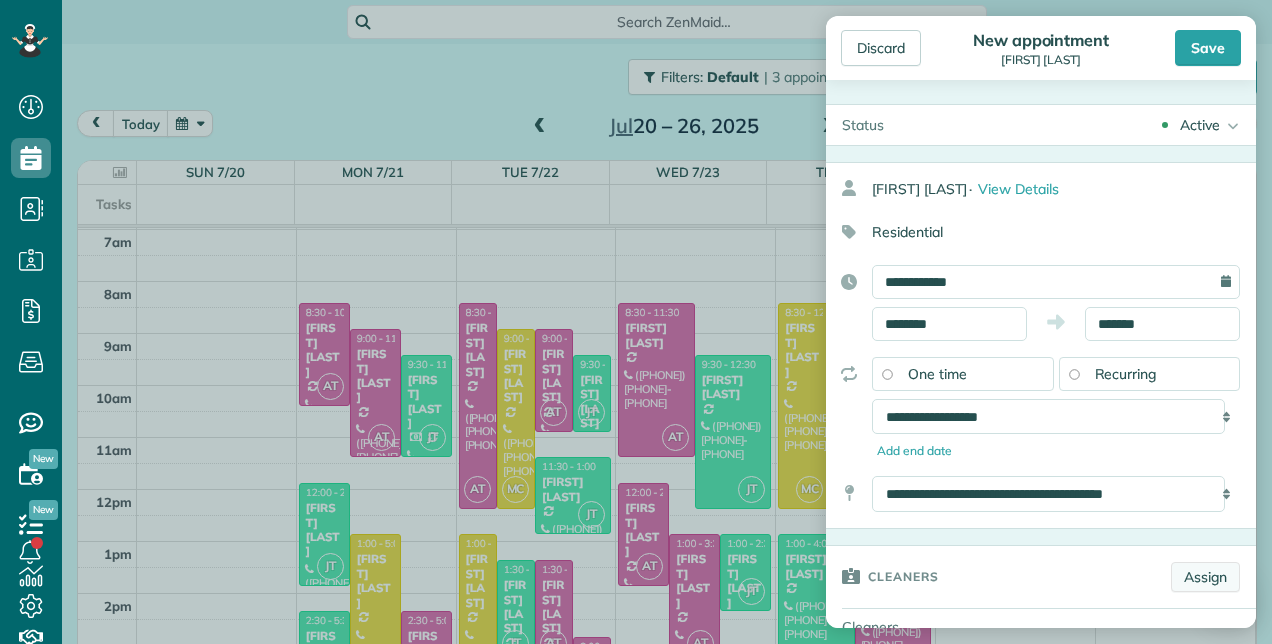 click on "Assign" at bounding box center [1205, 577] 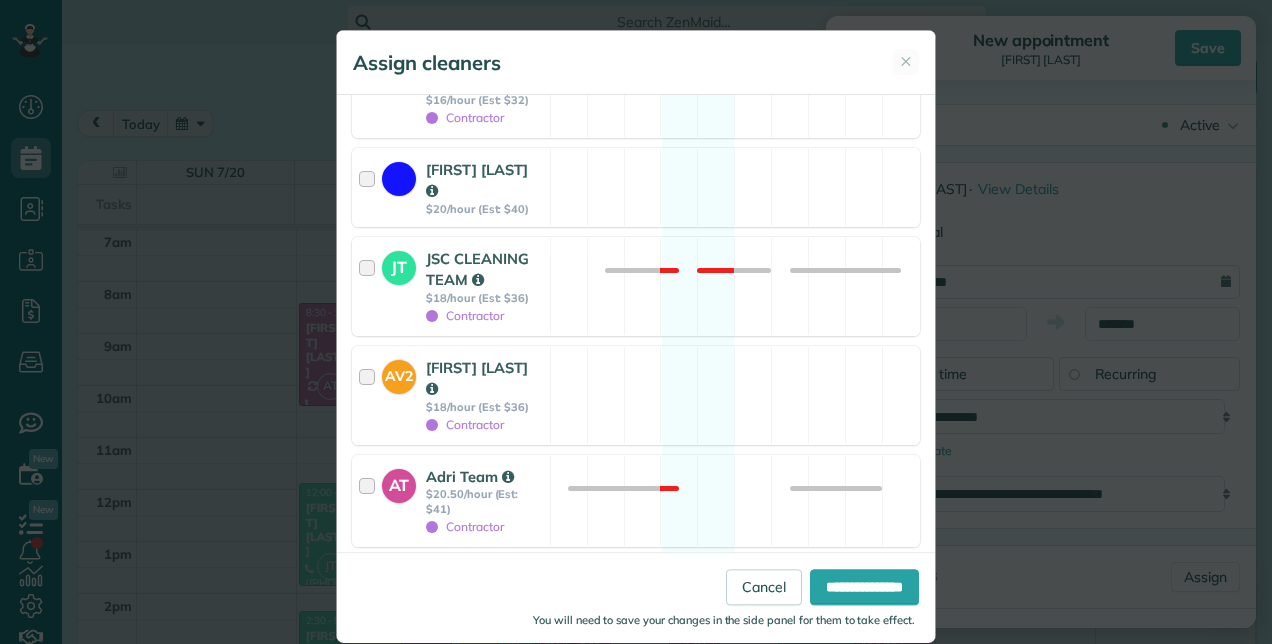 scroll, scrollTop: 404, scrollLeft: 0, axis: vertical 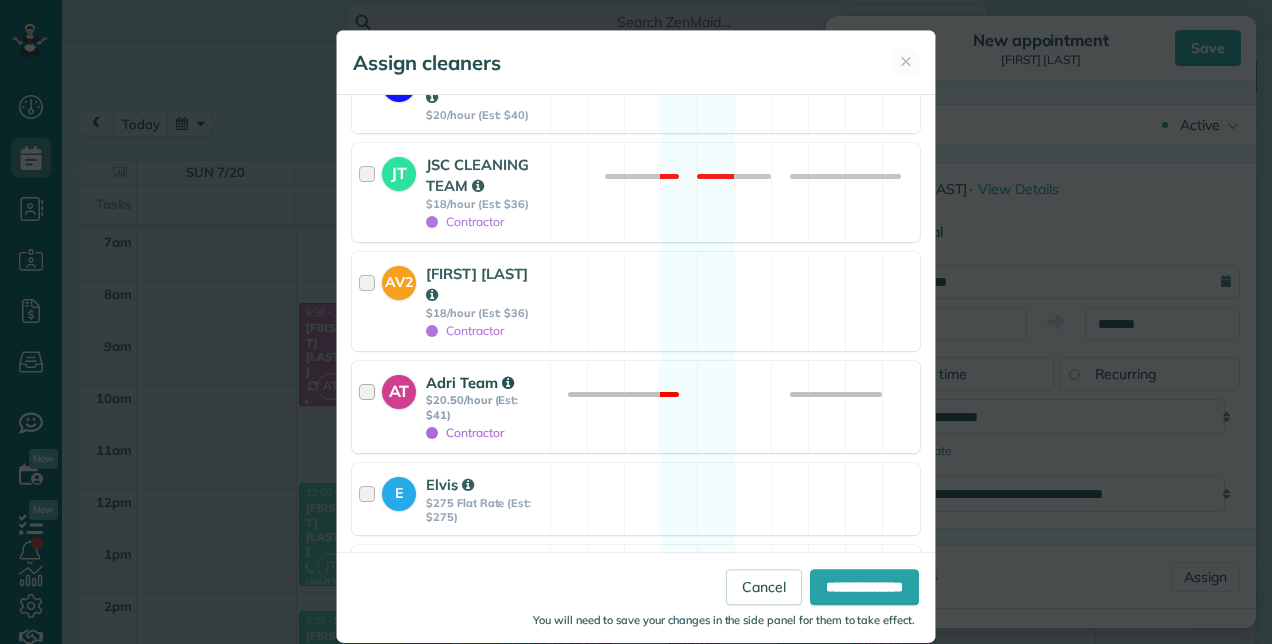click on "Adri Team" at bounding box center (470, 382) 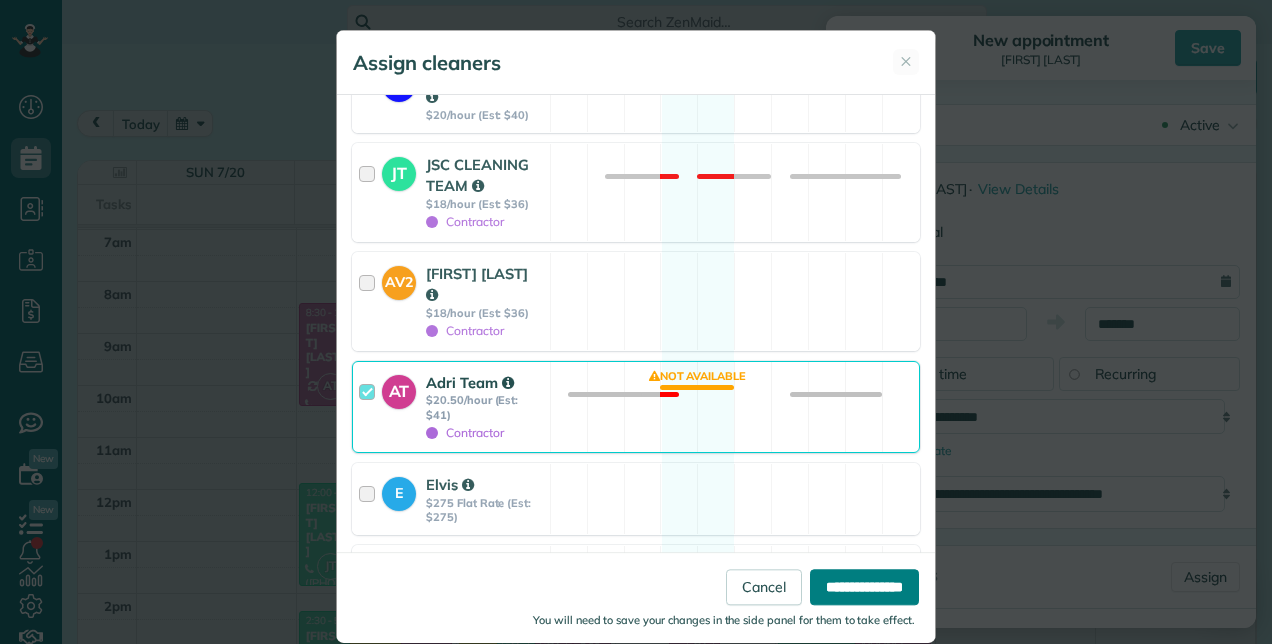 click on "**********" at bounding box center (864, 587) 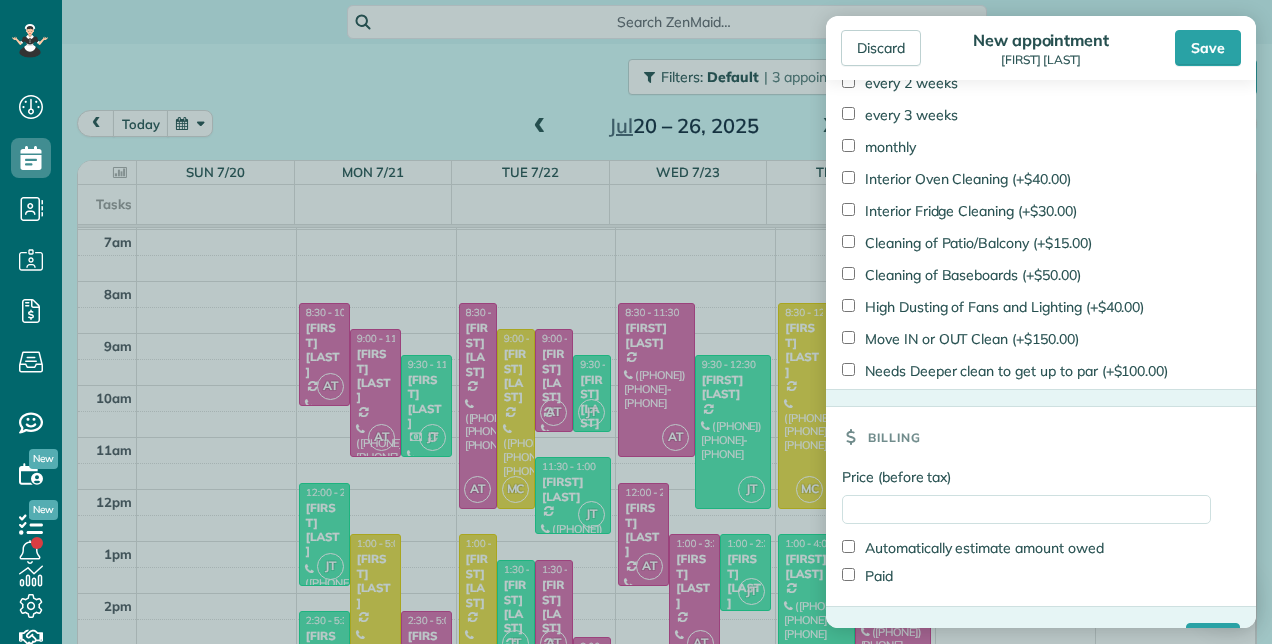scroll, scrollTop: 1676, scrollLeft: 0, axis: vertical 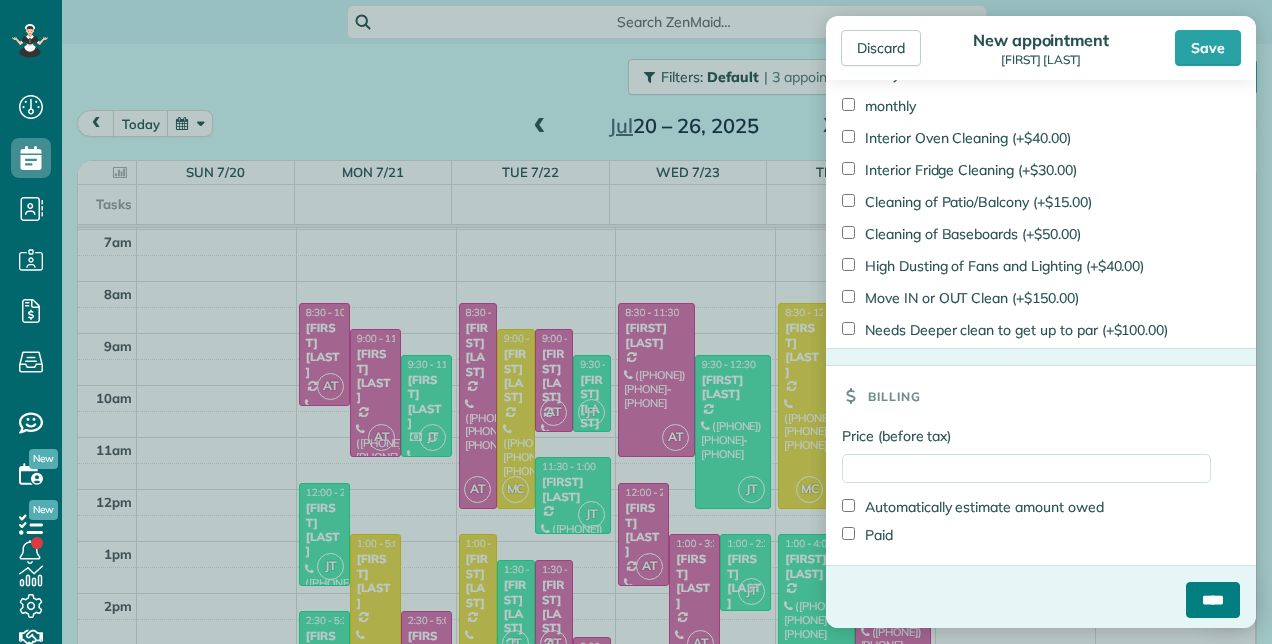 click on "****" at bounding box center [1213, 600] 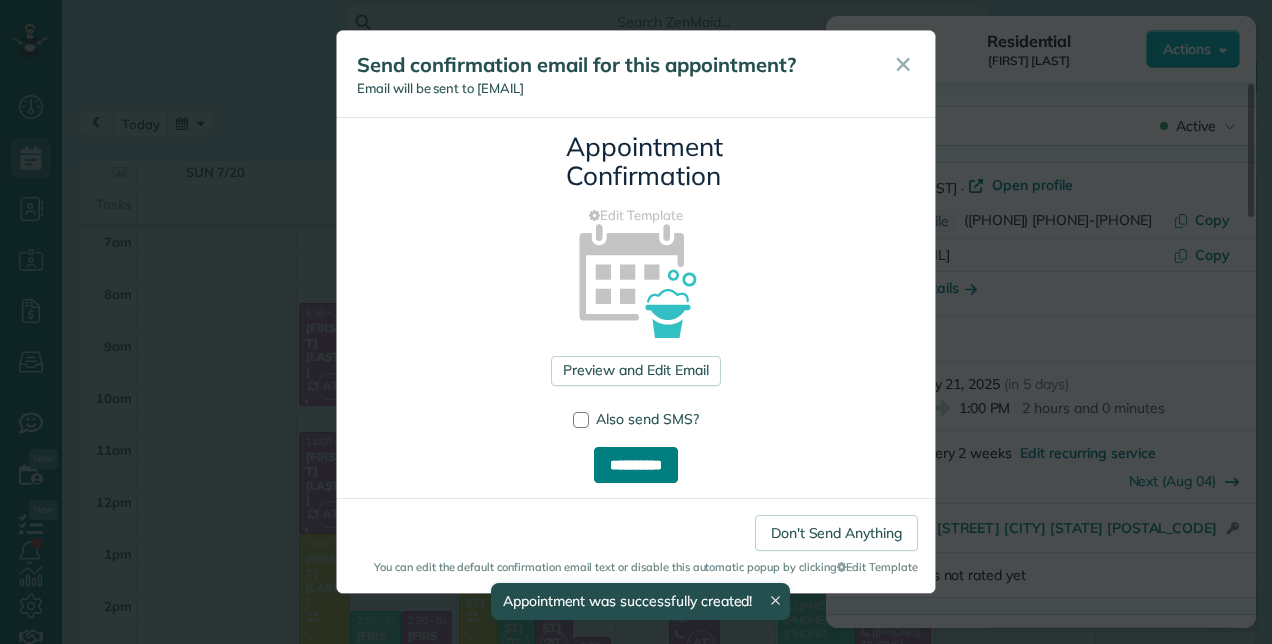 click on "**********" at bounding box center (636, 465) 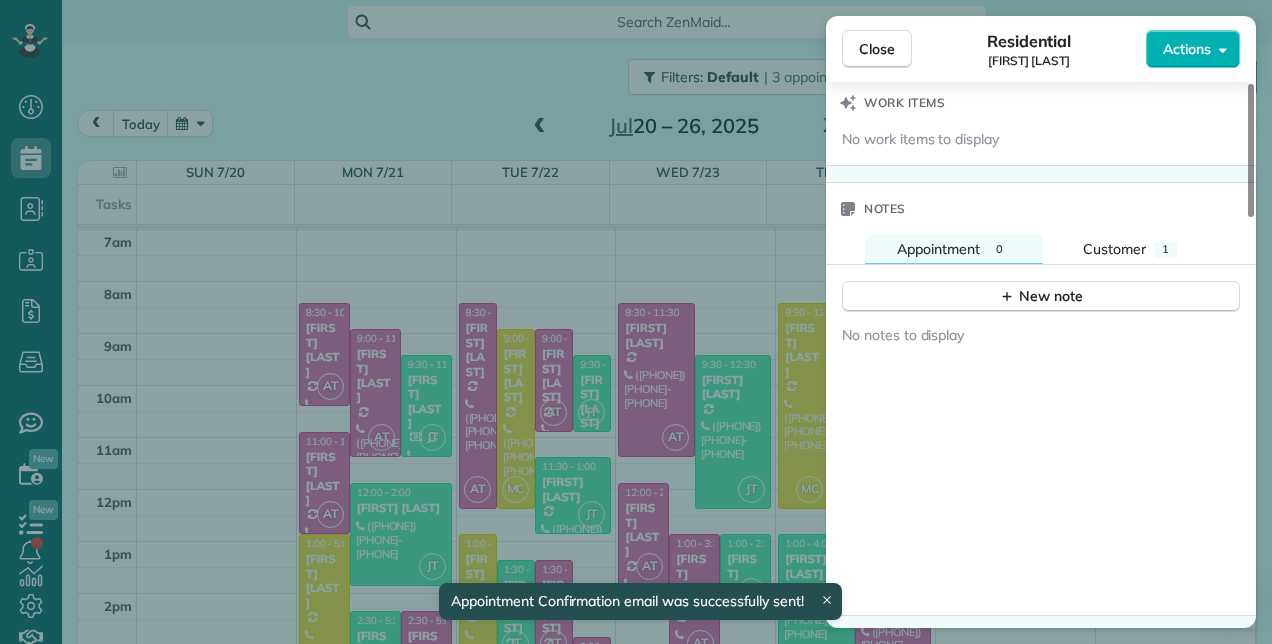 drag, startPoint x: 1252, startPoint y: 169, endPoint x: 1261, endPoint y: 436, distance: 267.15164 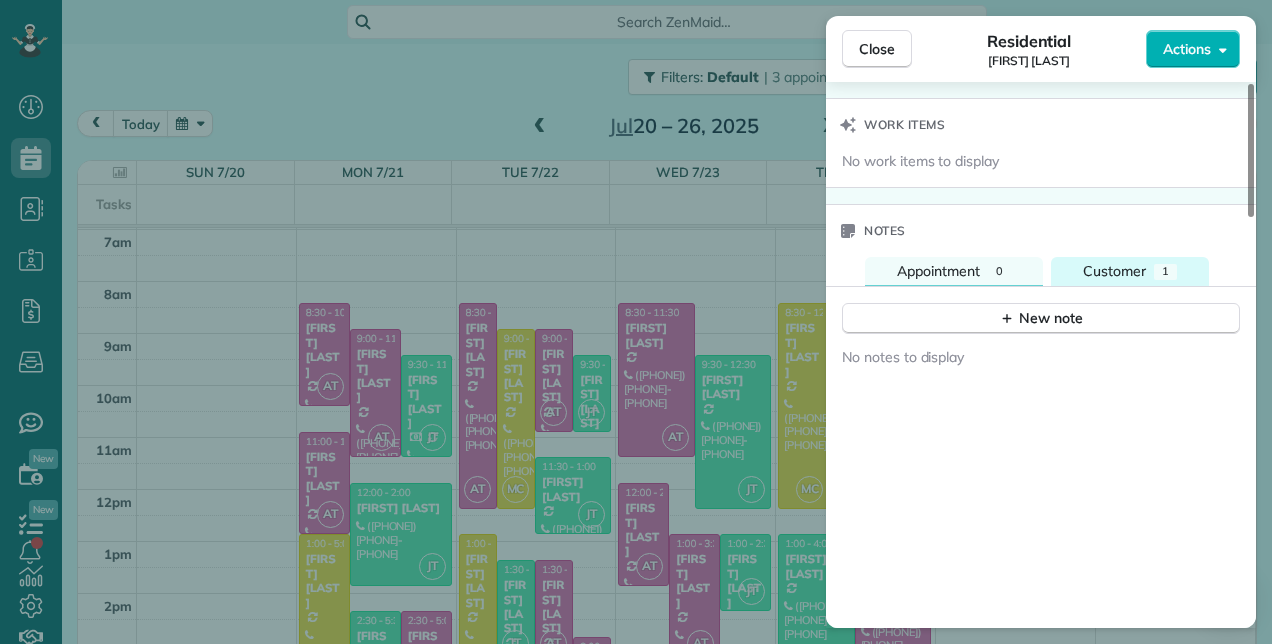 click on "Customer" at bounding box center [1114, 271] 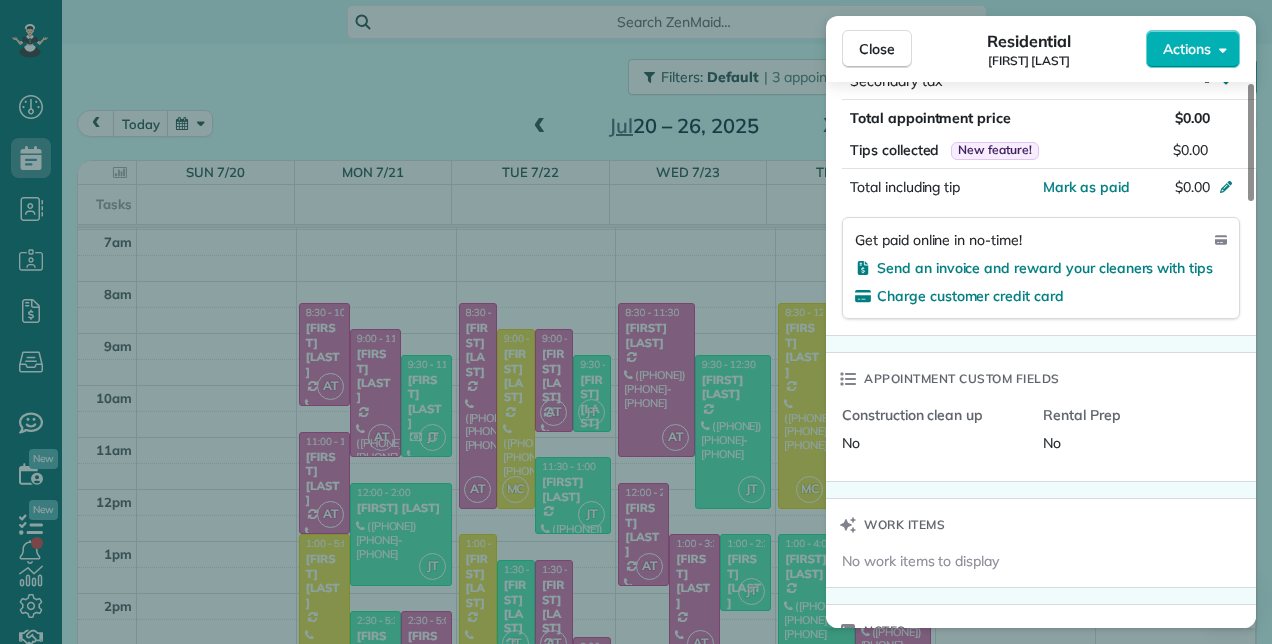scroll, scrollTop: 1453, scrollLeft: 0, axis: vertical 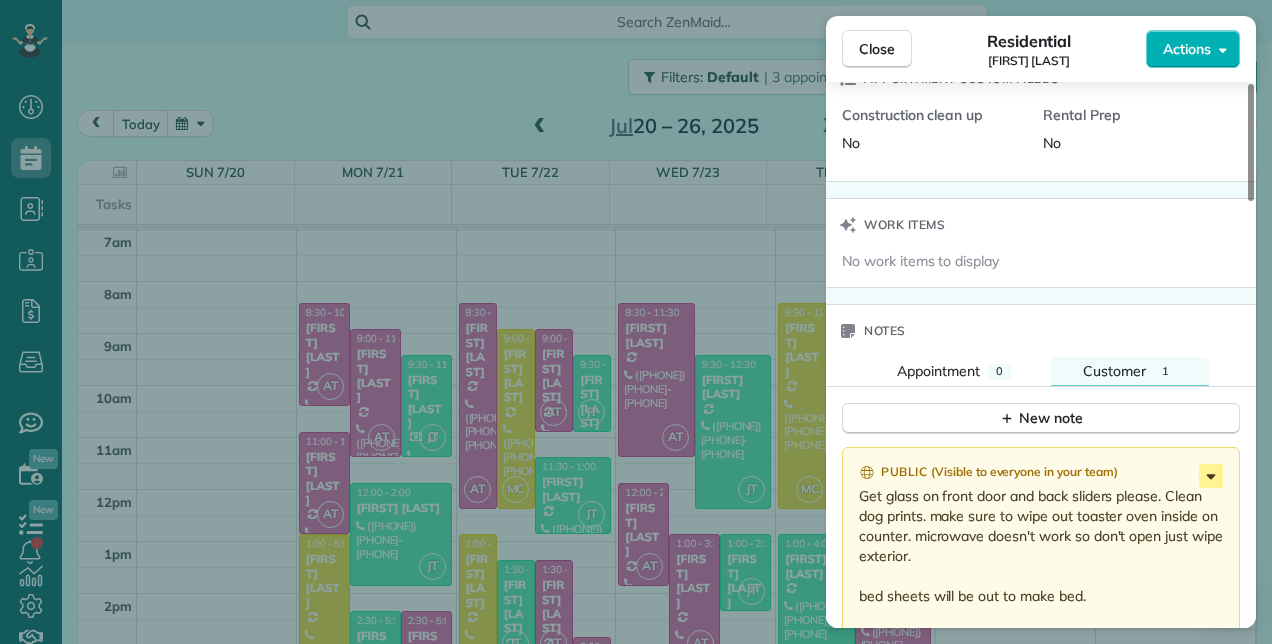 click 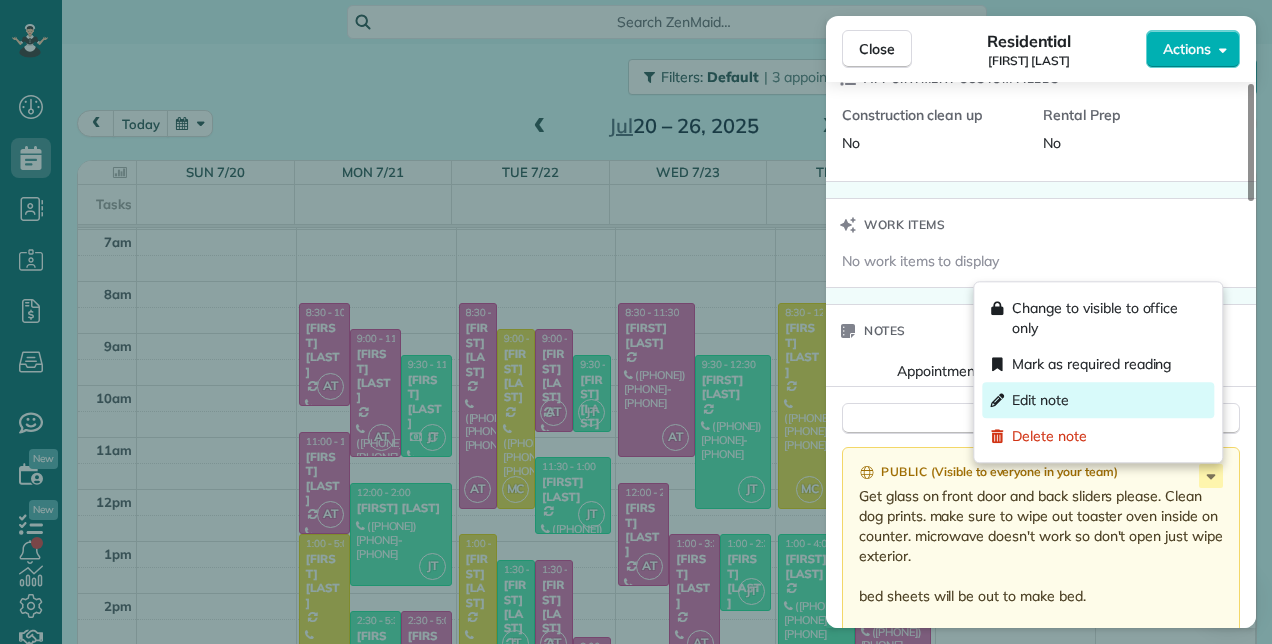 click on "Edit note" at bounding box center (1098, 400) 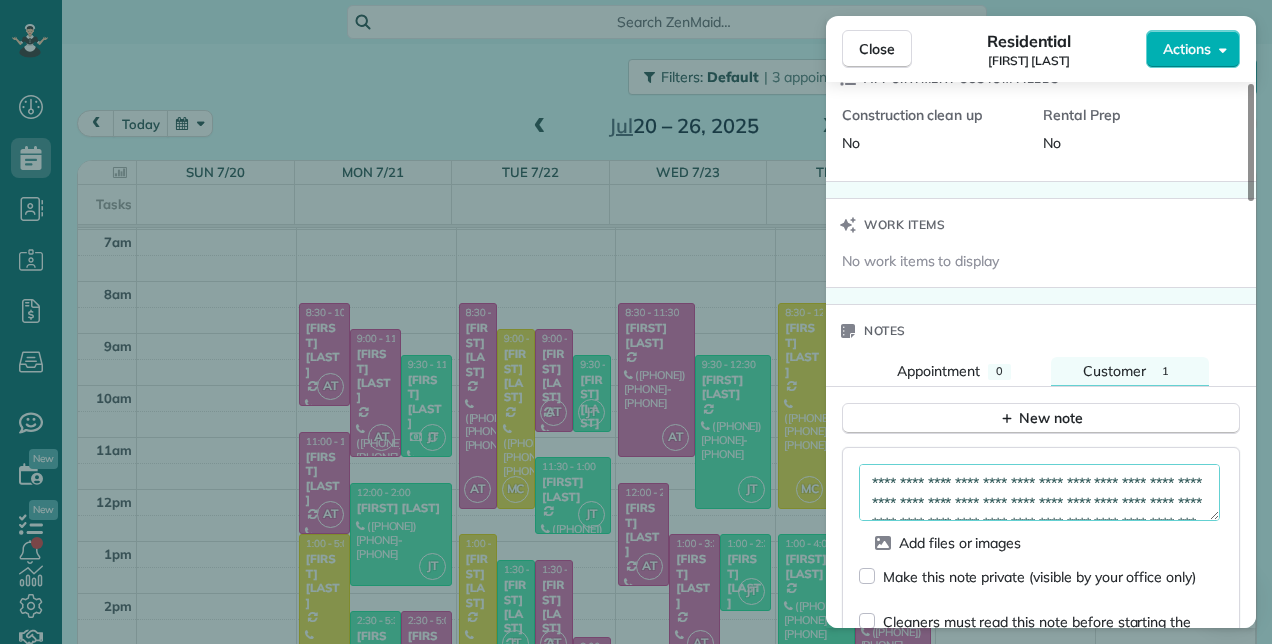 click on "**********" at bounding box center [1039, 492] 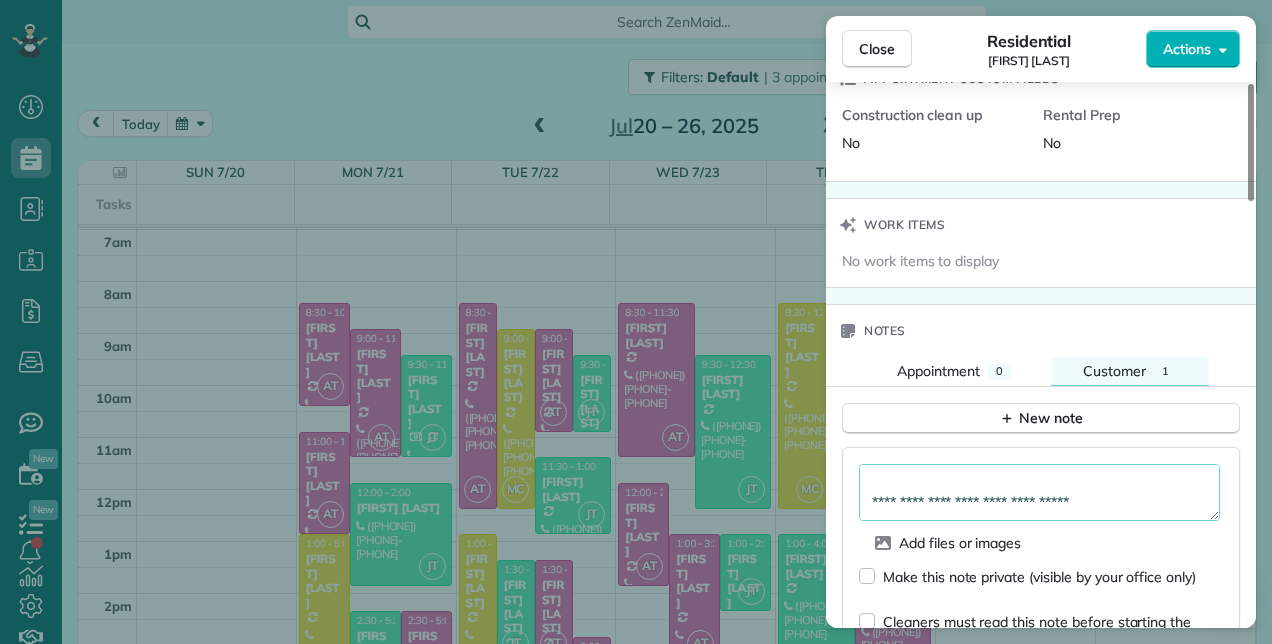 scroll, scrollTop: 190, scrollLeft: 0, axis: vertical 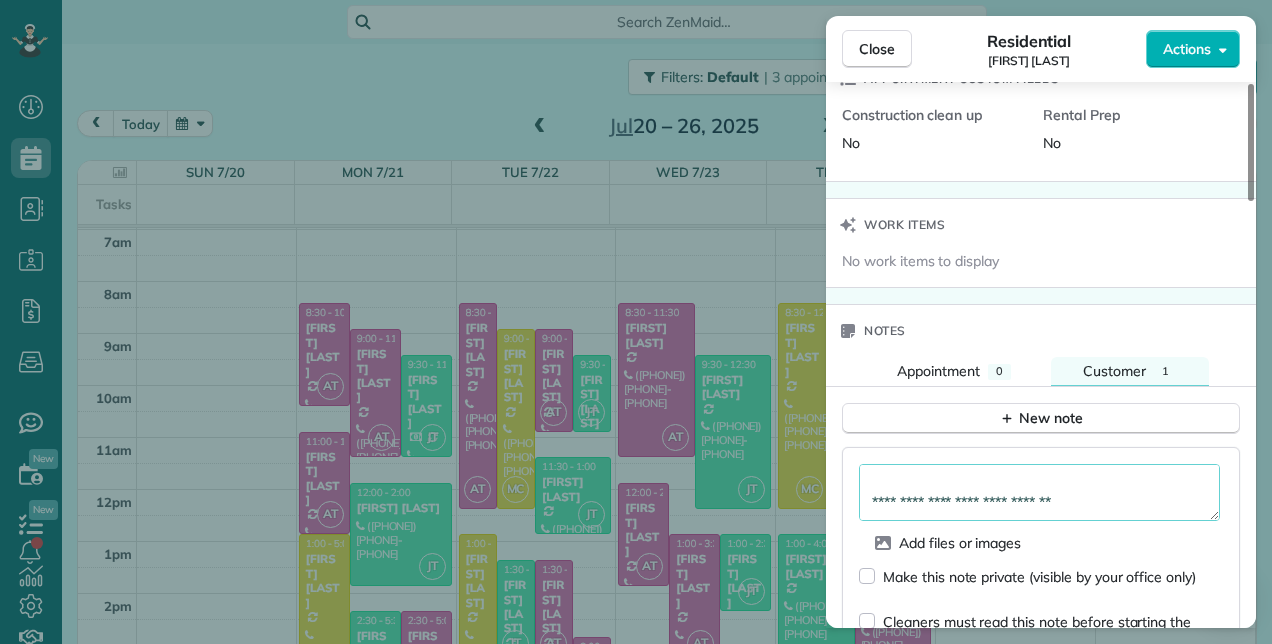 click on "**********" at bounding box center (1039, 492) 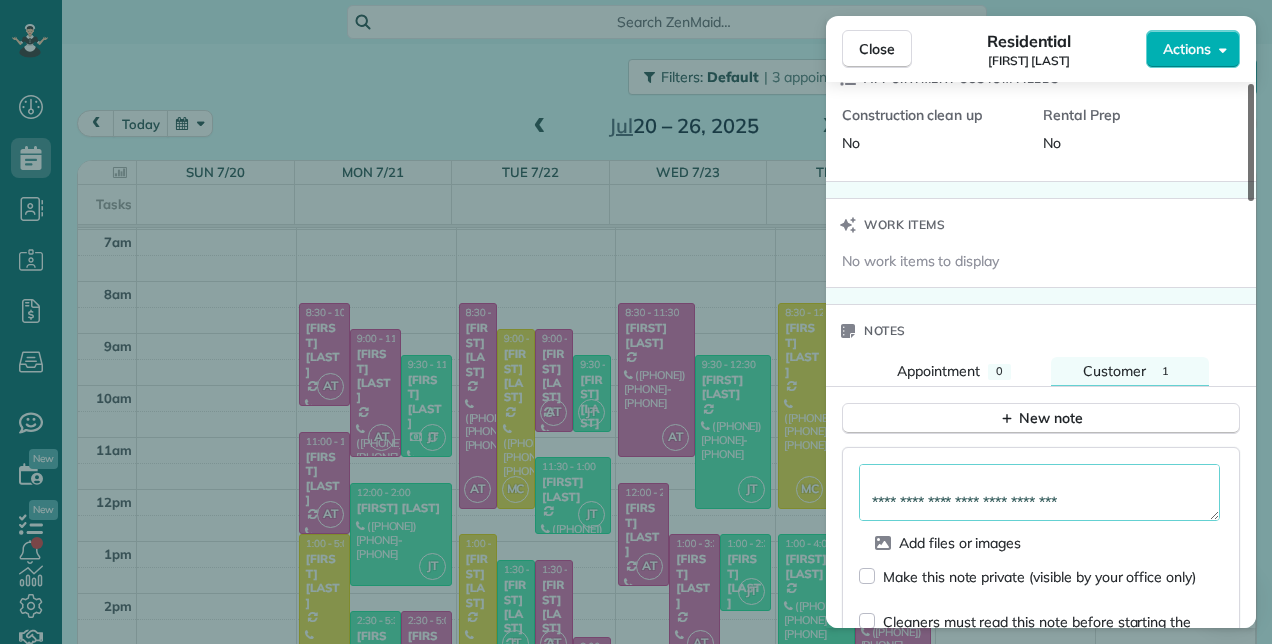 type on "**********" 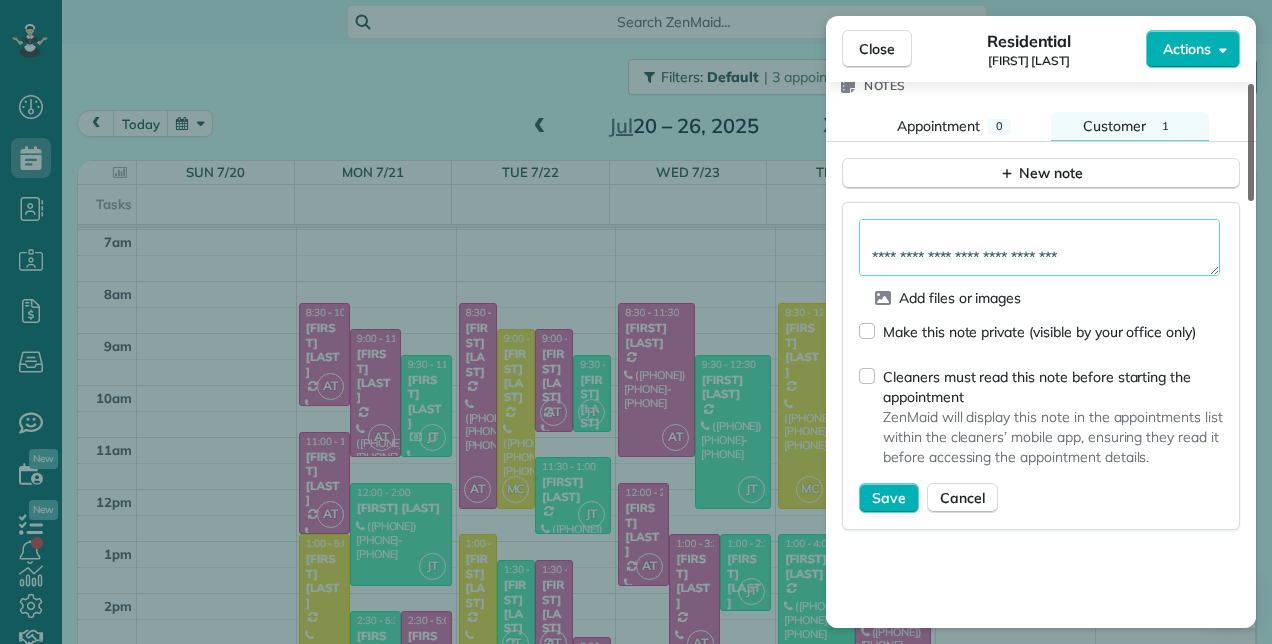 scroll, scrollTop: 1818, scrollLeft: 0, axis: vertical 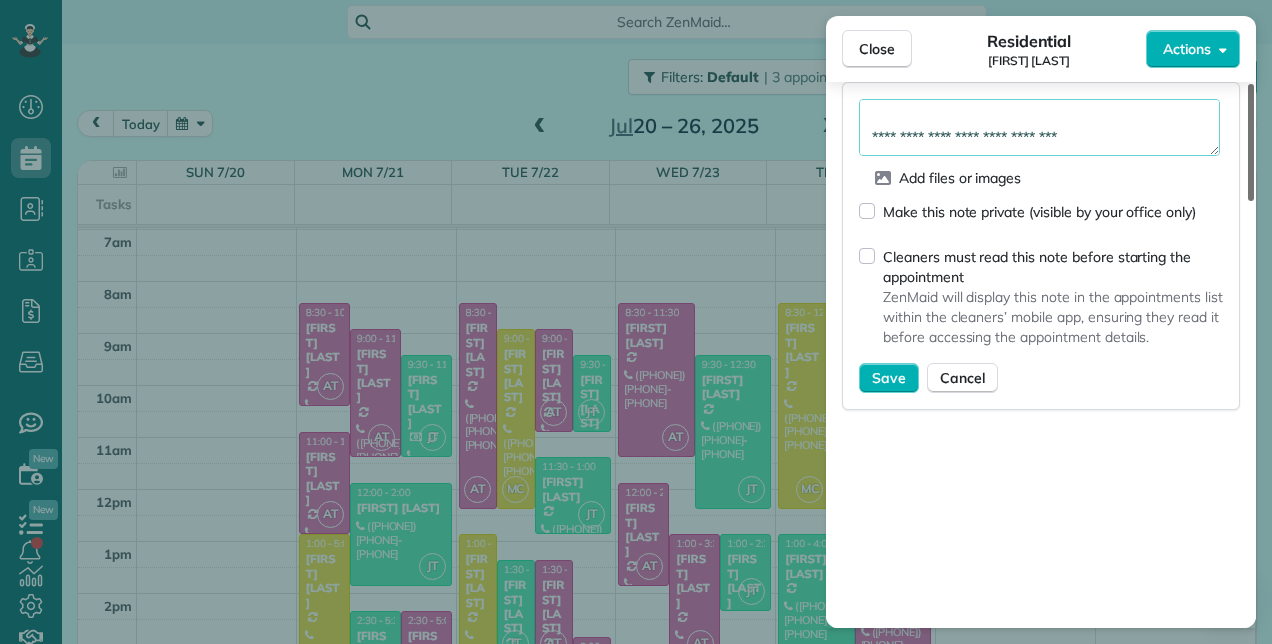 drag, startPoint x: 1248, startPoint y: 416, endPoint x: 1261, endPoint y: 494, distance: 79.07591 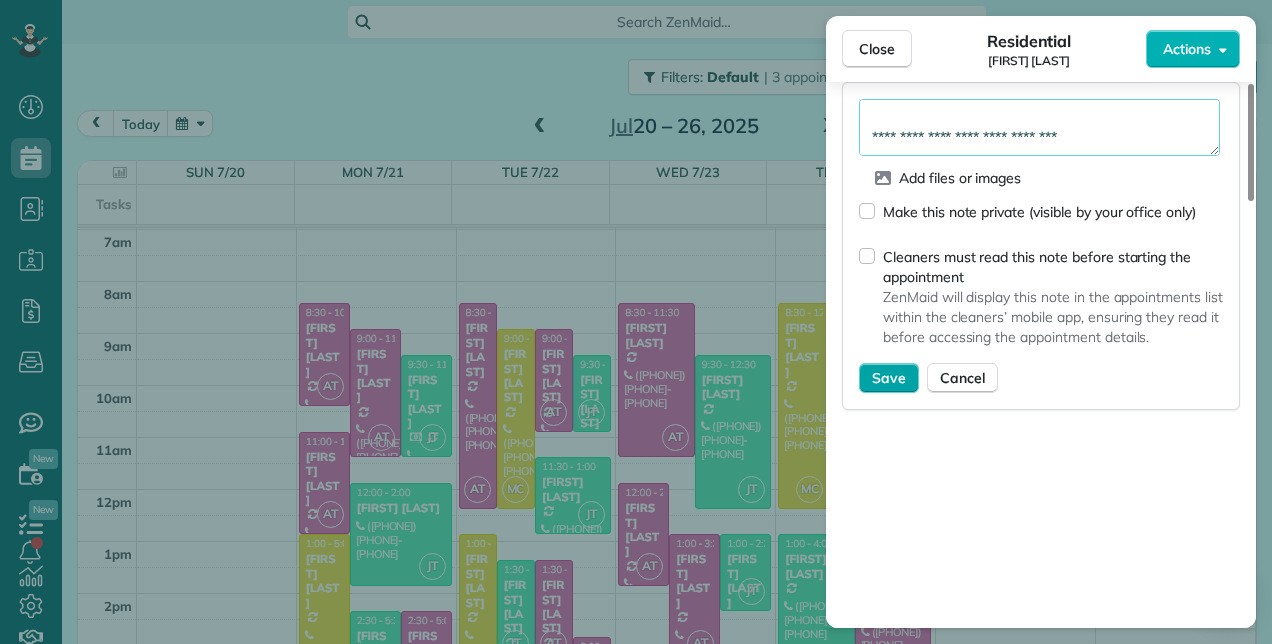 click on "Save" at bounding box center [889, 378] 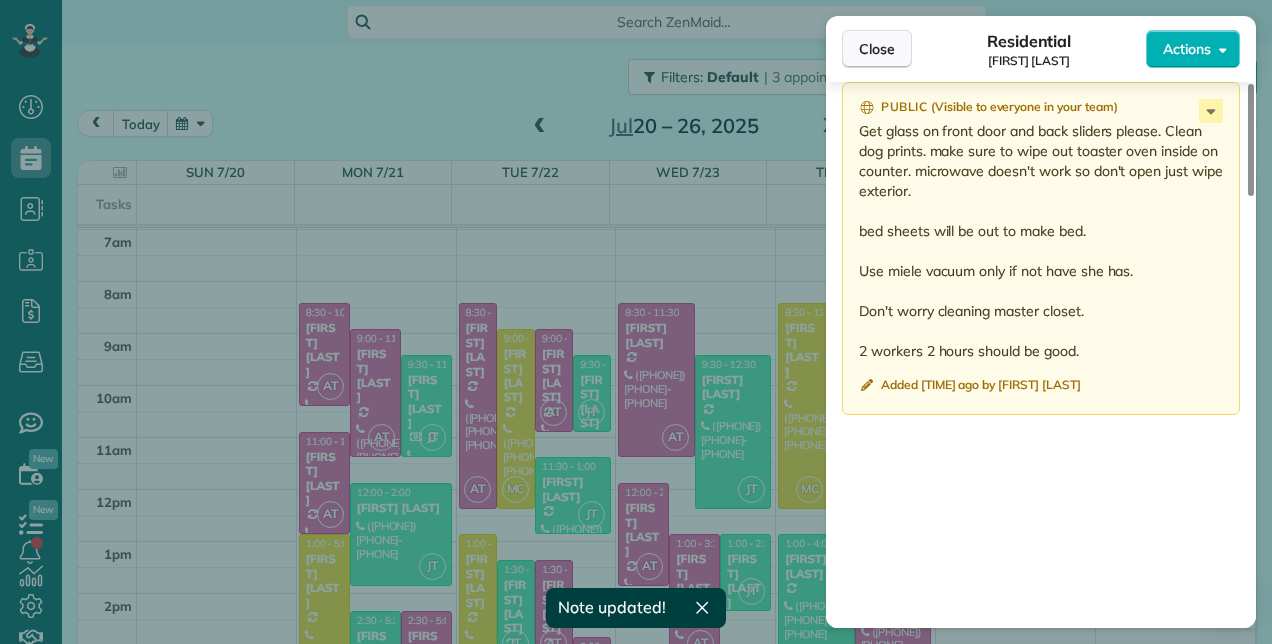 click on "Close" at bounding box center [877, 49] 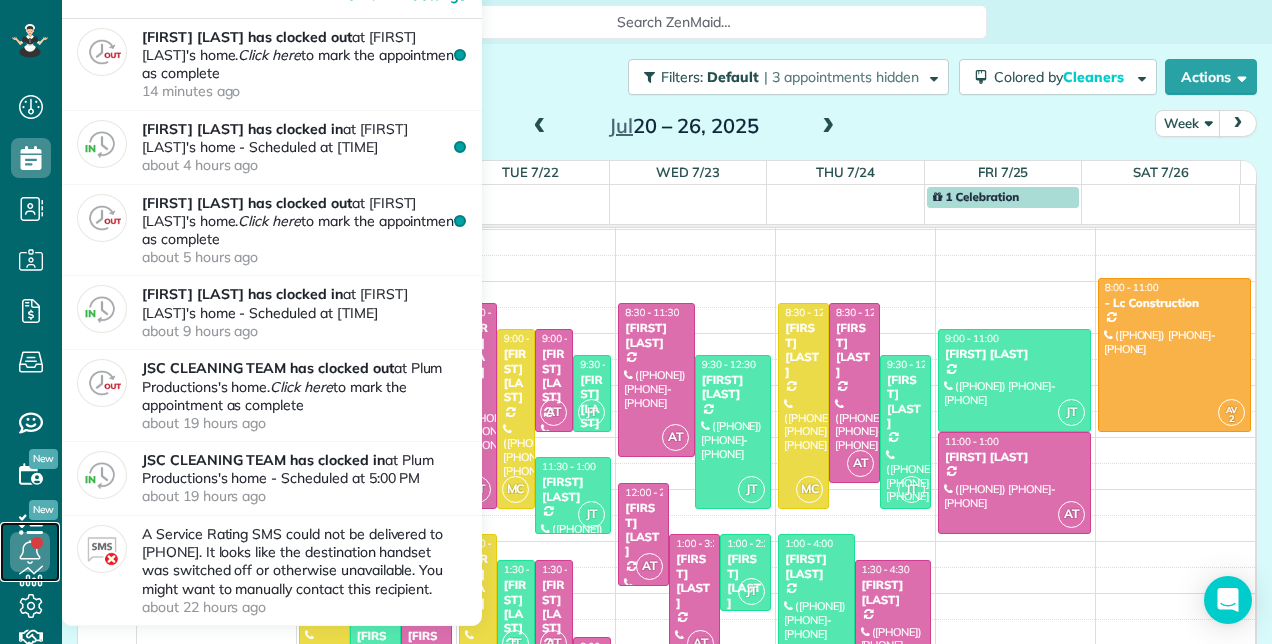 click 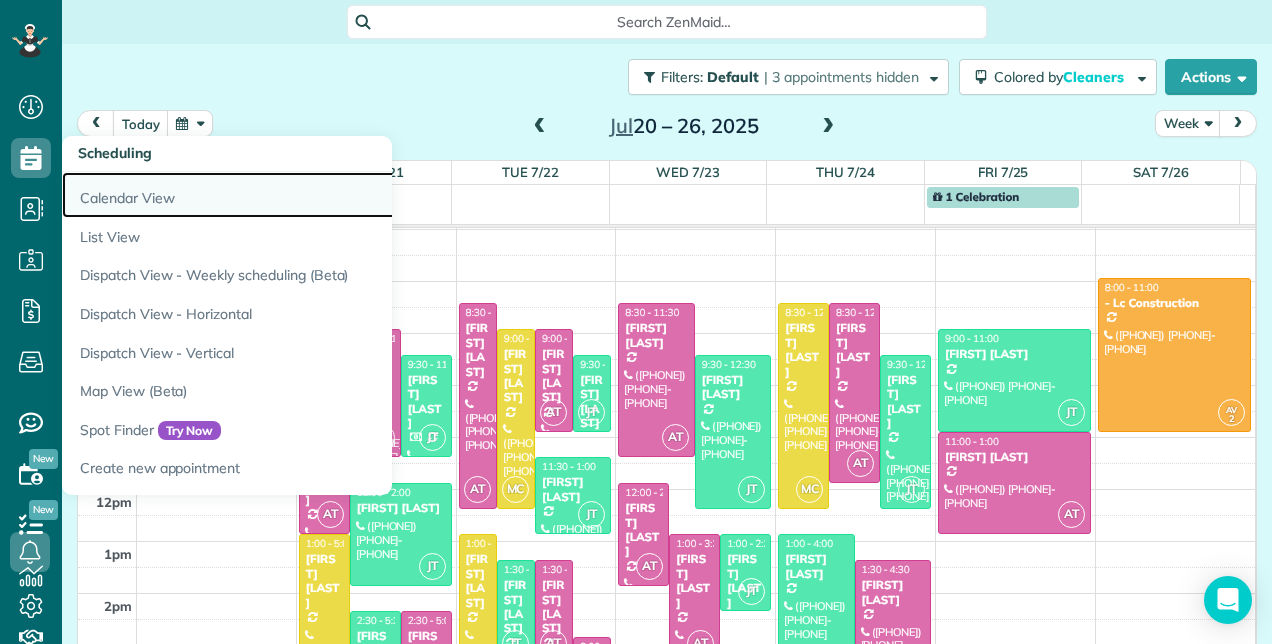 click on "Calendar View" at bounding box center (312, 195) 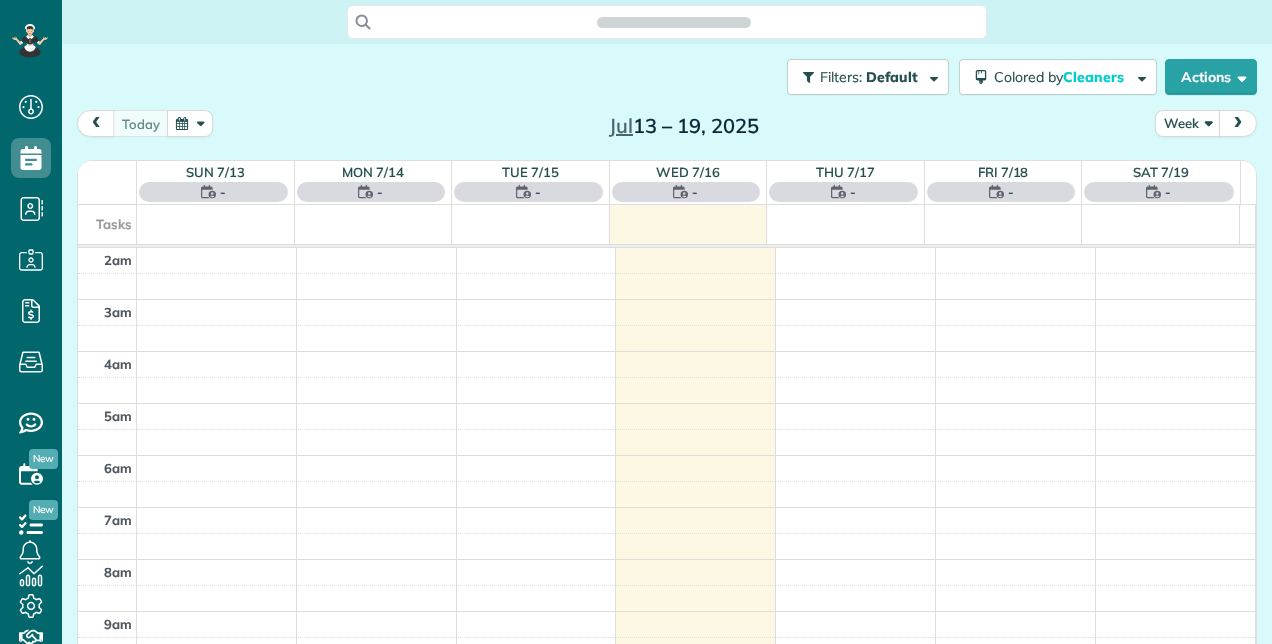 scroll, scrollTop: 0, scrollLeft: 0, axis: both 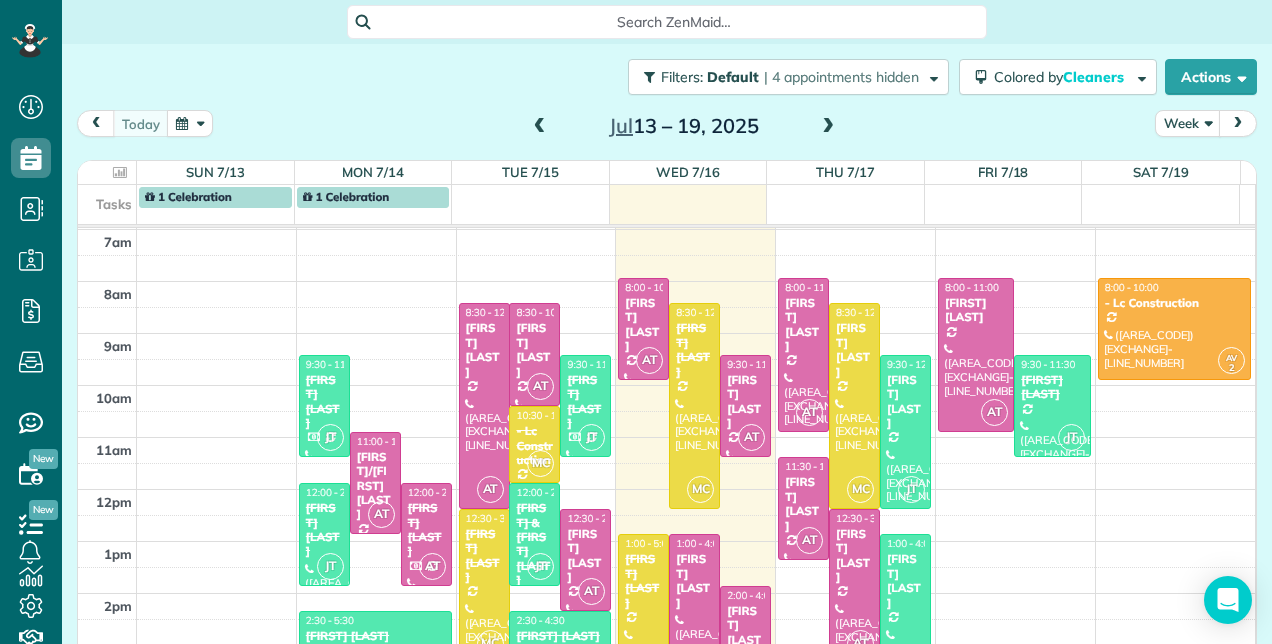 click on "[FIRST] [LAST]" at bounding box center [694, 581] 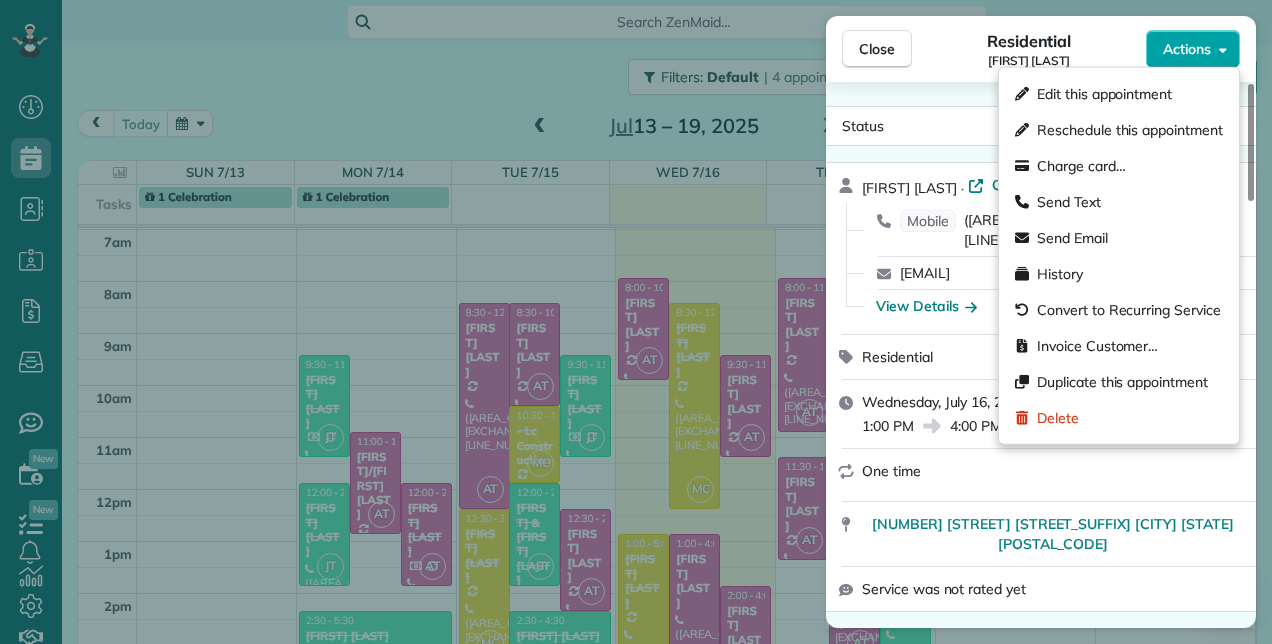 click on "Actions" at bounding box center (1187, 49) 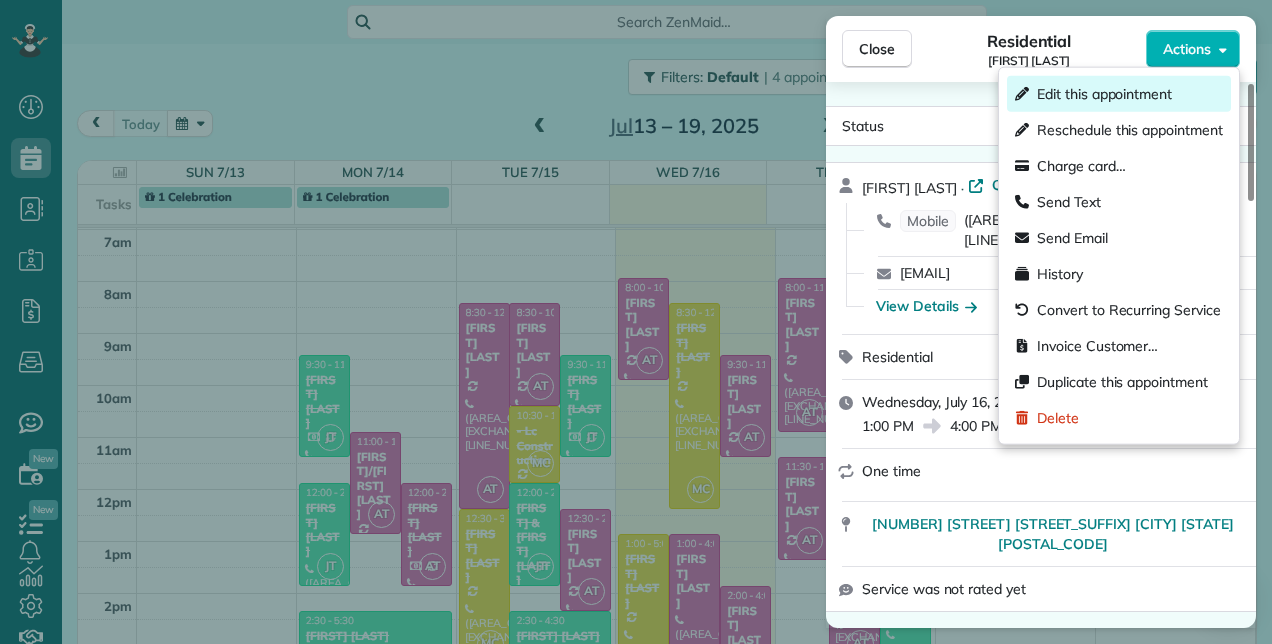 click on "Edit this appointment" at bounding box center [1104, 94] 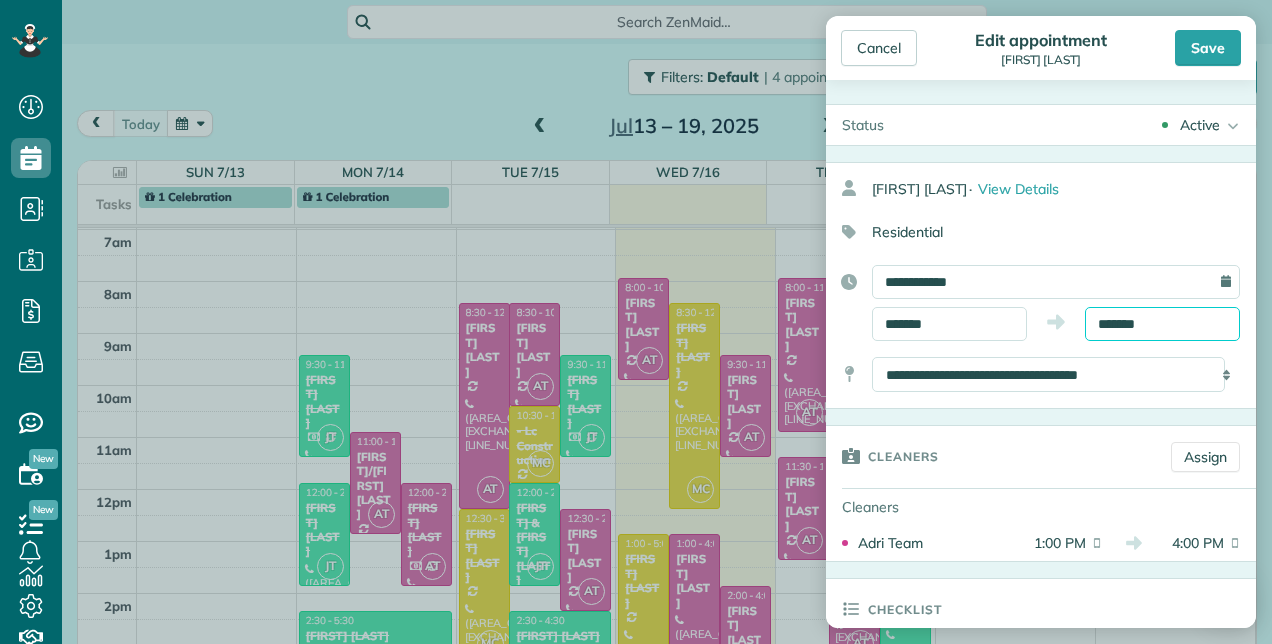 click on "*******" at bounding box center [1162, 324] 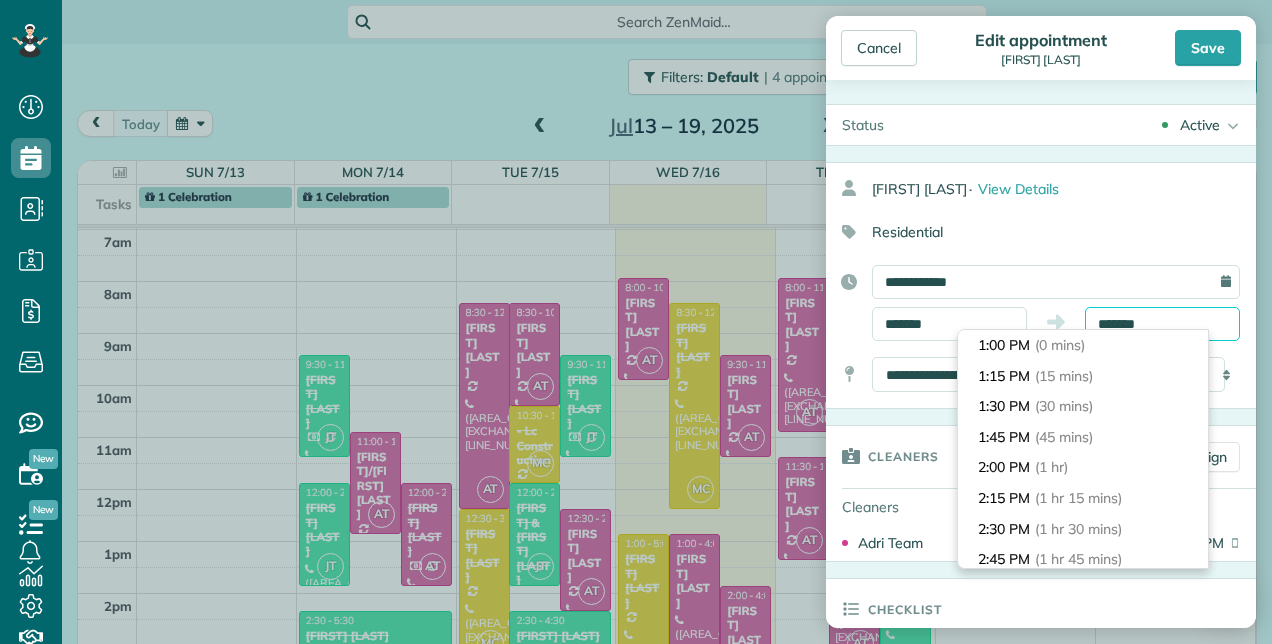 scroll, scrollTop: 336, scrollLeft: 0, axis: vertical 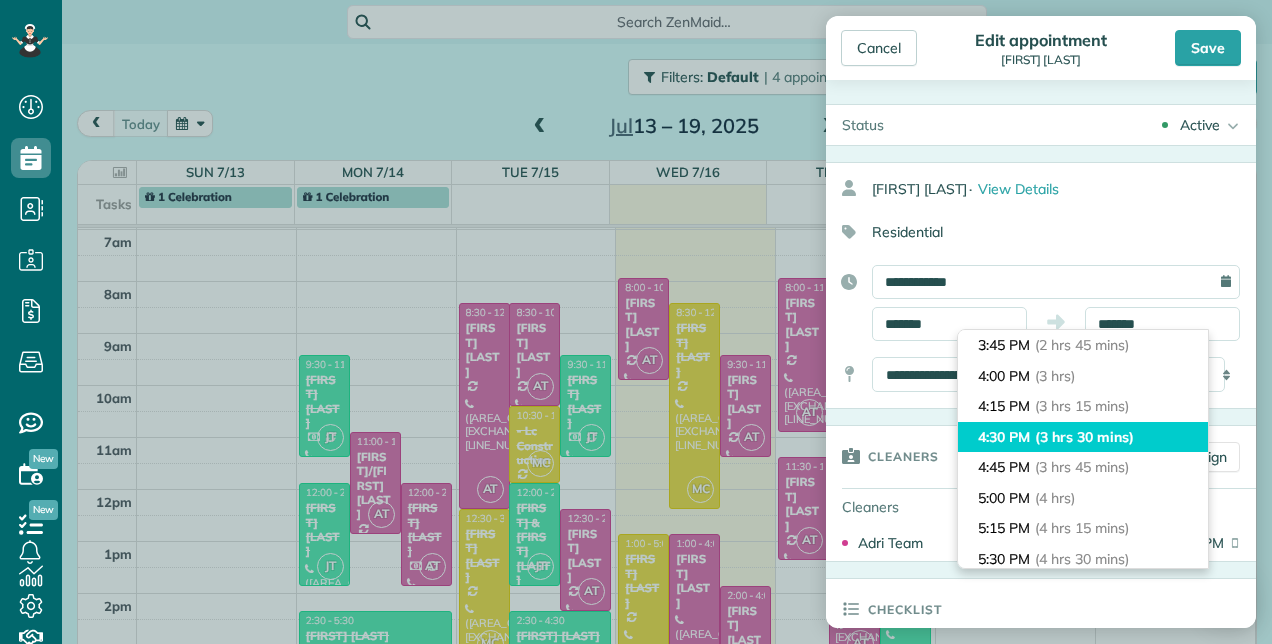 click on "(3 hrs 30 mins)" at bounding box center [1084, 437] 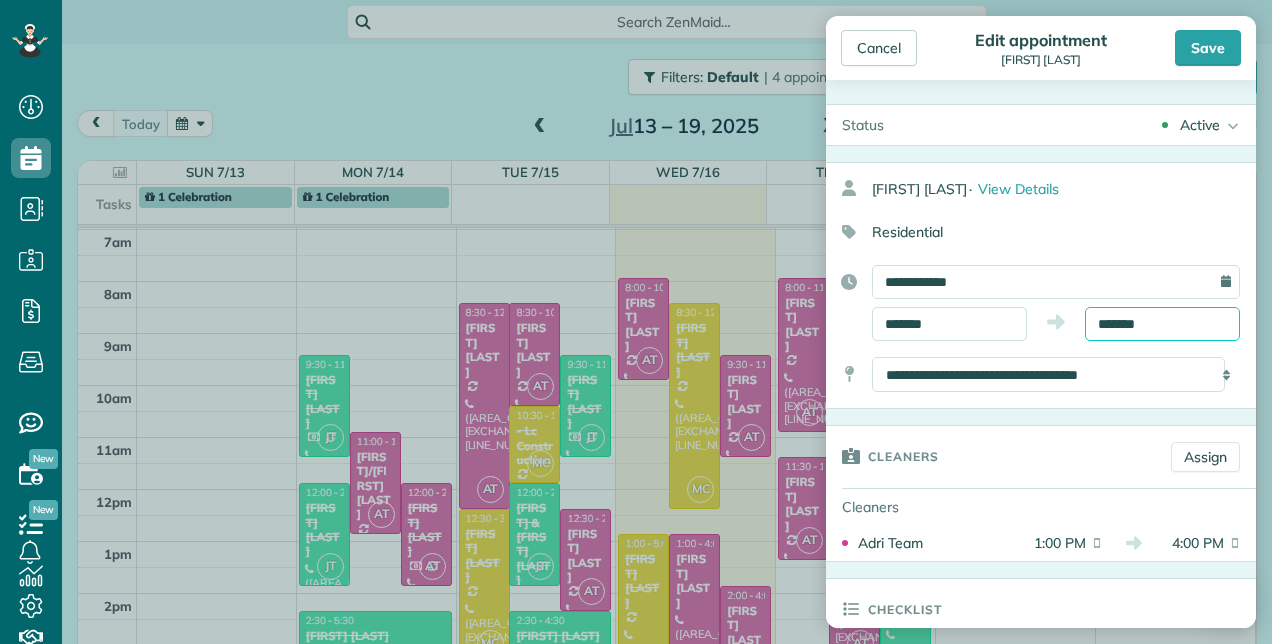 click on "*******" at bounding box center (1162, 324) 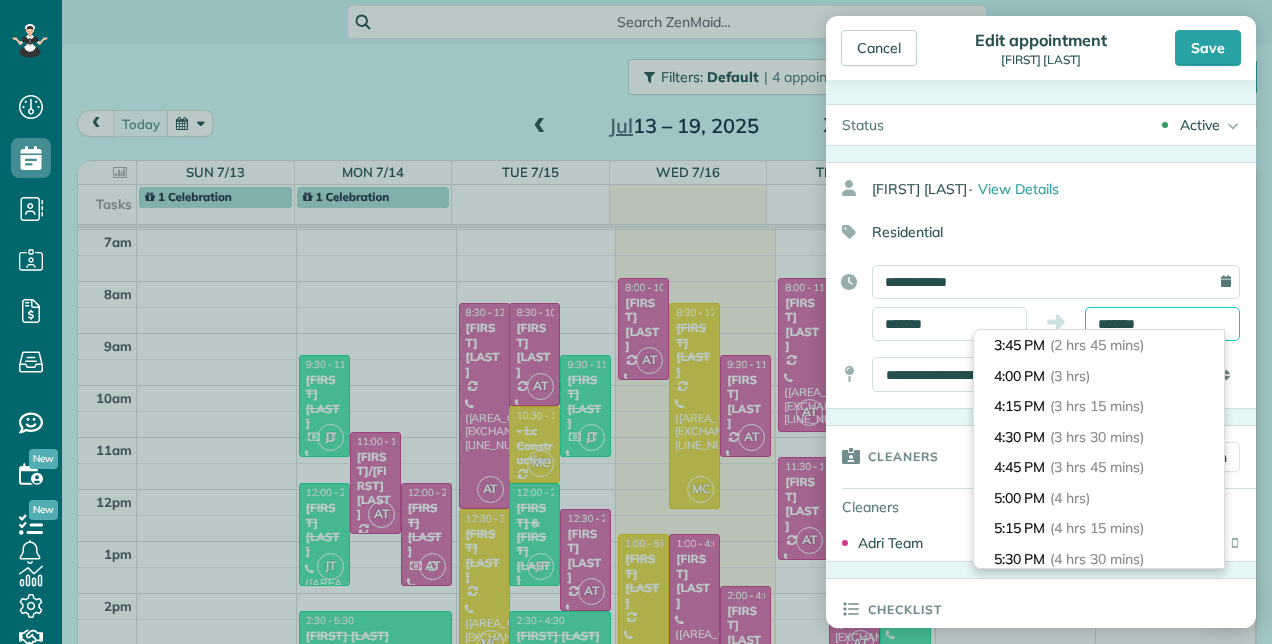 scroll, scrollTop: 396, scrollLeft: 0, axis: vertical 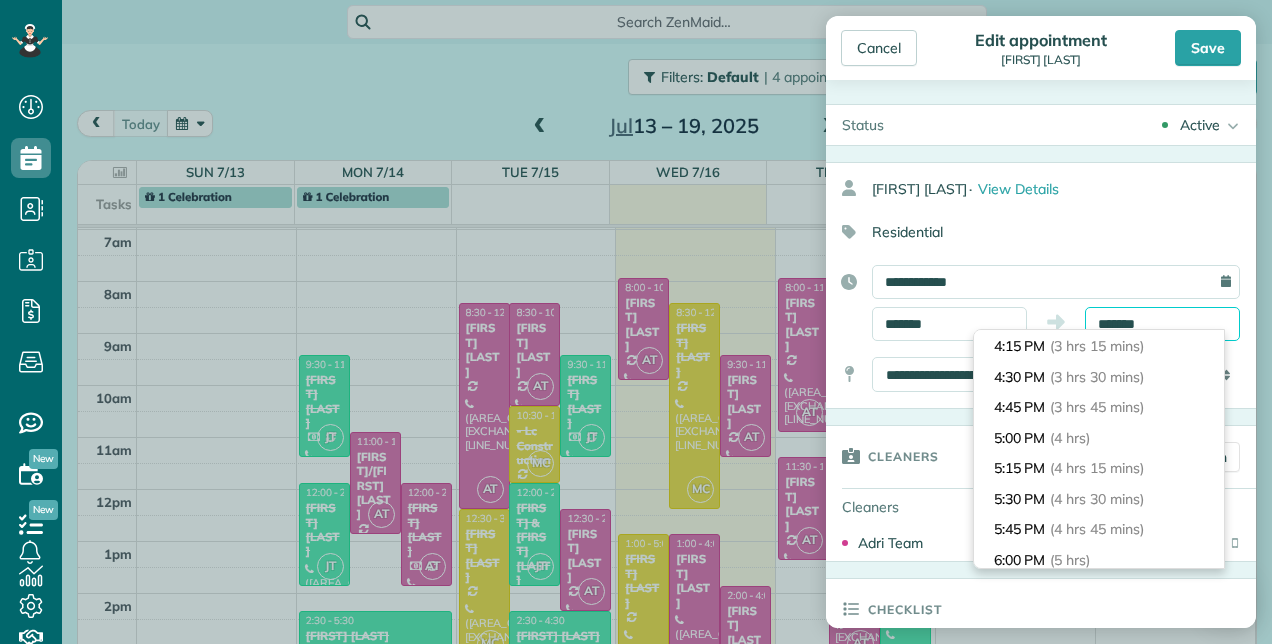 type on "*******" 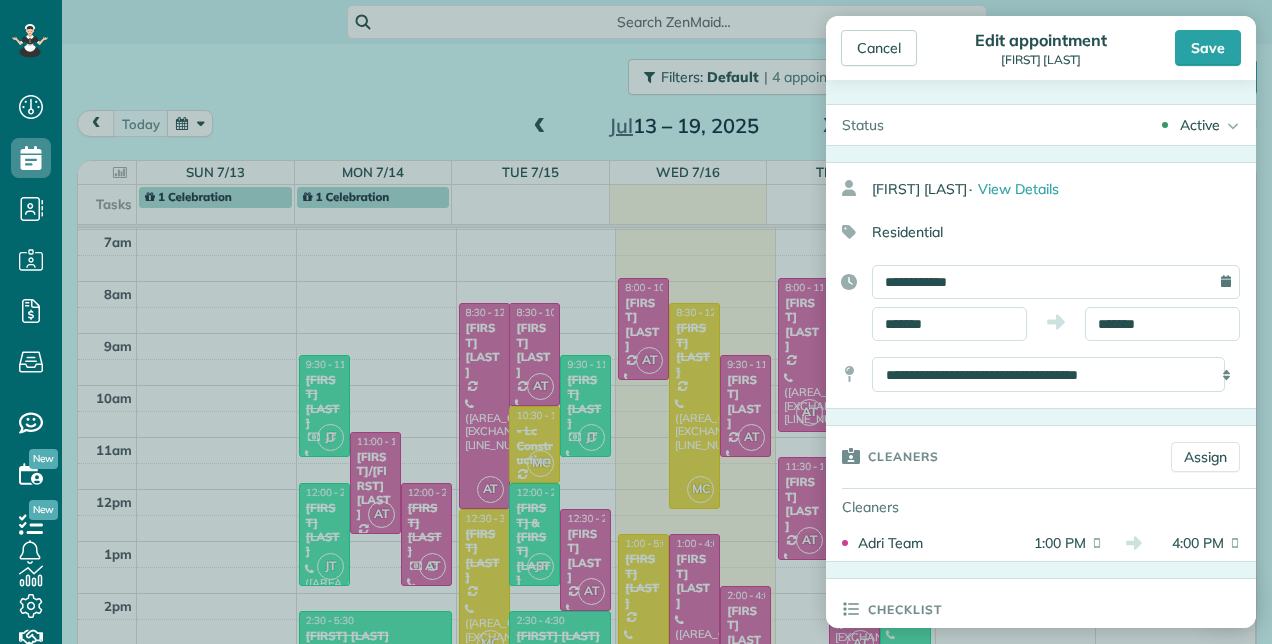 click on "Residential" at bounding box center (1033, 232) 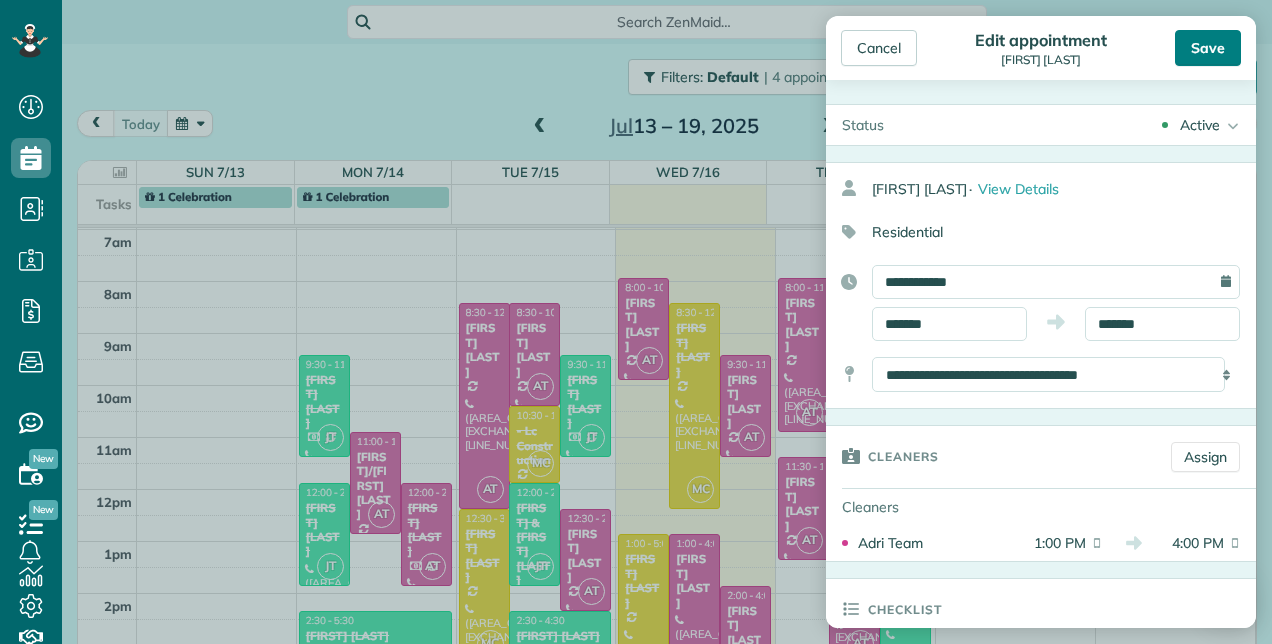 click on "Save" at bounding box center [1208, 48] 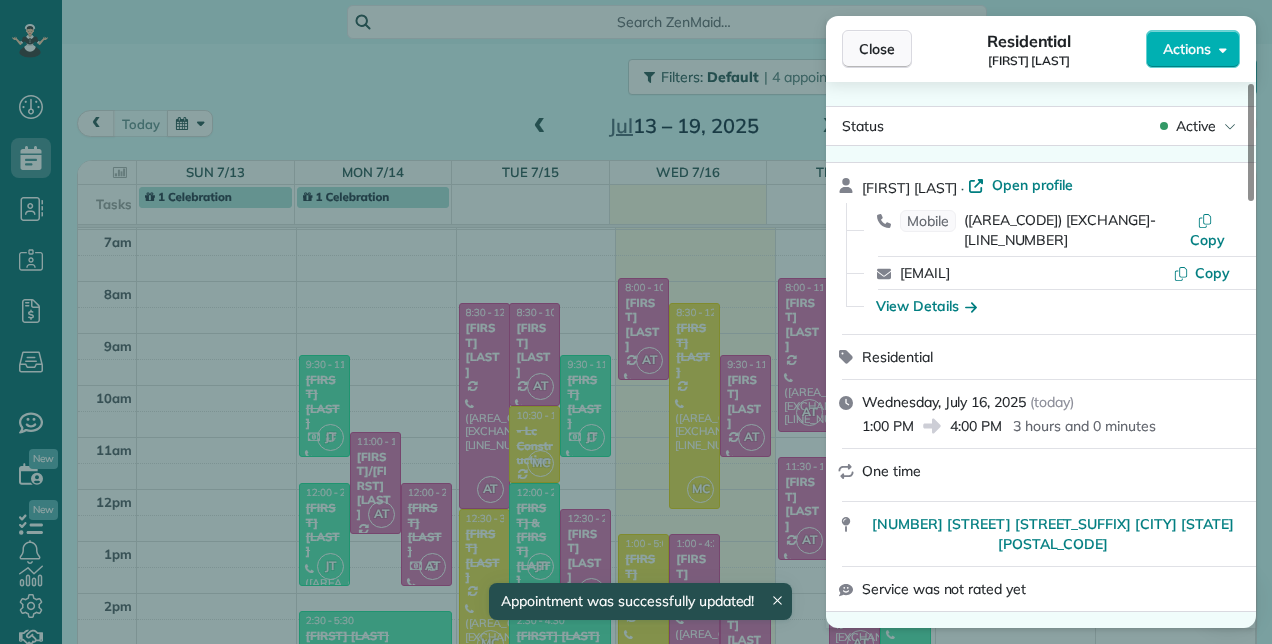click on "Close" at bounding box center (877, 49) 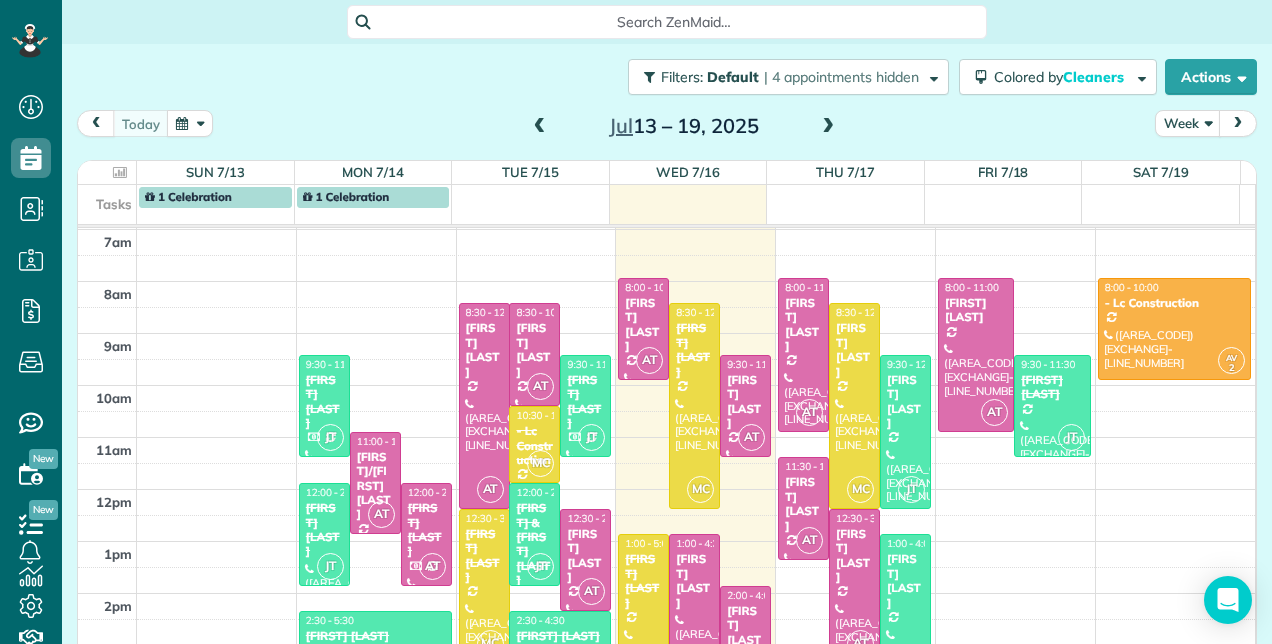click on "[FIRST] [LAST]" at bounding box center [694, 581] 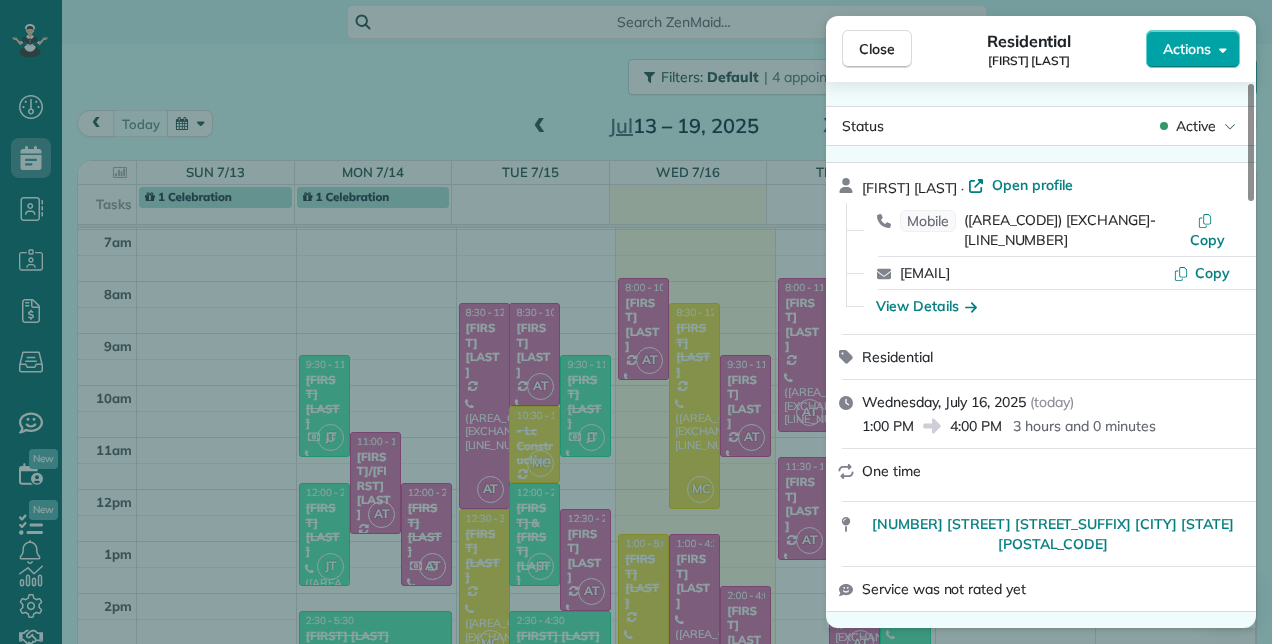 click on "Actions" at bounding box center [1193, 49] 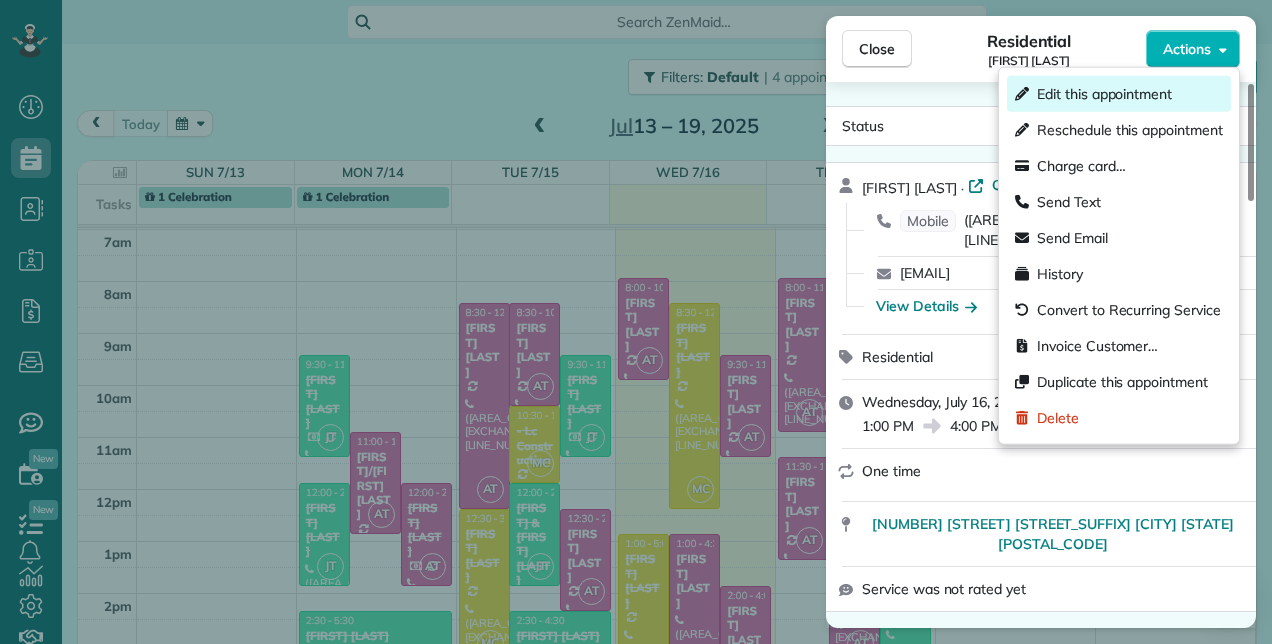 click on "Edit this appointment" at bounding box center [1104, 94] 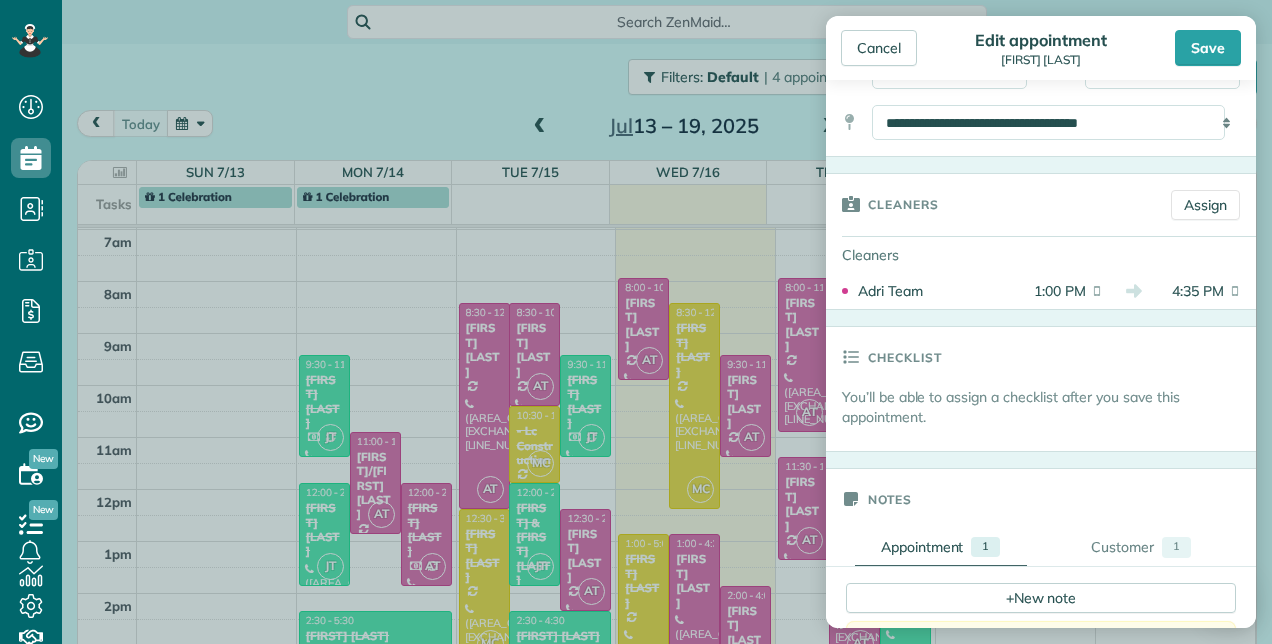 scroll, scrollTop: 64, scrollLeft: 0, axis: vertical 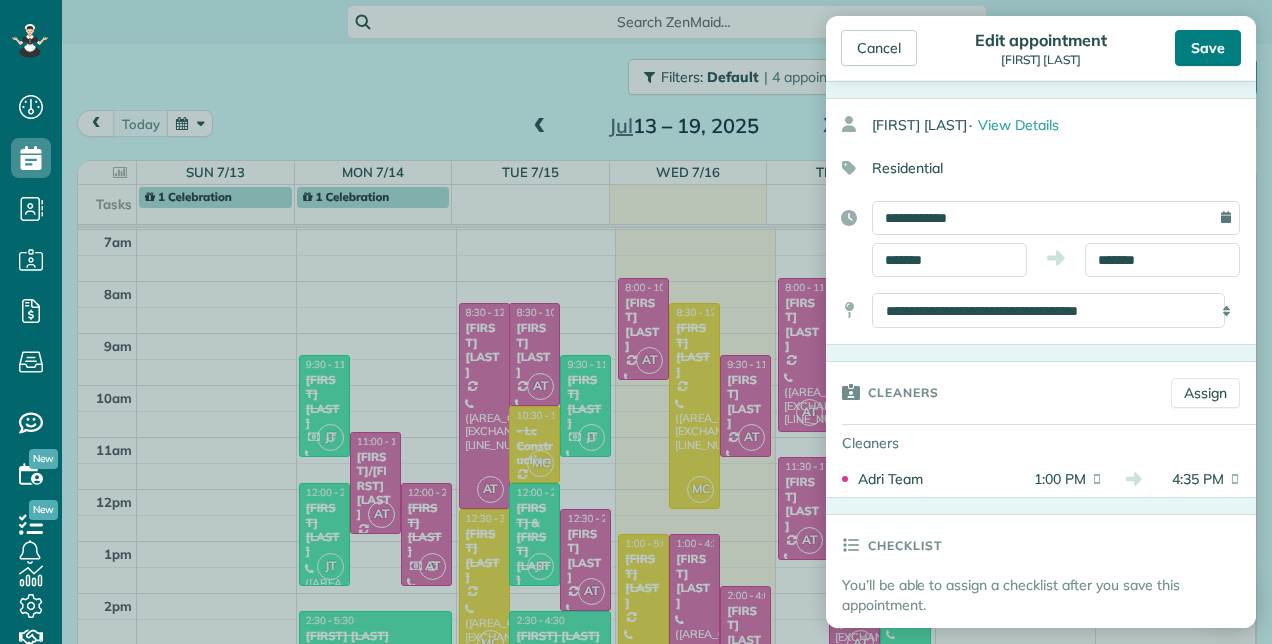 click on "Save" at bounding box center (1208, 48) 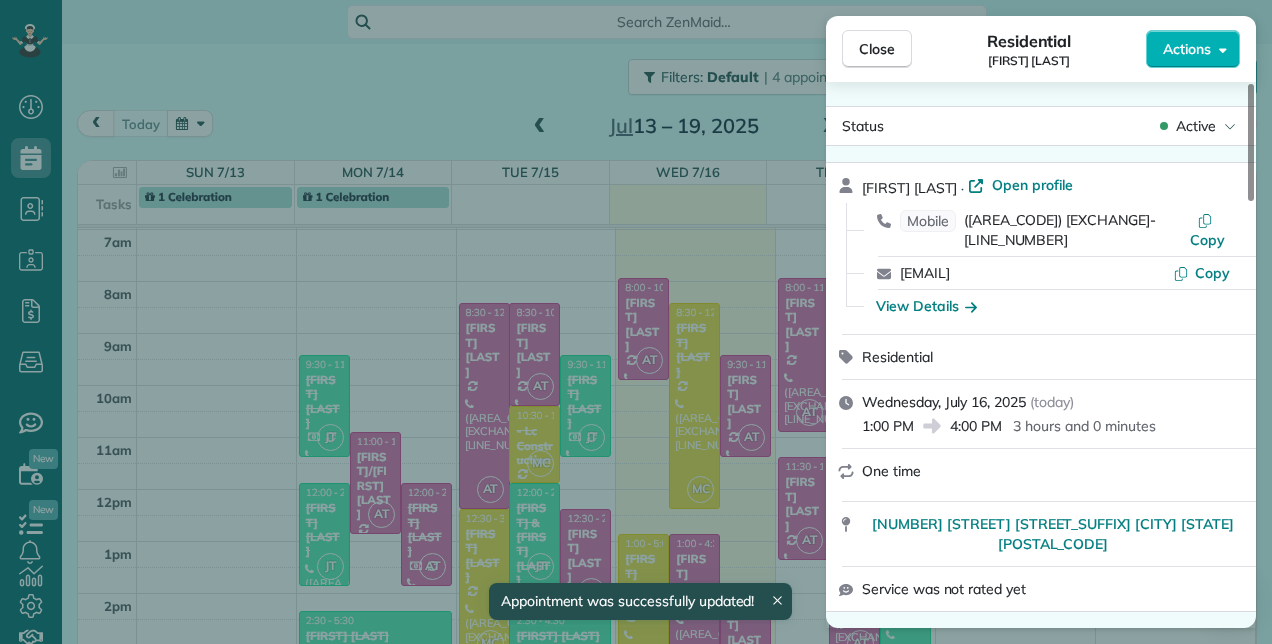 click on "Close Residential Diane Baranda Actions Status Active Diane Baranda · Open profile Mobile (561) 877-9282 Copy baway2019@gmail.com Copy View Details Residential Wednesday, July 16, 2025 ( today ) 1:00 PM 4:00 PM 3 hours and 0 minutes One time 421 South J Street Lake Worth FL 33460 Service was not rated yet Cleaners Time in and out Assign Invite Team No team assigned yet Cleaners Adri Team   1:00 PM 4:00 PM Checklist Try Now Keep this appointment up to your standards. Stay on top of every detail, keep your cleaners organised, and your client happy. Assign a checklist Watch a 5 min demo Billing Billing actions Price $0.00 Overcharge $0.00 Discount $0.00 Coupon discount - Primary tax - Secondary tax - Total appointment price $0.00 Tips collected New feature! $0.00 Mark as paid Total including tip $0.00 Get paid online in no-time! Send an invoice and reward your cleaners with tips Charge customer credit card Appointment custom fields Construction clean up No Rental Prep No Work items No work items to display 1 1" at bounding box center (636, 322) 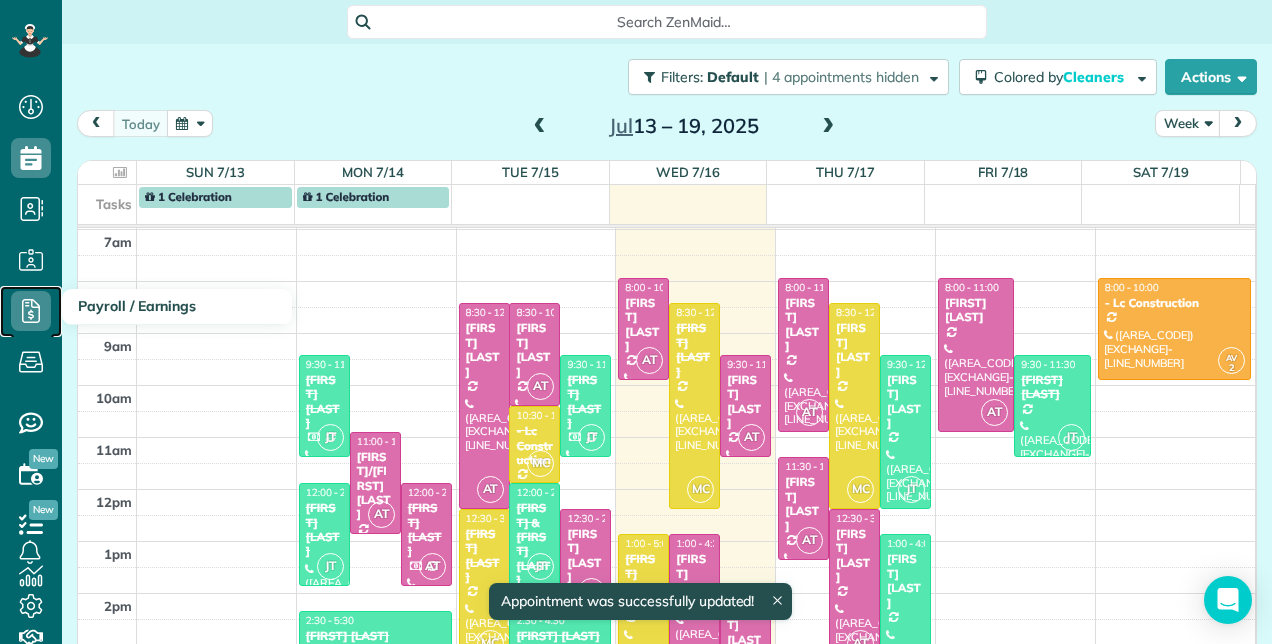 click 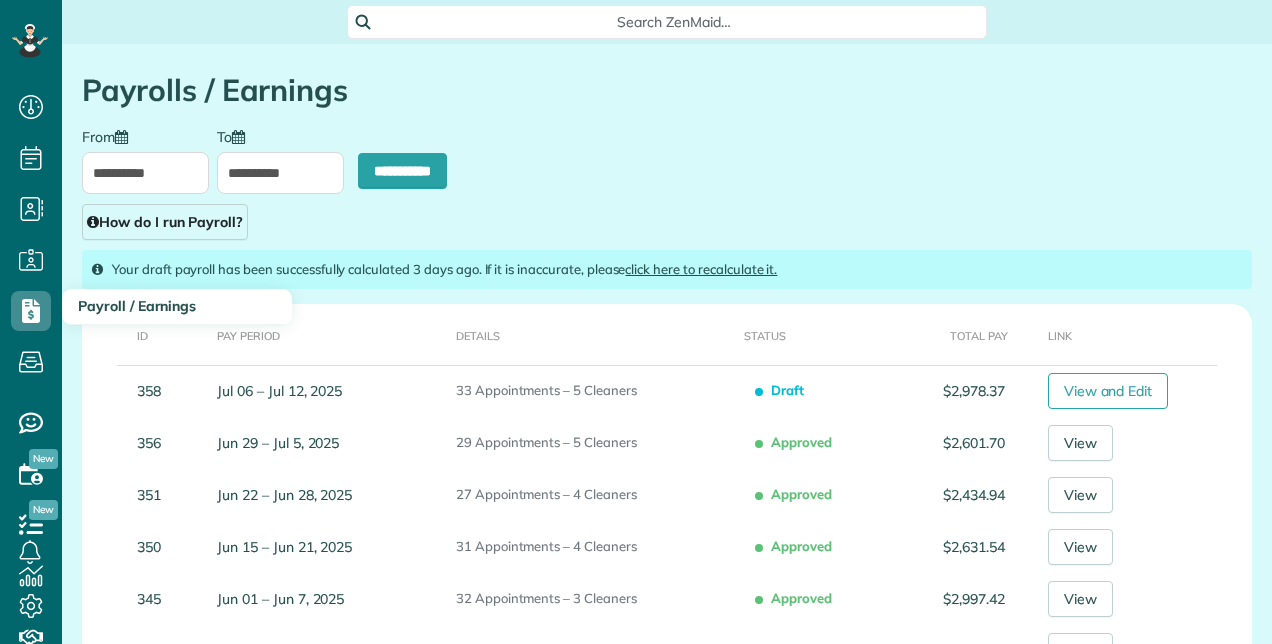 scroll, scrollTop: 0, scrollLeft: 0, axis: both 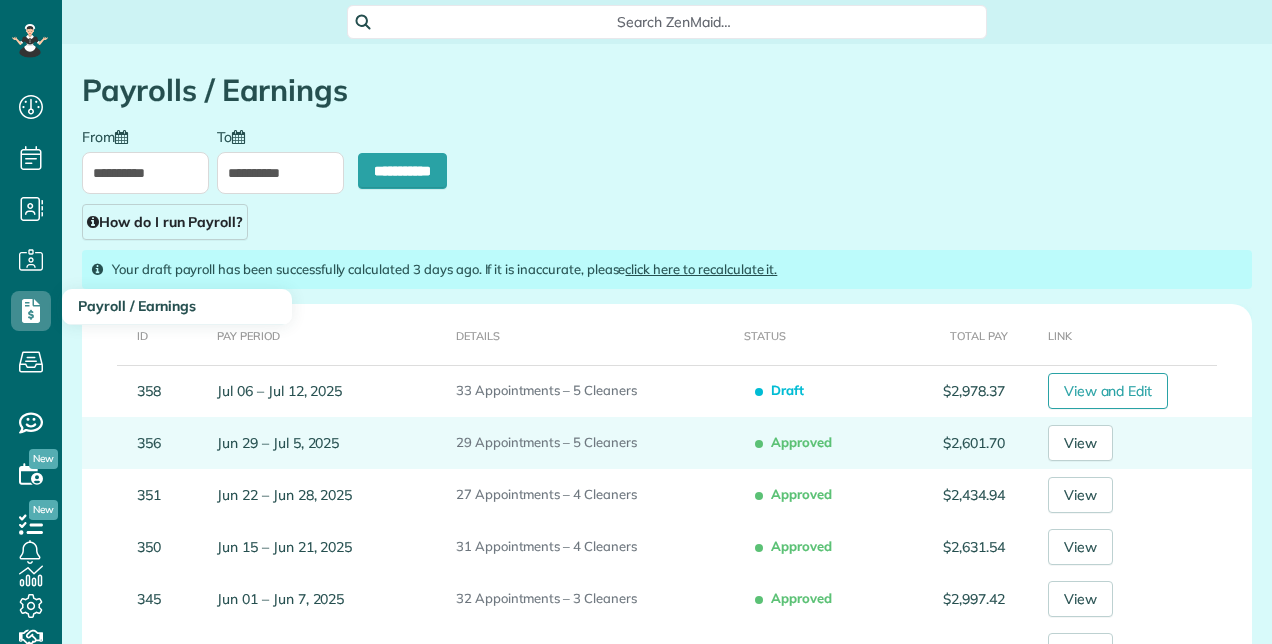 type on "**********" 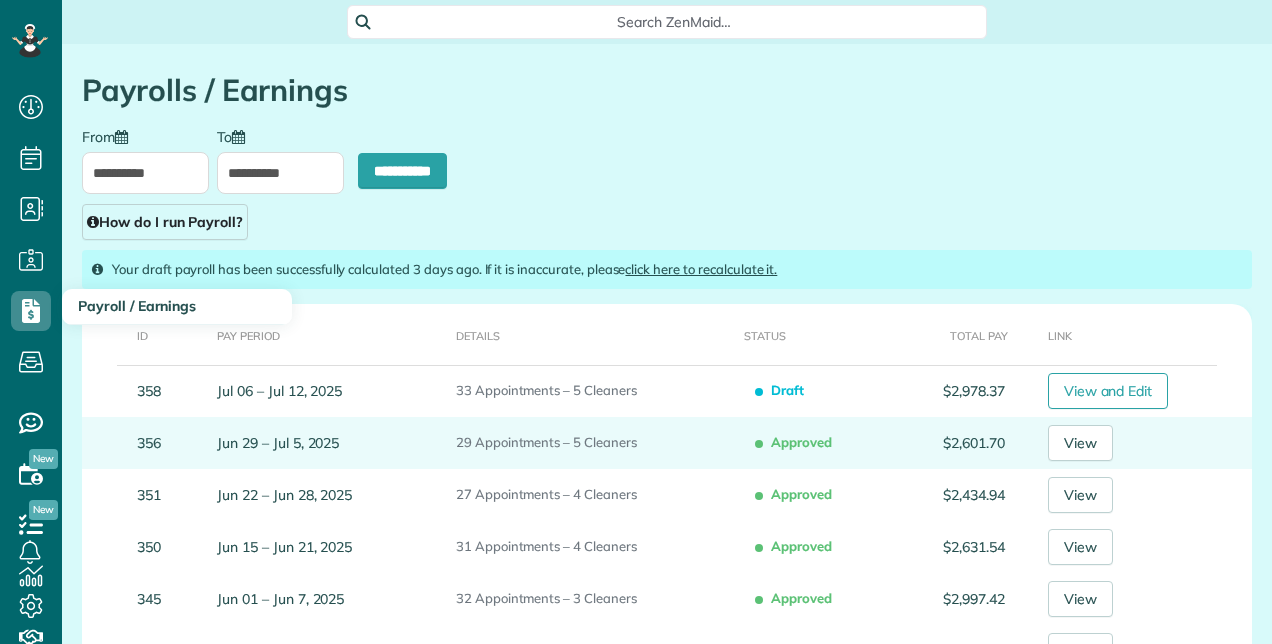 type on "**********" 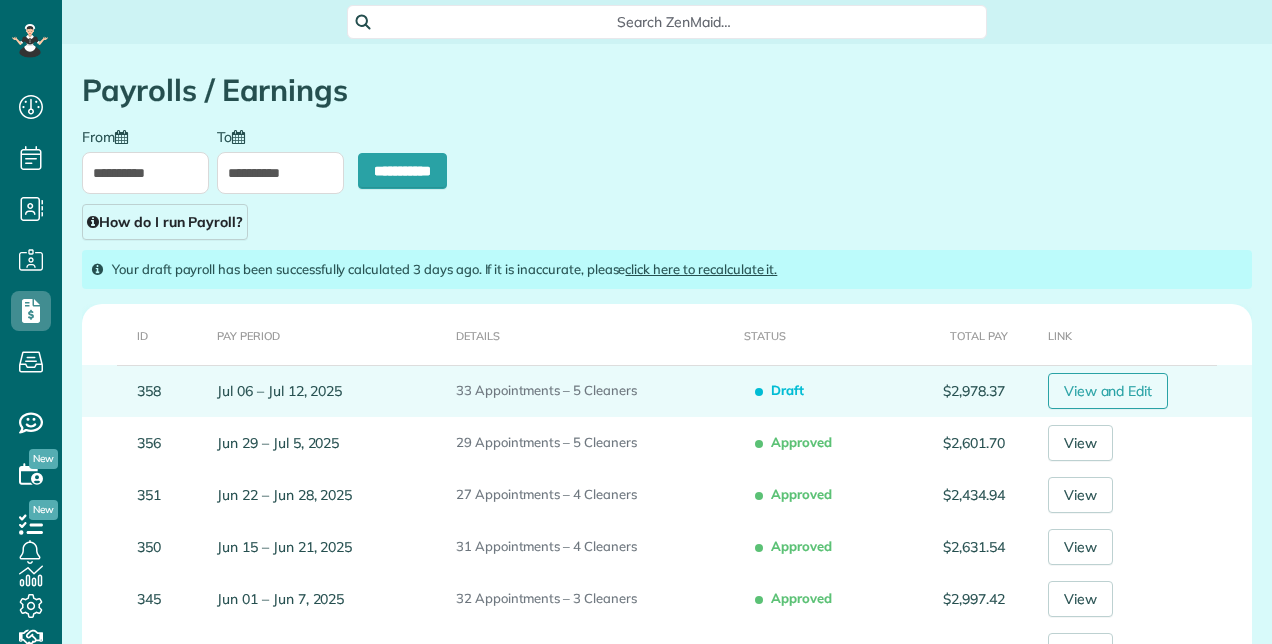 click on "View and Edit" at bounding box center [1108, 391] 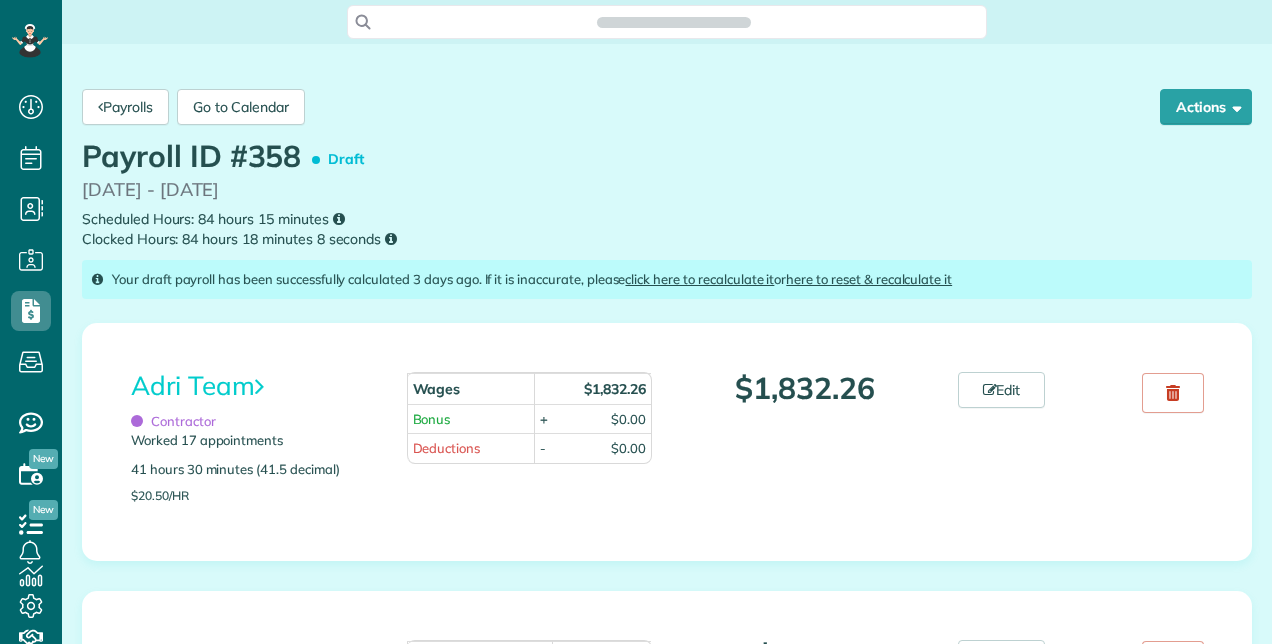 scroll, scrollTop: 0, scrollLeft: 0, axis: both 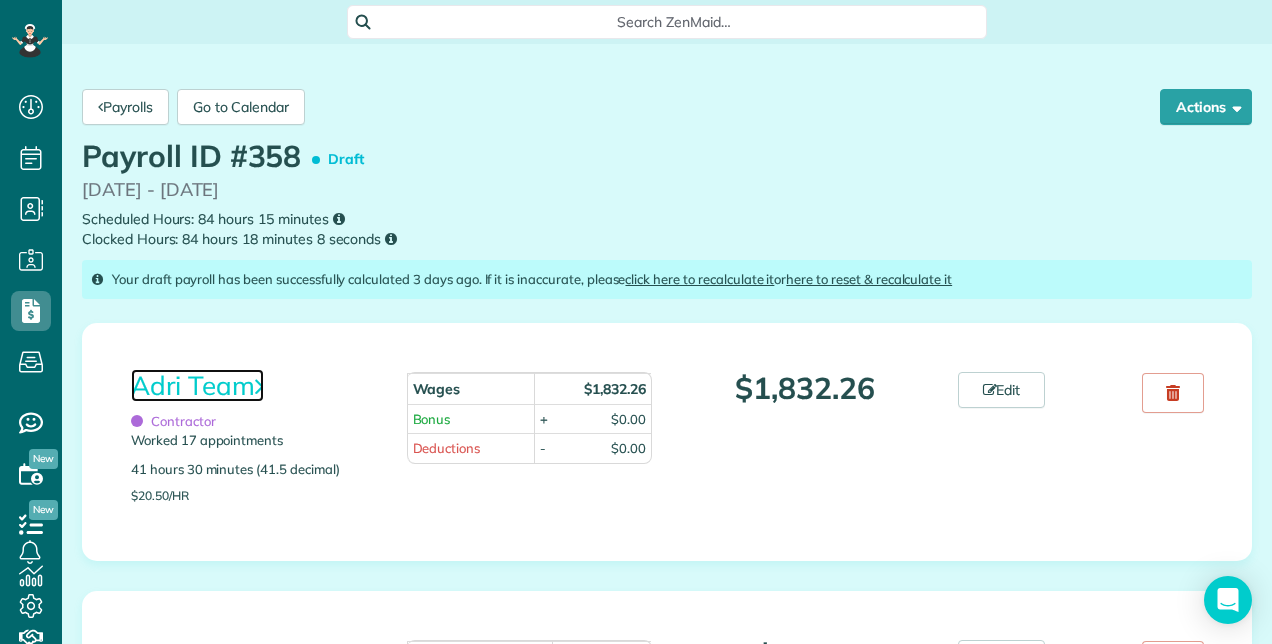 click on "Adri Team" at bounding box center (197, 385) 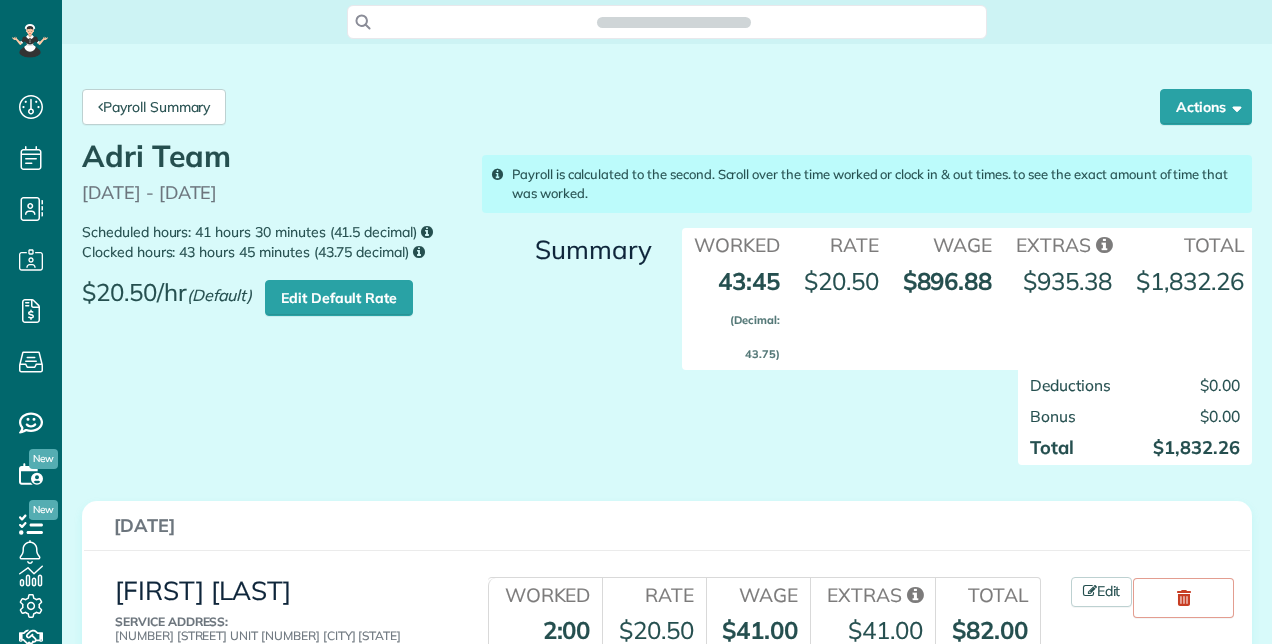 scroll, scrollTop: 0, scrollLeft: 0, axis: both 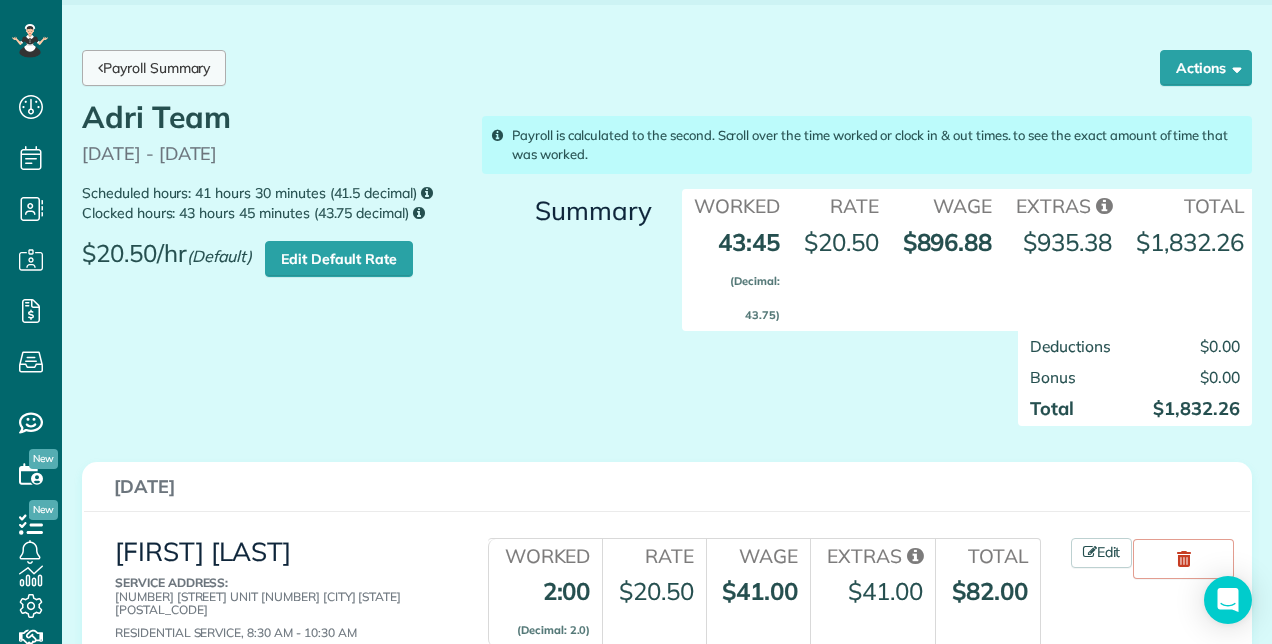 click on "Payroll Summary" 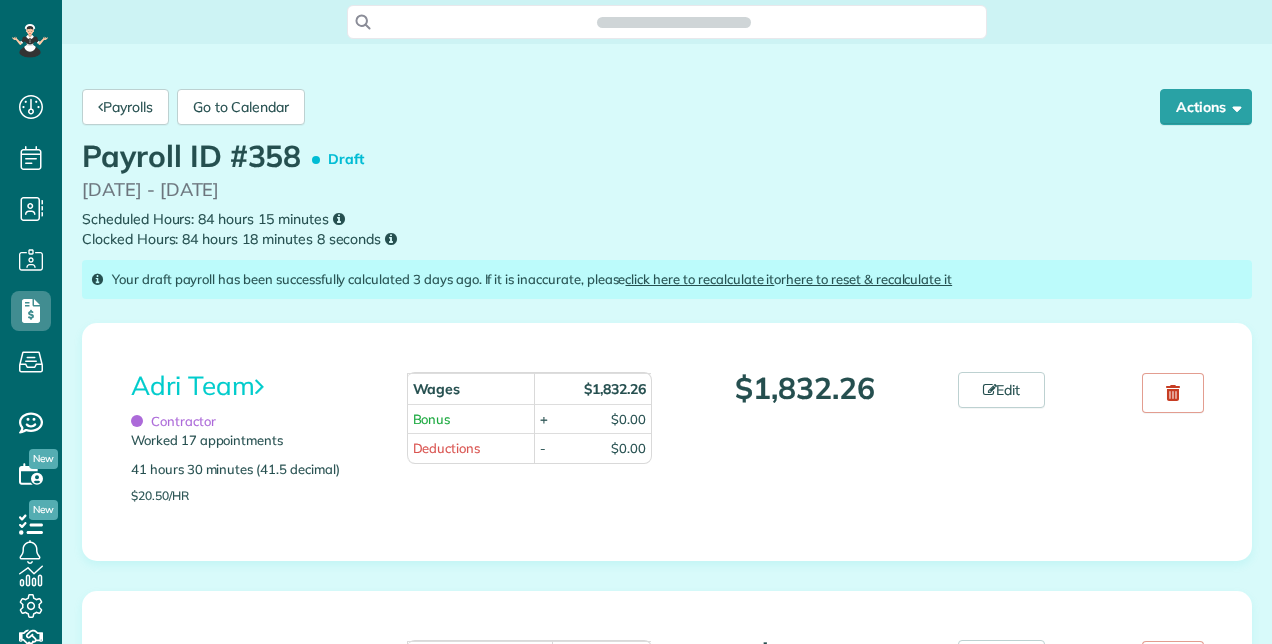 scroll, scrollTop: 0, scrollLeft: 0, axis: both 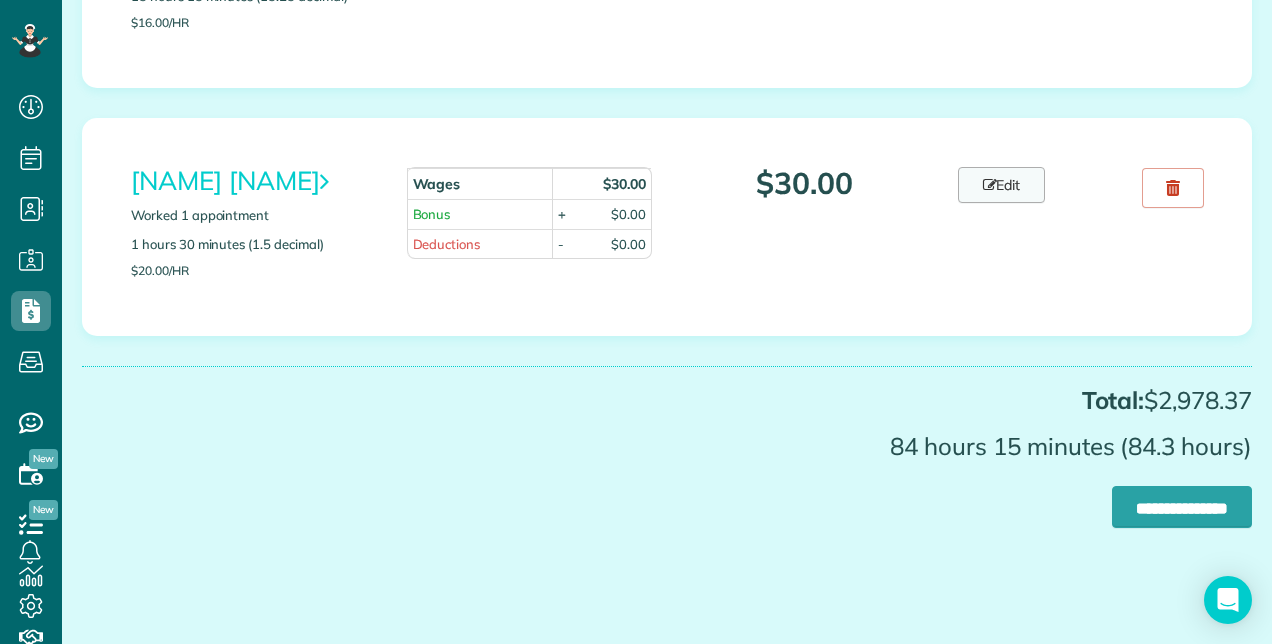 click on "Edit" at bounding box center [1002, 185] 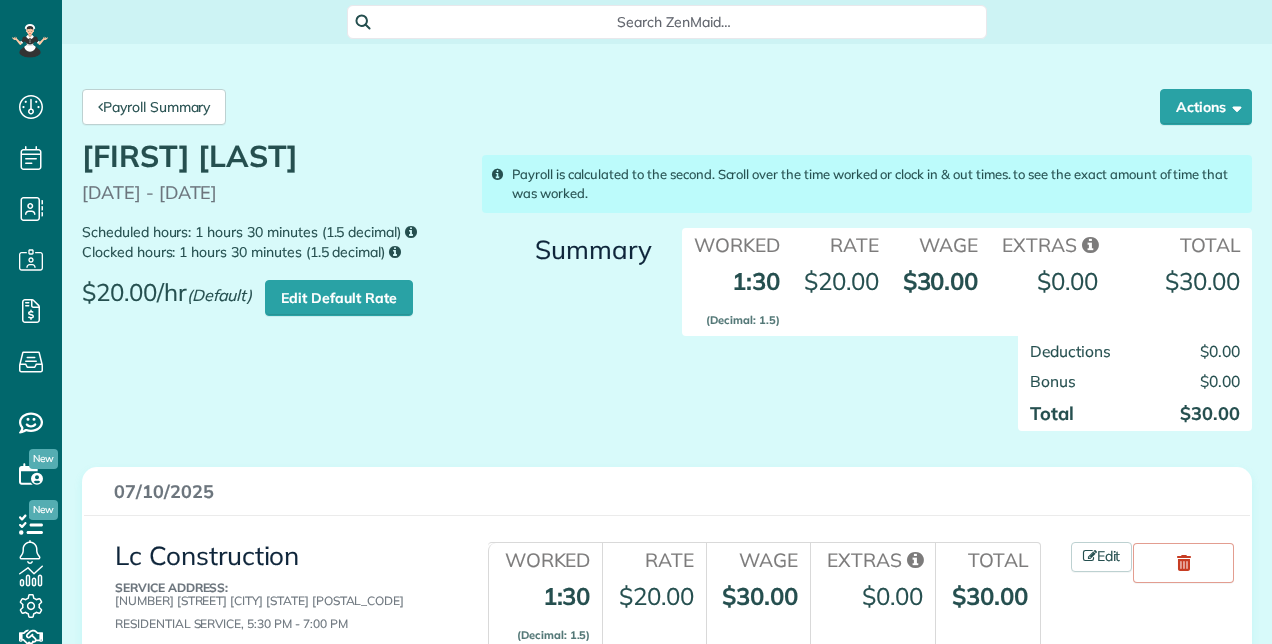 scroll, scrollTop: 0, scrollLeft: 0, axis: both 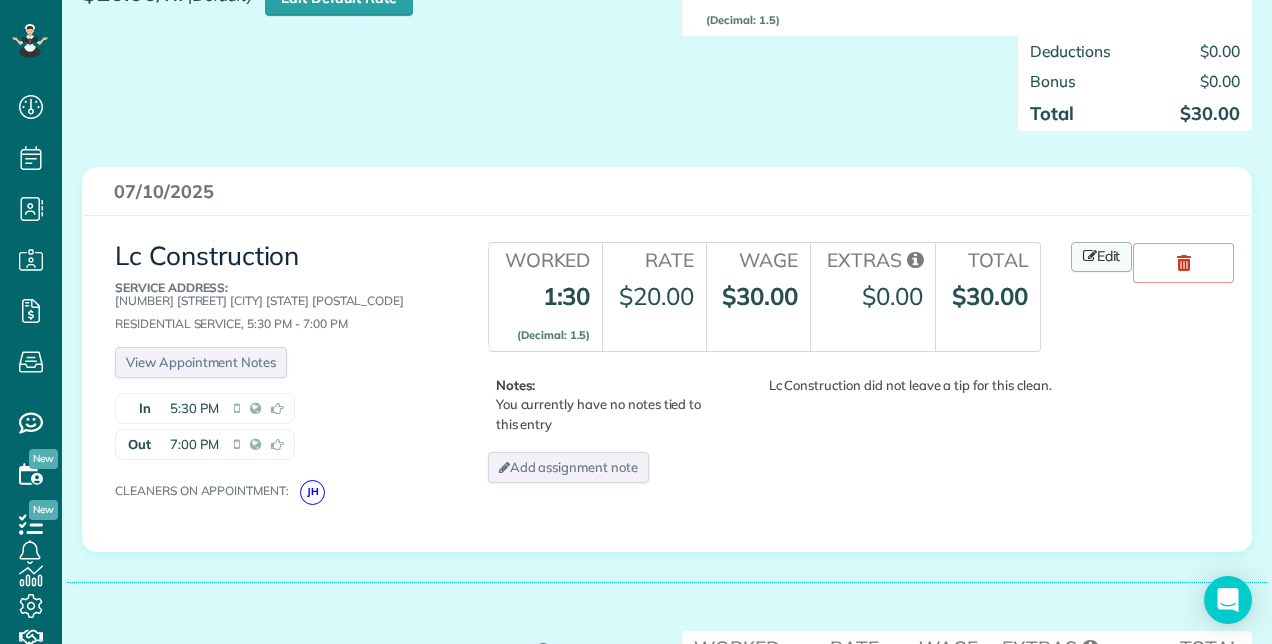 click on "Edit" at bounding box center (1102, 257) 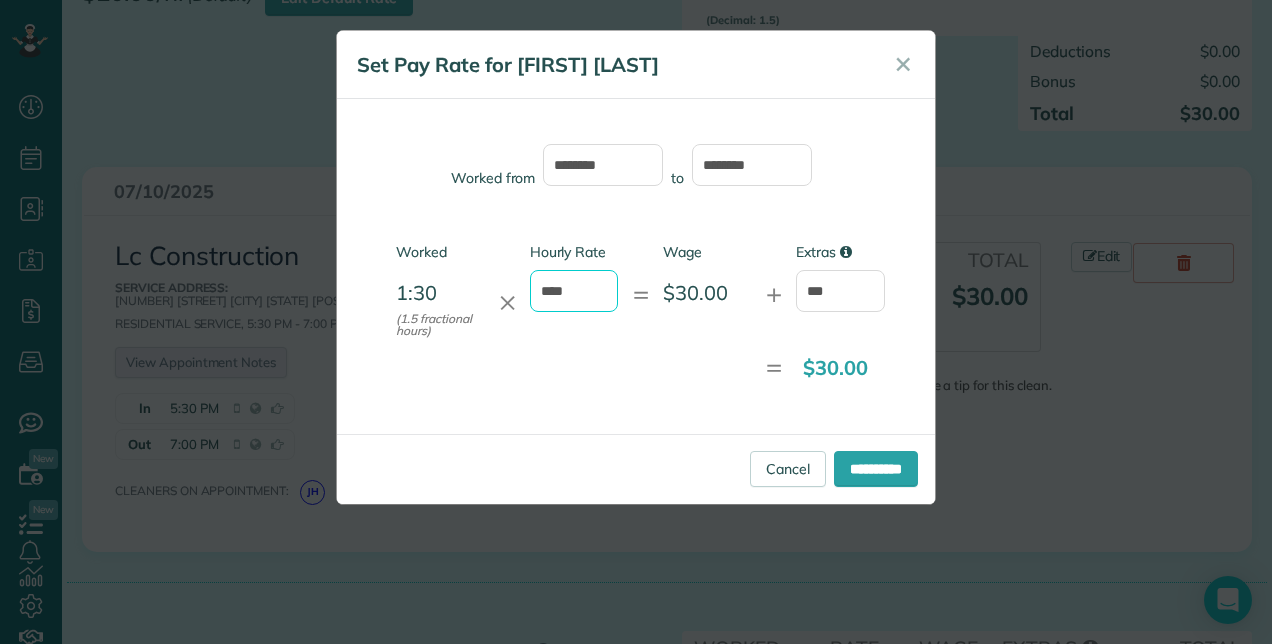 click on "****" at bounding box center [574, 291] 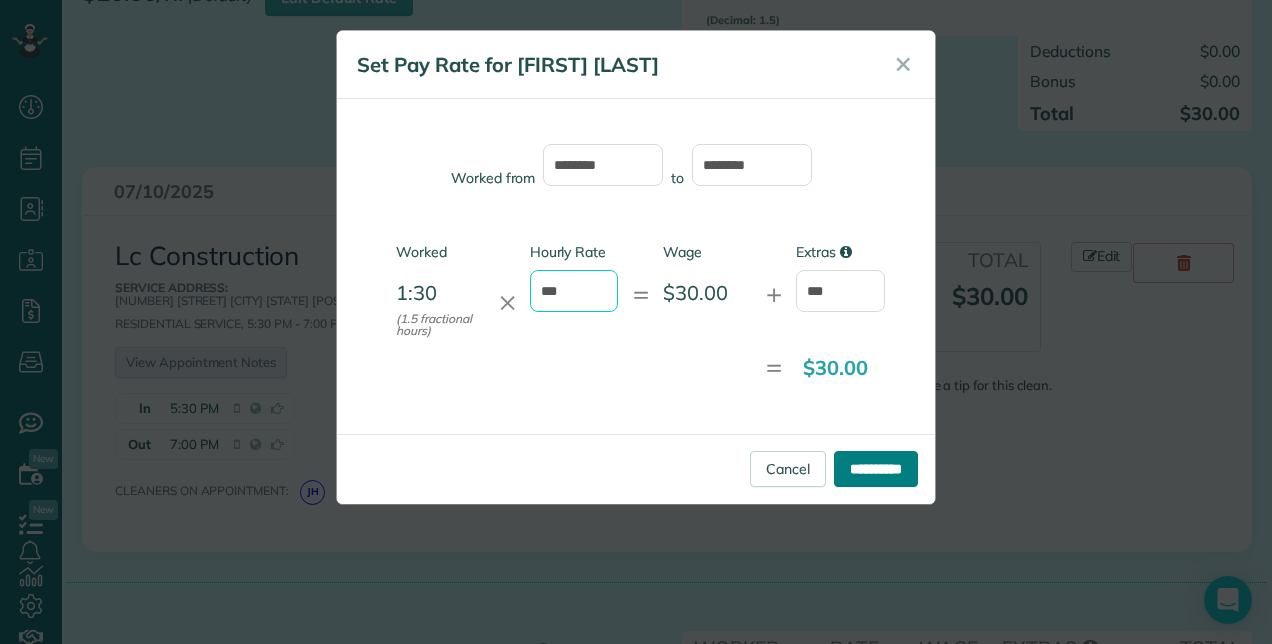 type on "***" 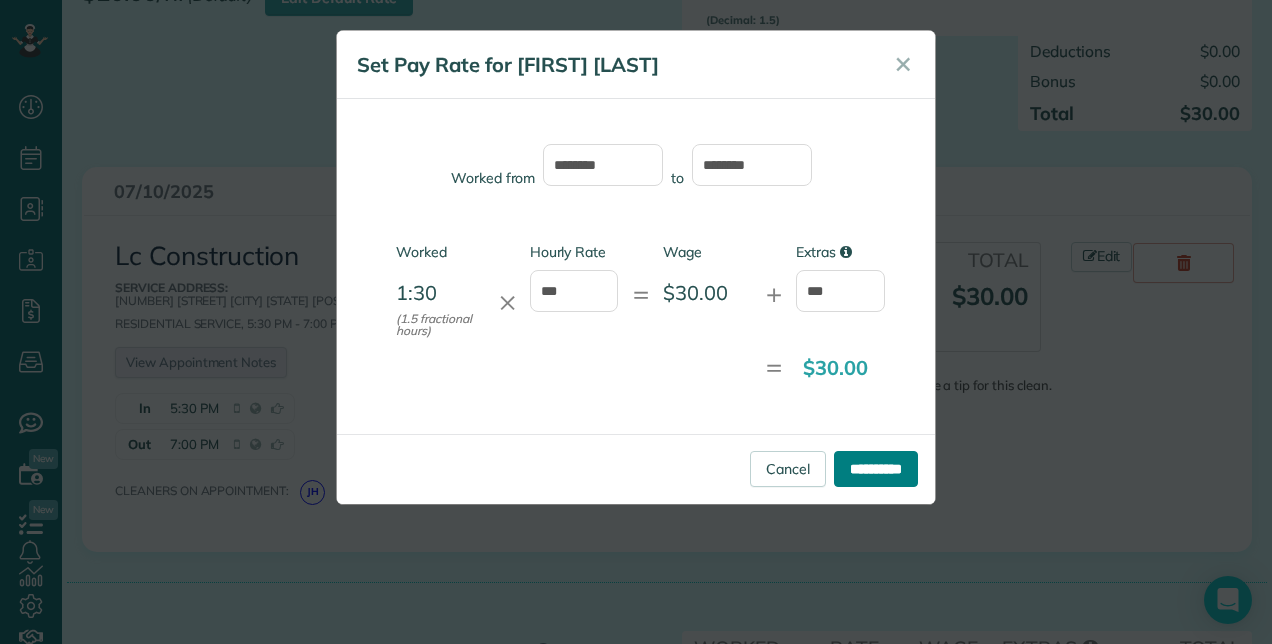 click on "**********" at bounding box center [876, 469] 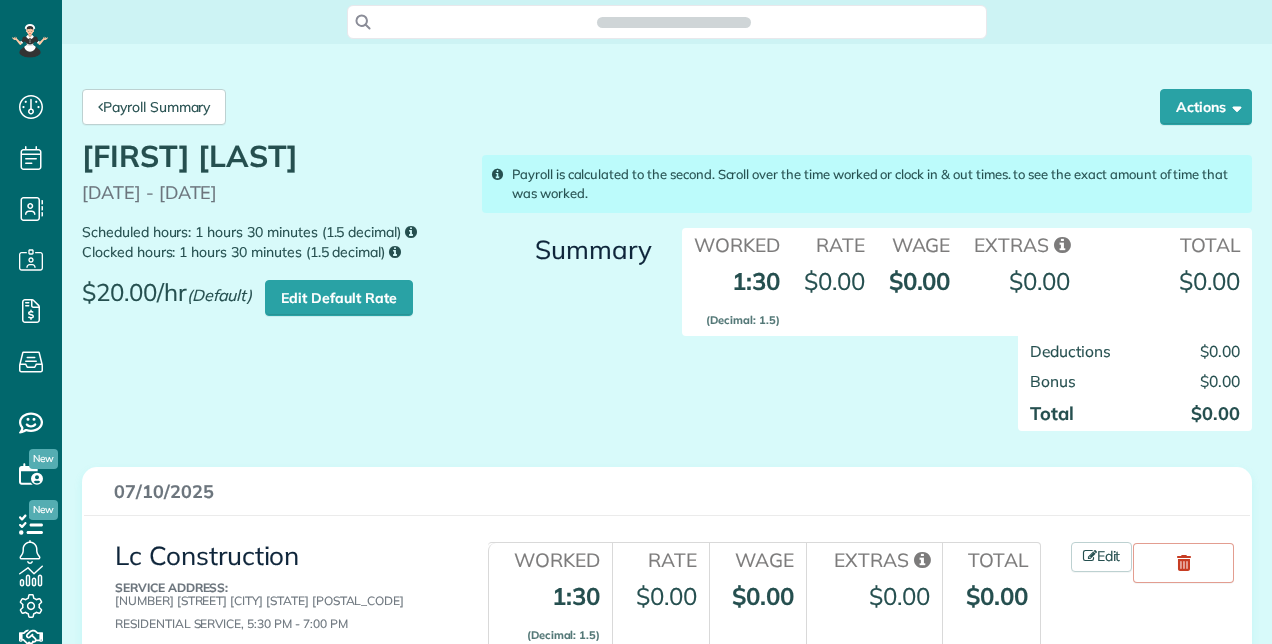 scroll, scrollTop: 0, scrollLeft: 0, axis: both 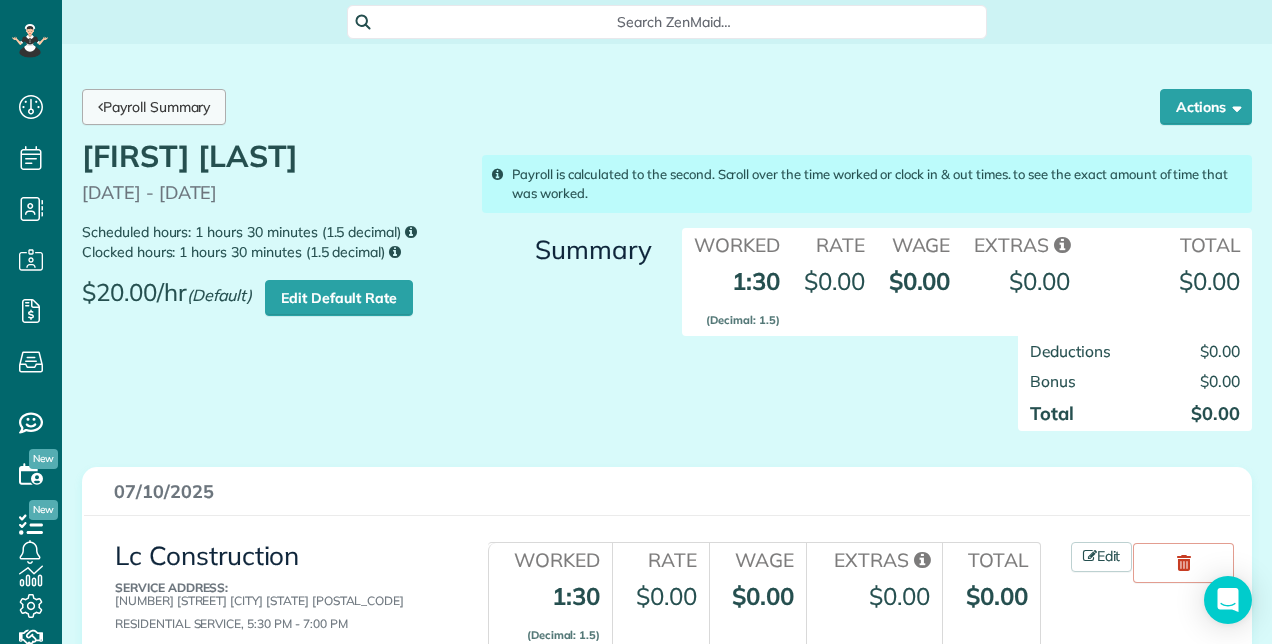 click on "Payroll Summary" at bounding box center [154, 107] 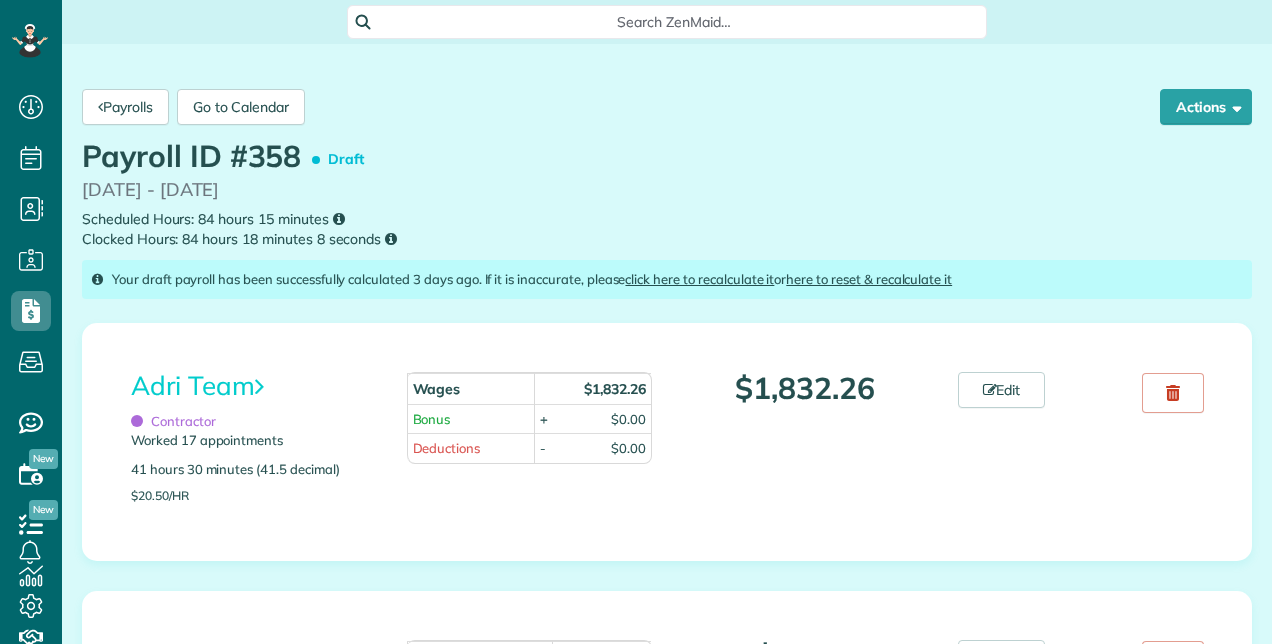 scroll, scrollTop: 0, scrollLeft: 0, axis: both 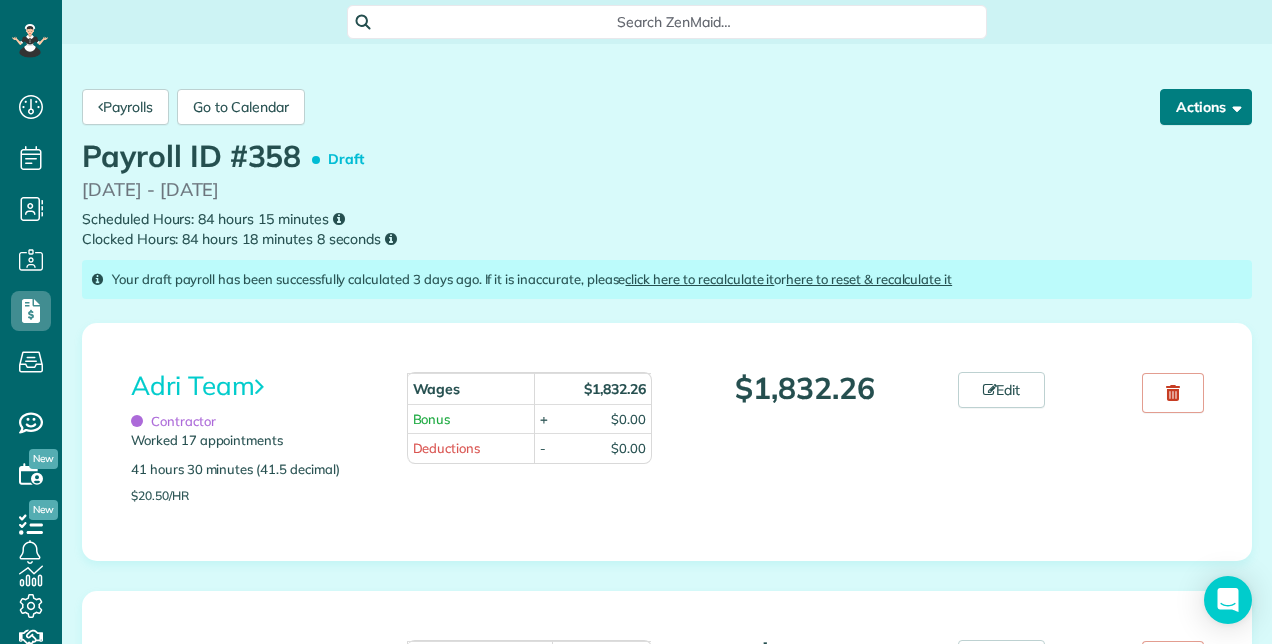 click on "Actions" at bounding box center [1206, 107] 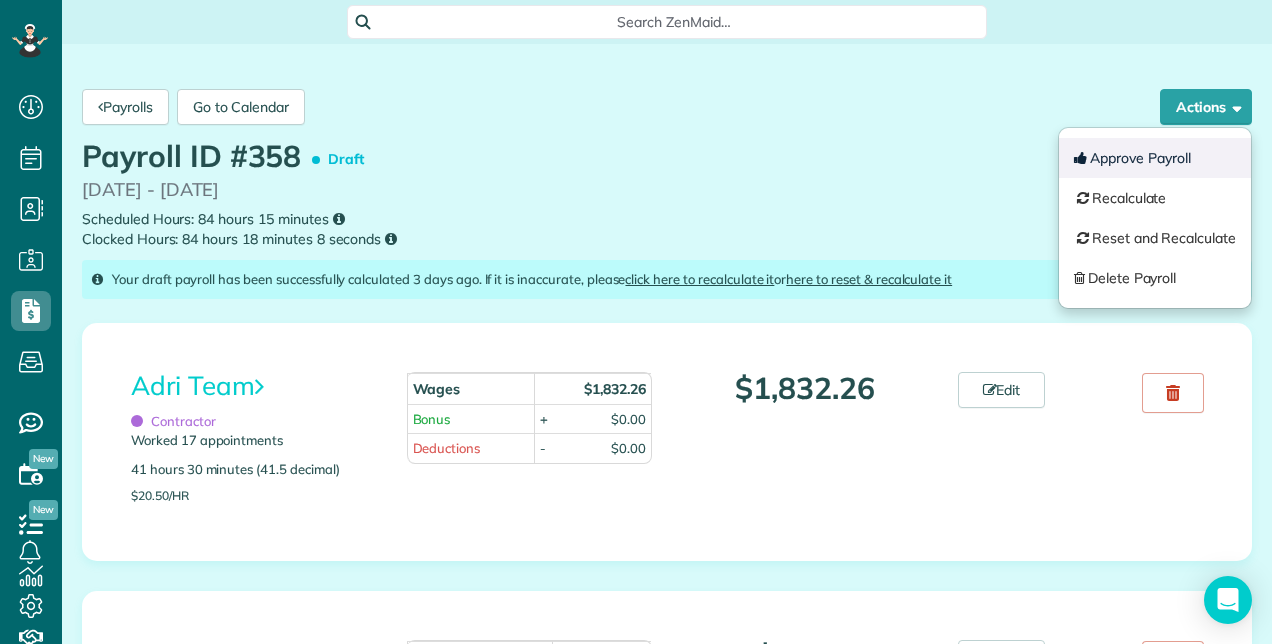 click on "Approve Payroll" at bounding box center (1155, 158) 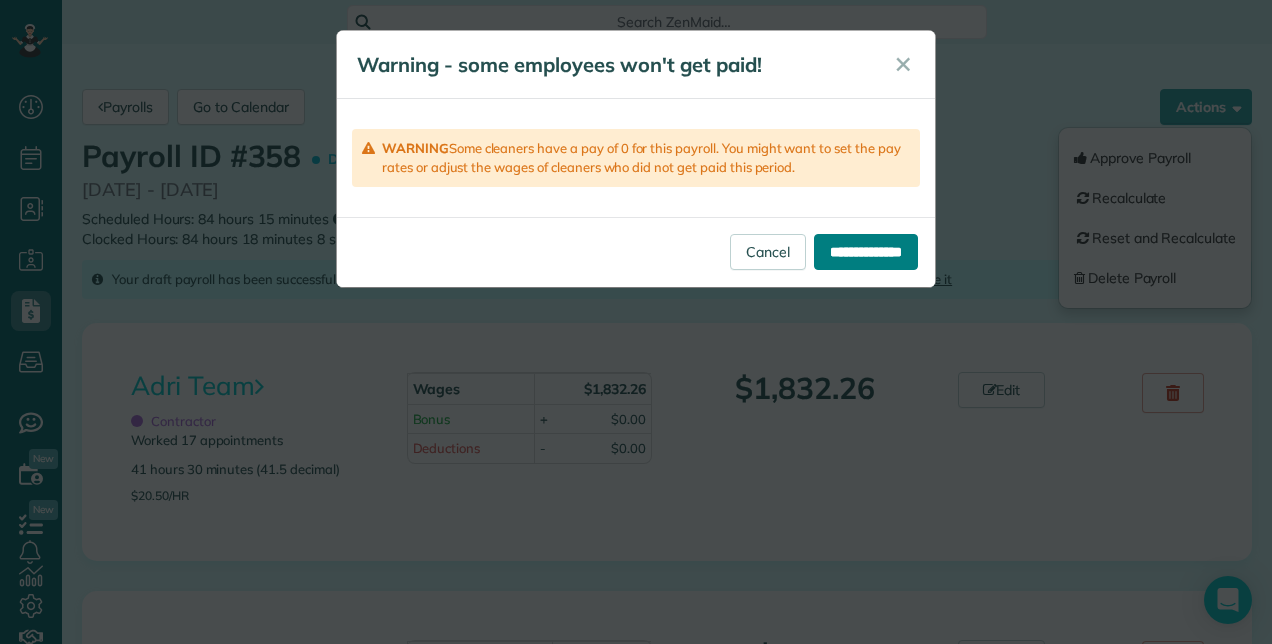 click on "**********" at bounding box center [866, 252] 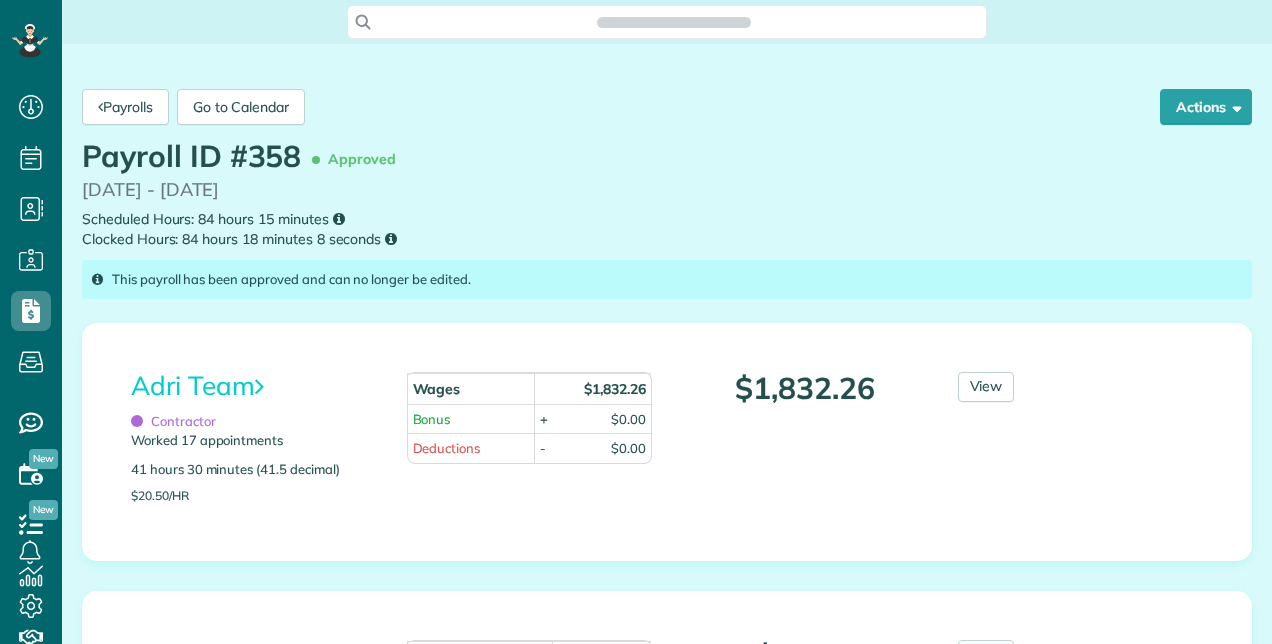 scroll, scrollTop: 0, scrollLeft: 0, axis: both 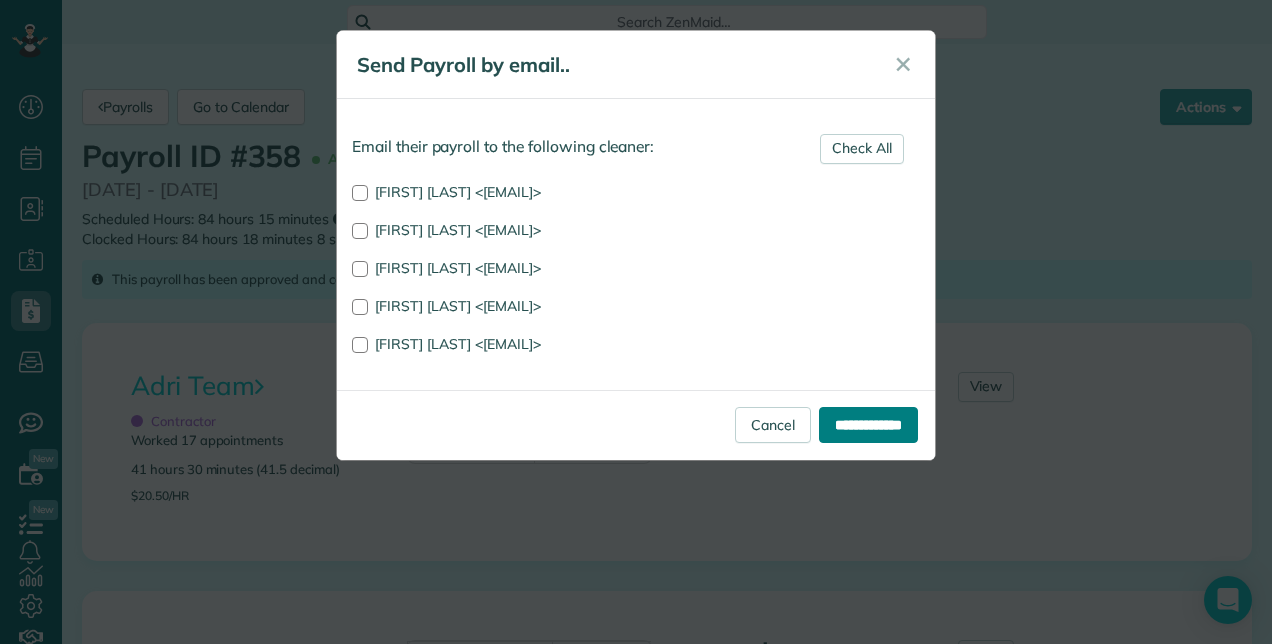 click on "**********" at bounding box center (868, 425) 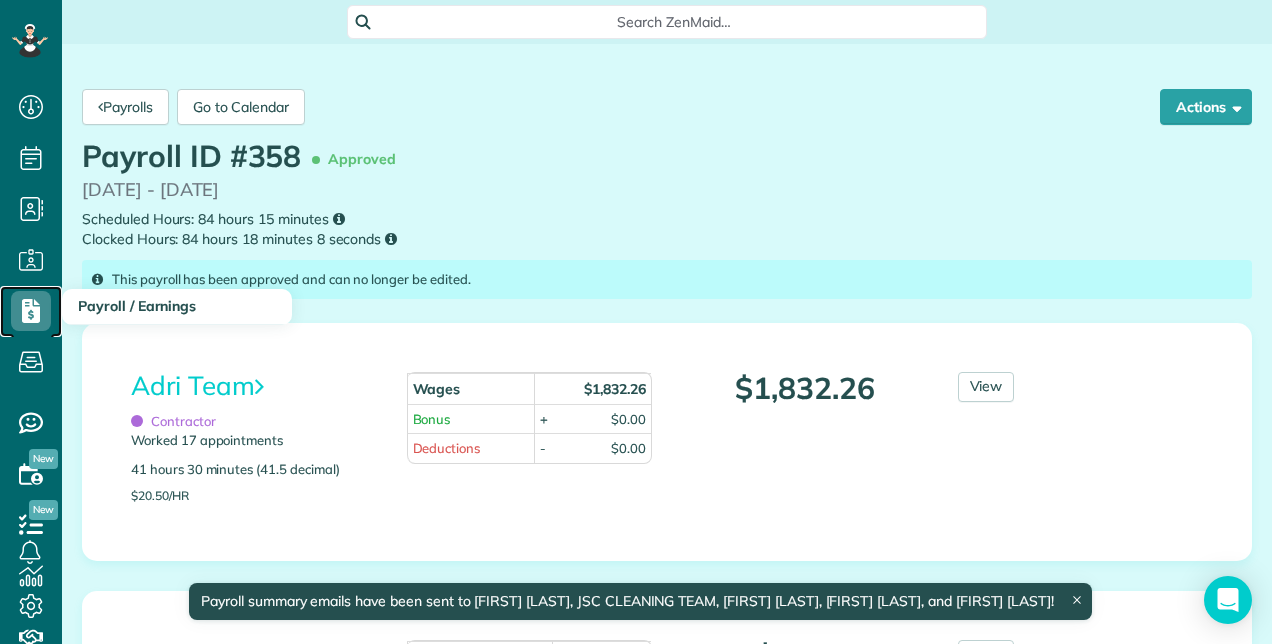 click 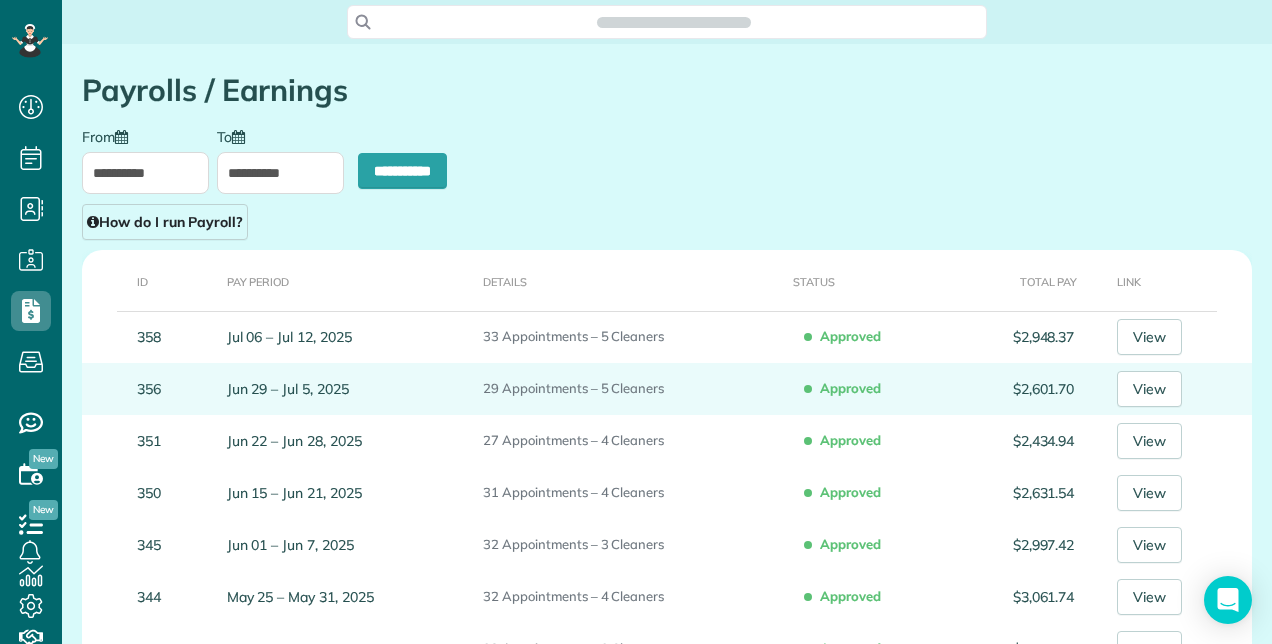 scroll, scrollTop: 0, scrollLeft: 0, axis: both 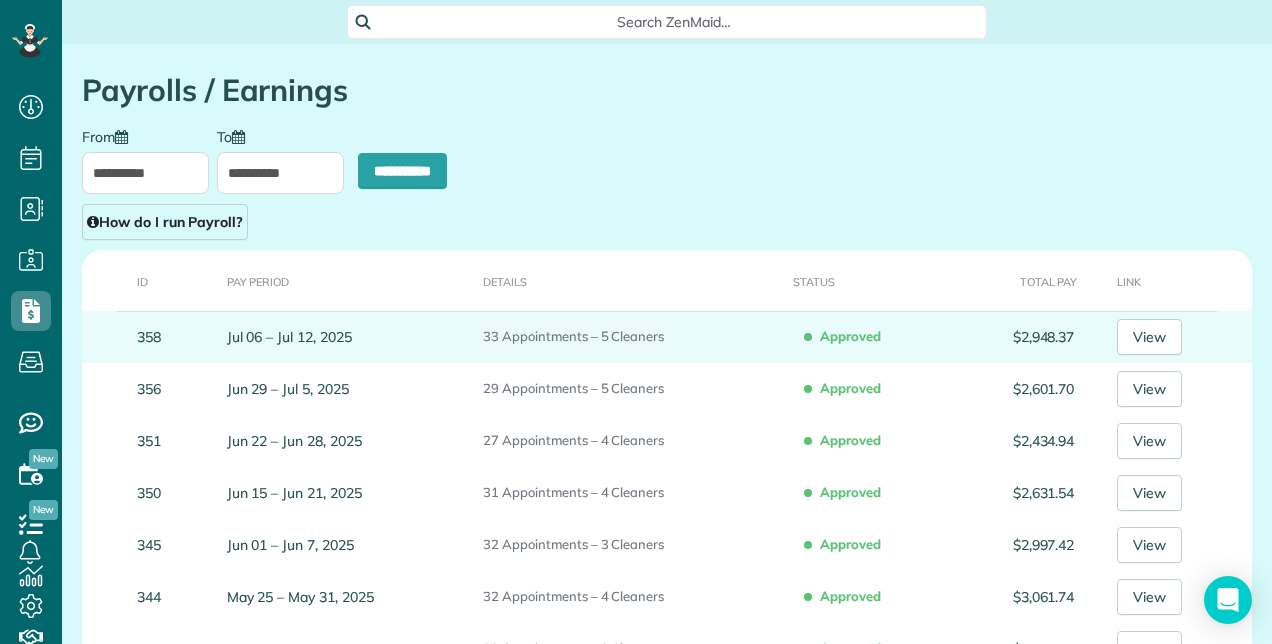 type on "**********" 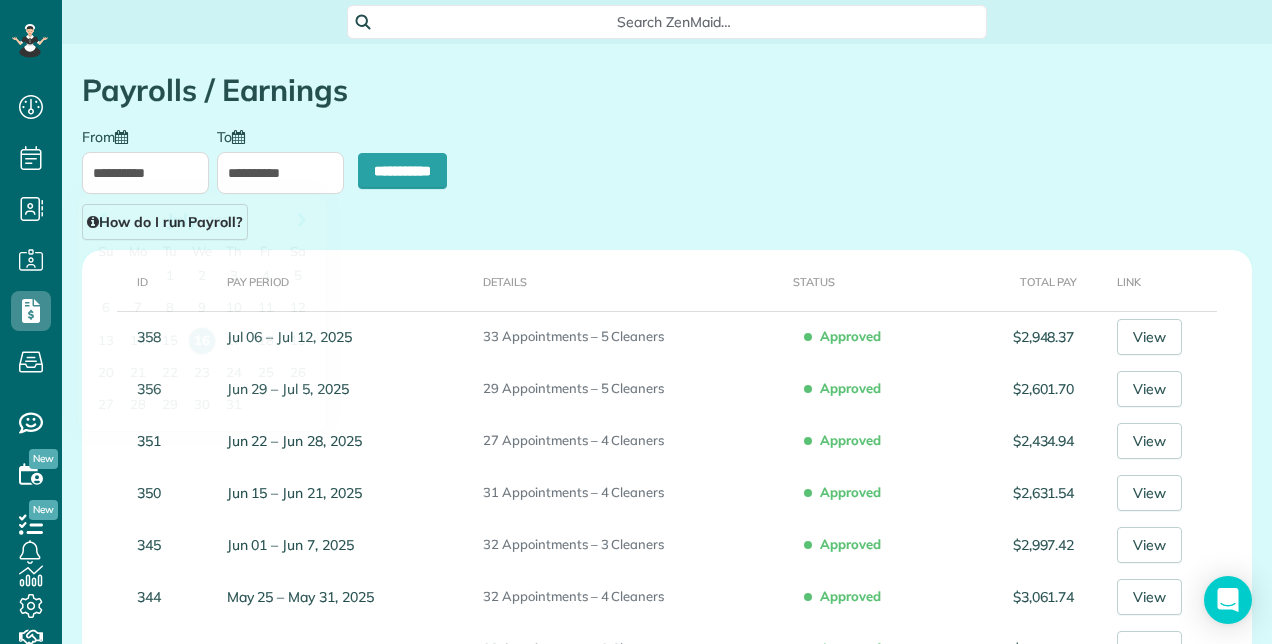 click on "**********" at bounding box center [145, 173] 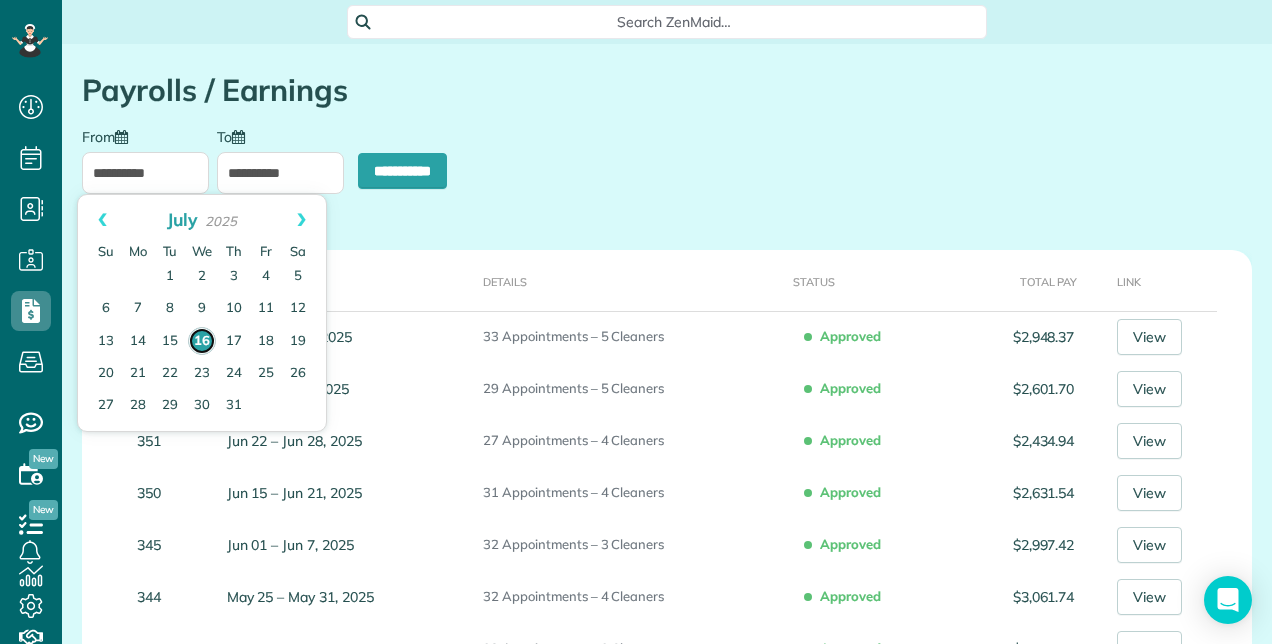 click on "16" at bounding box center [202, 341] 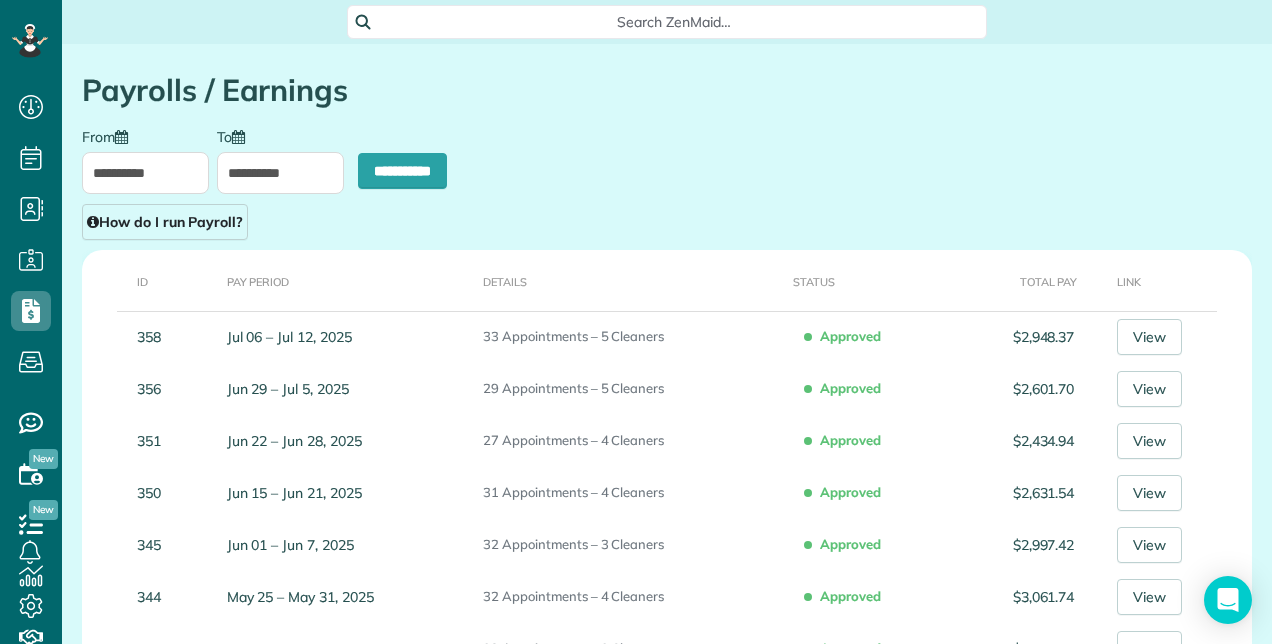 click on "**********" at bounding box center (280, 173) 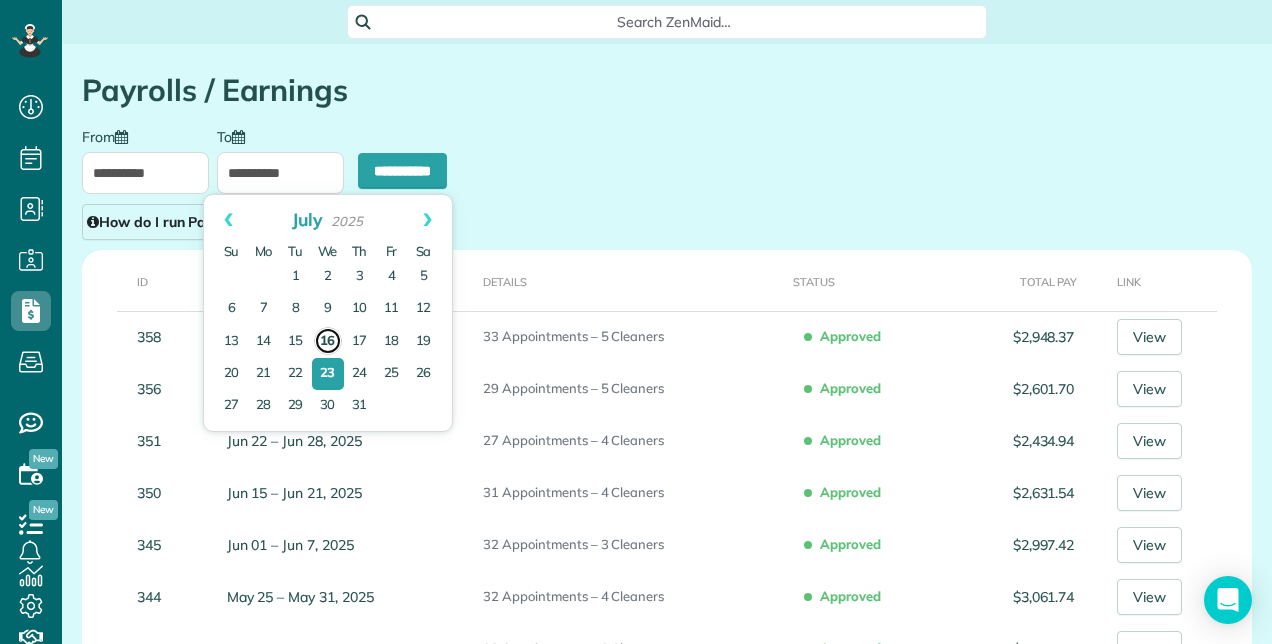 click on "16" at bounding box center [328, 341] 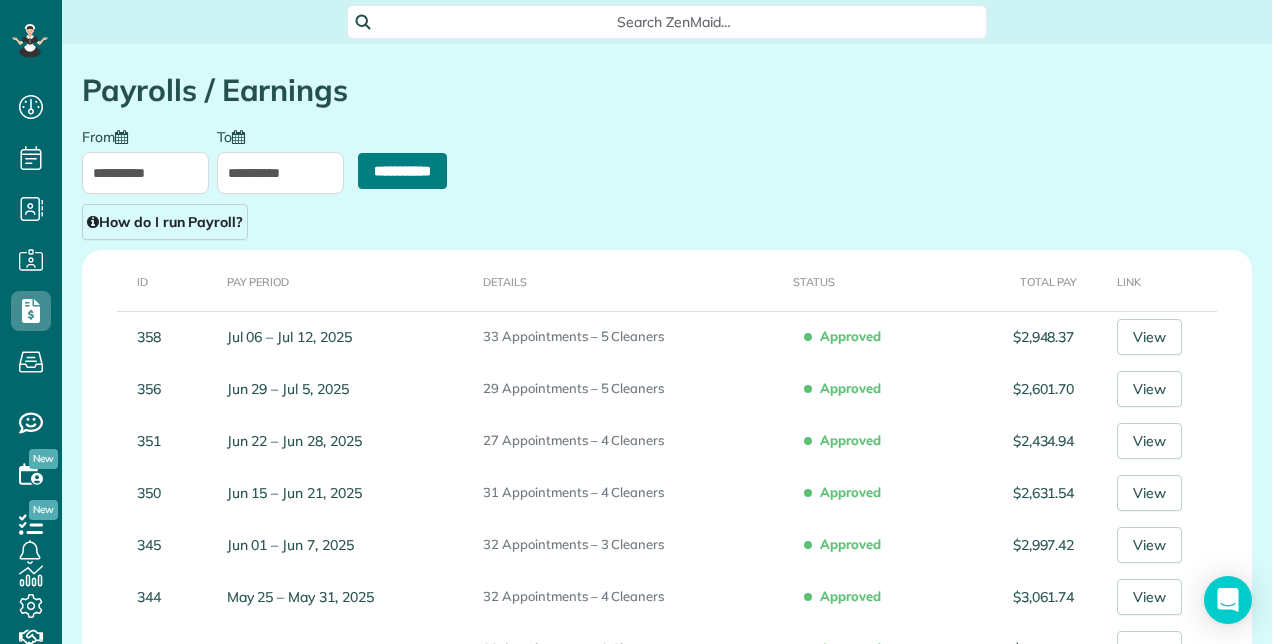 click on "**********" at bounding box center (402, 171) 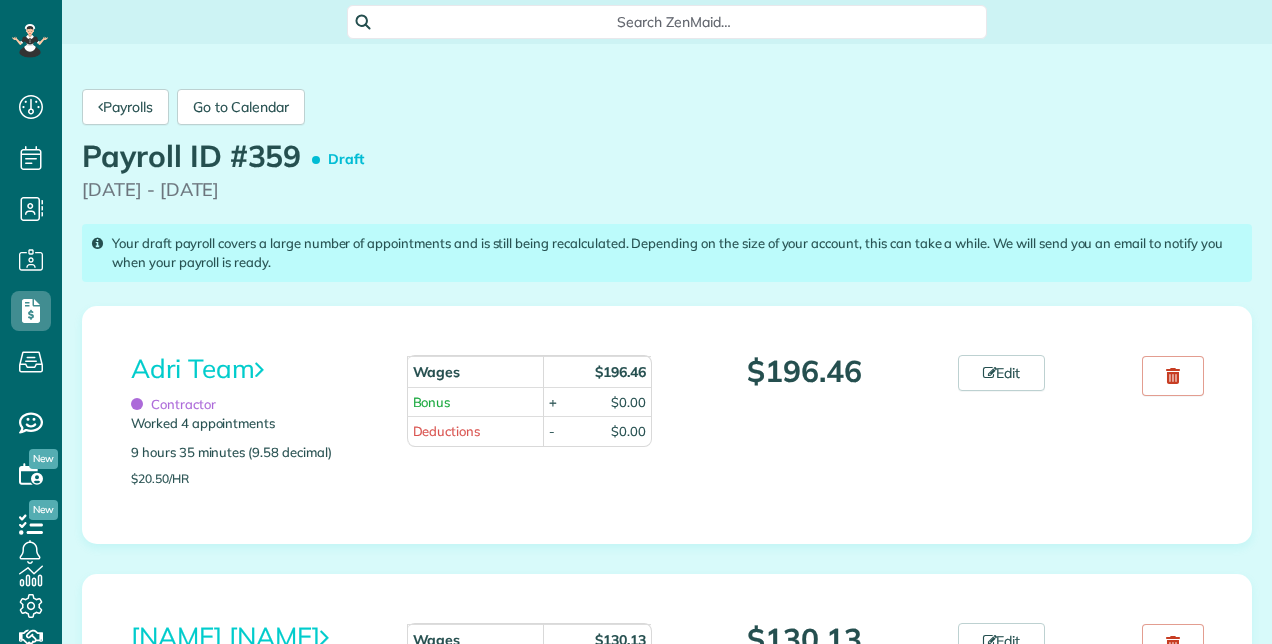 scroll, scrollTop: 0, scrollLeft: 0, axis: both 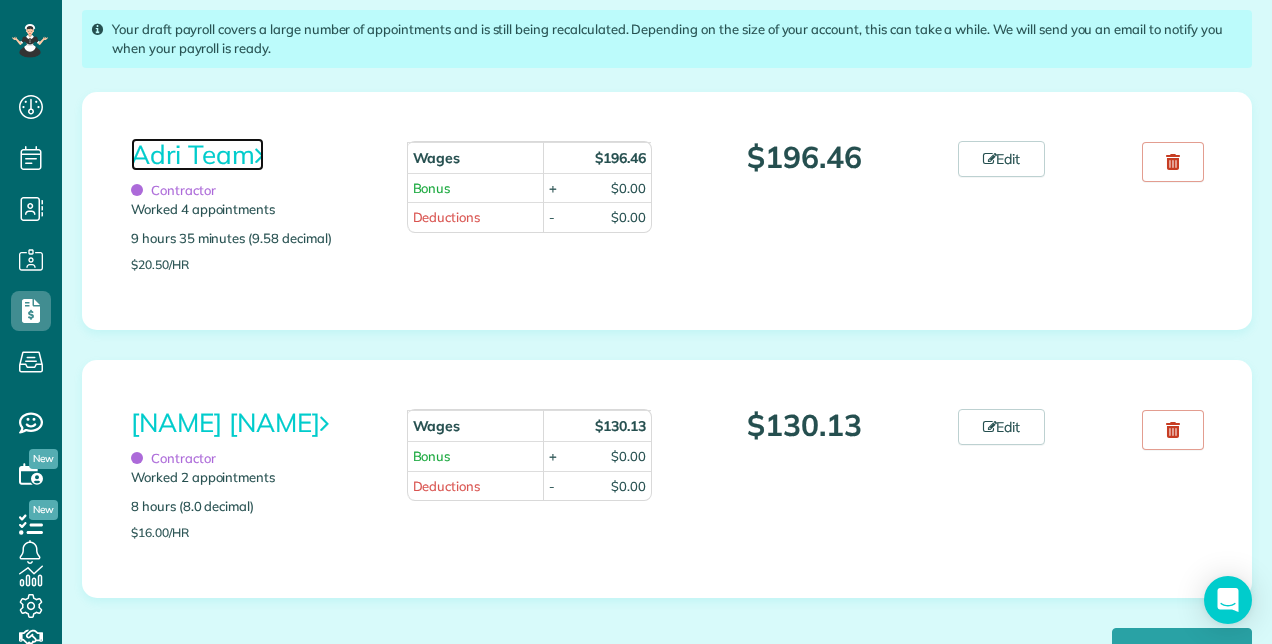 click on "Adri Team" at bounding box center [197, 154] 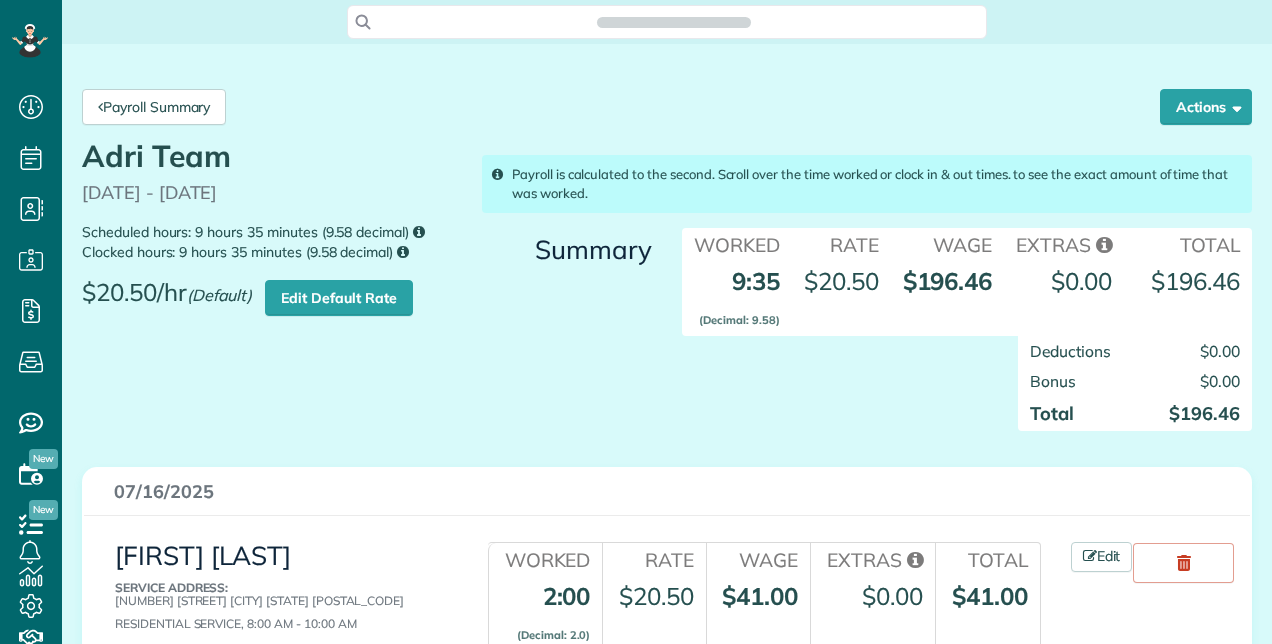 scroll, scrollTop: 0, scrollLeft: 0, axis: both 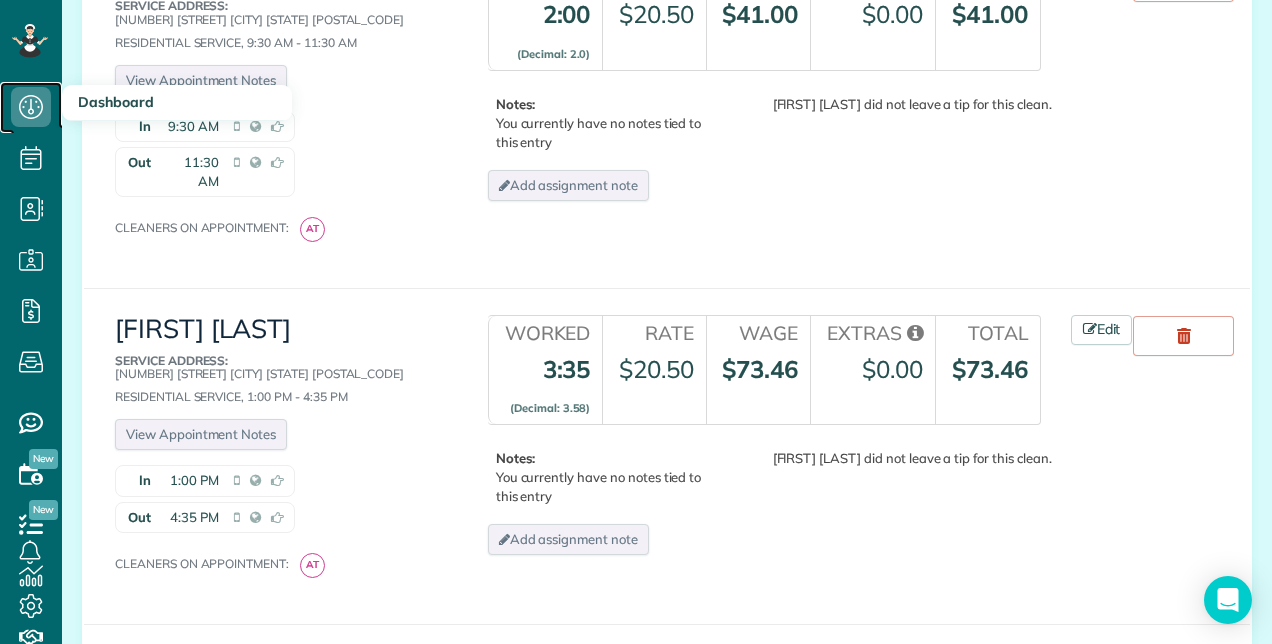 click 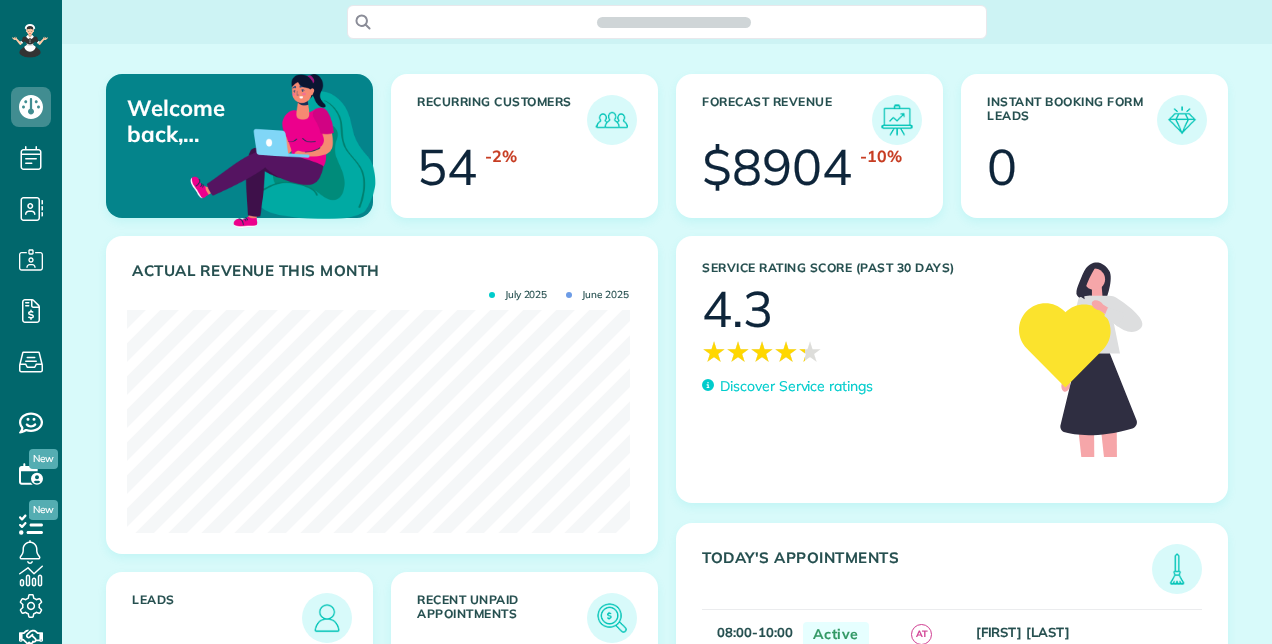 scroll, scrollTop: 0, scrollLeft: 0, axis: both 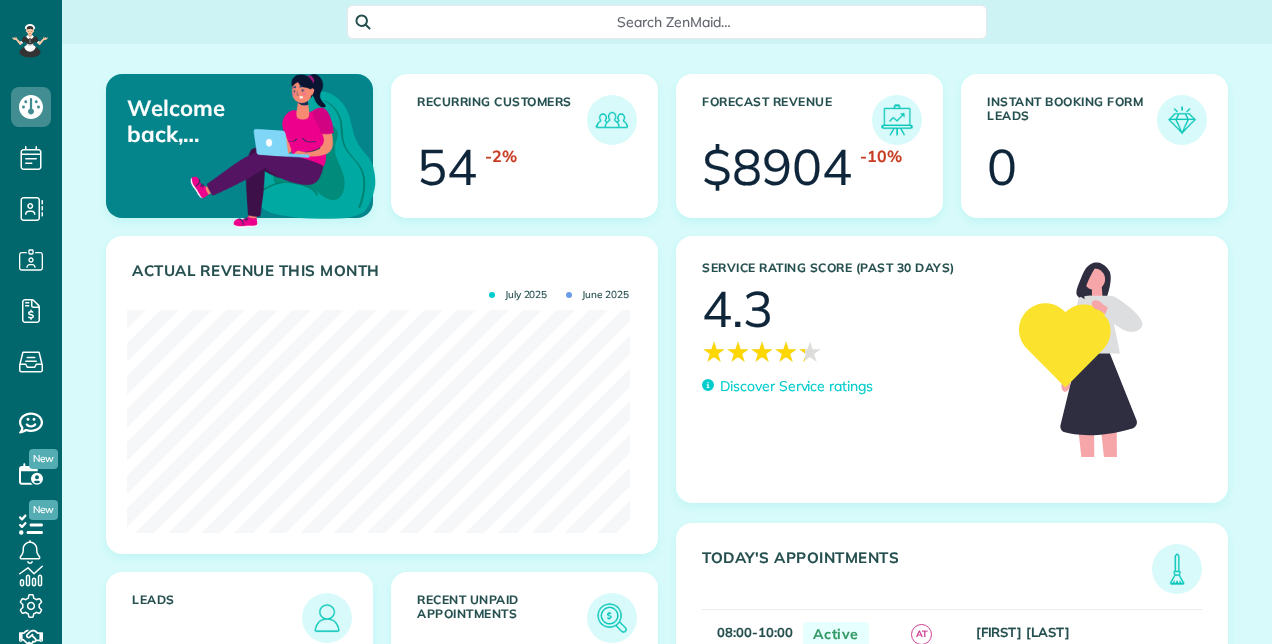 click on "★" at bounding box center [762, 351] 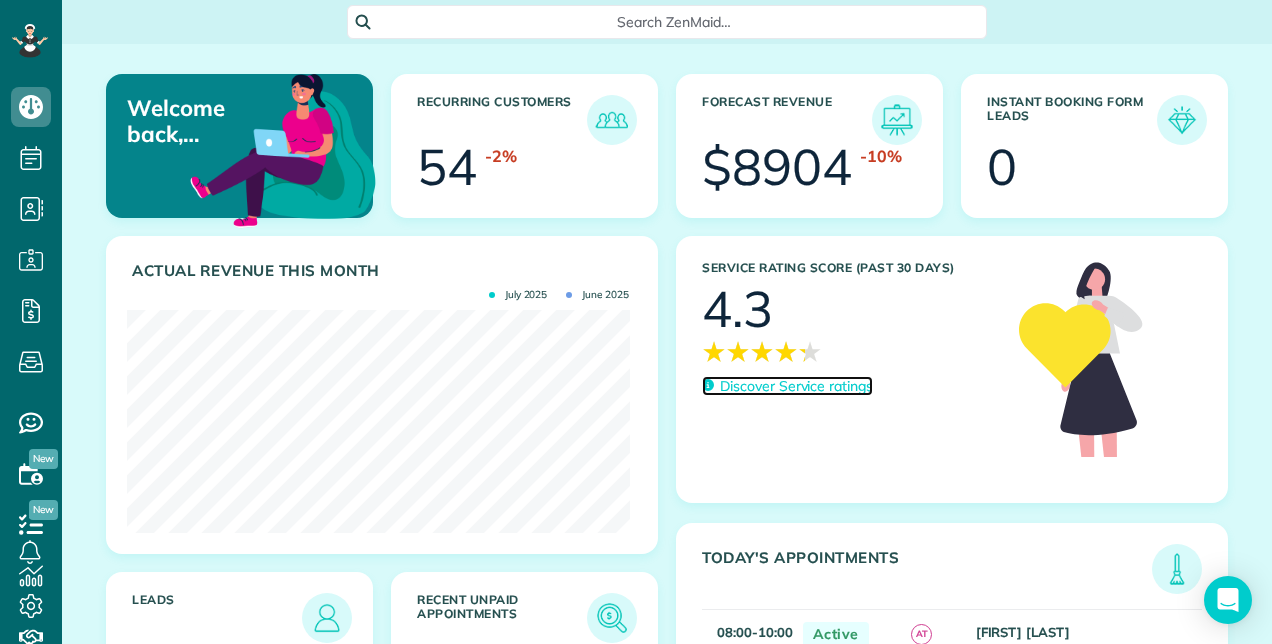 click on "Discover Service ratings" at bounding box center (796, 386) 